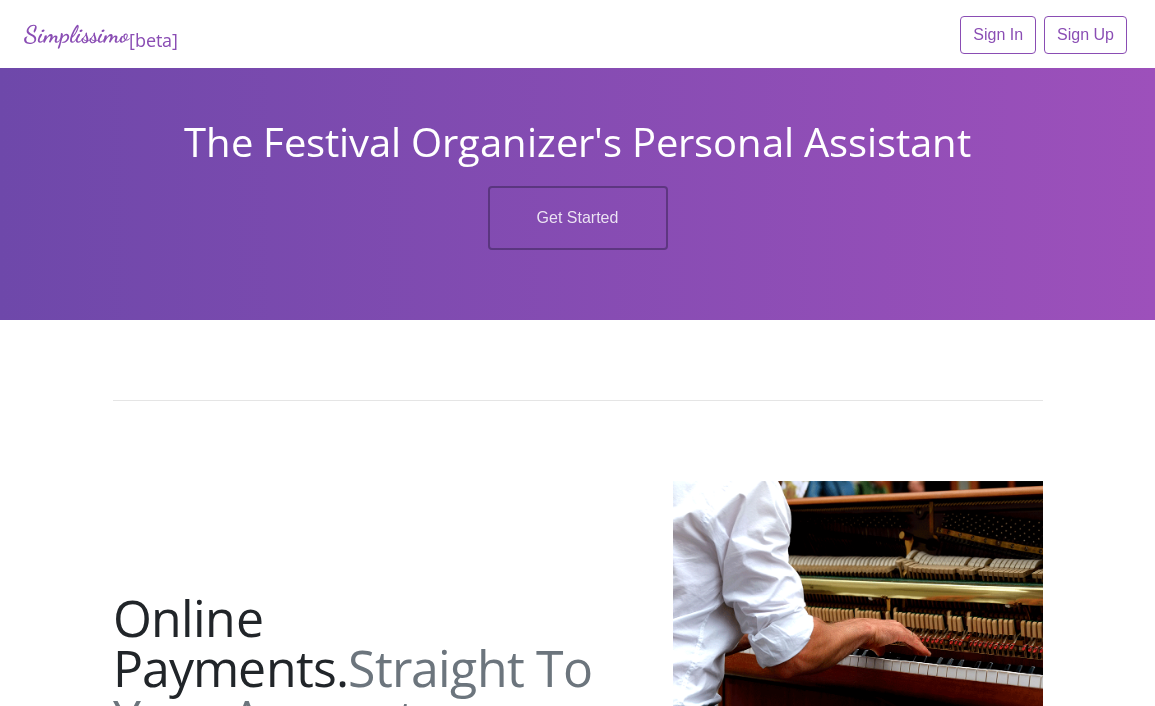 scroll, scrollTop: 0, scrollLeft: 0, axis: both 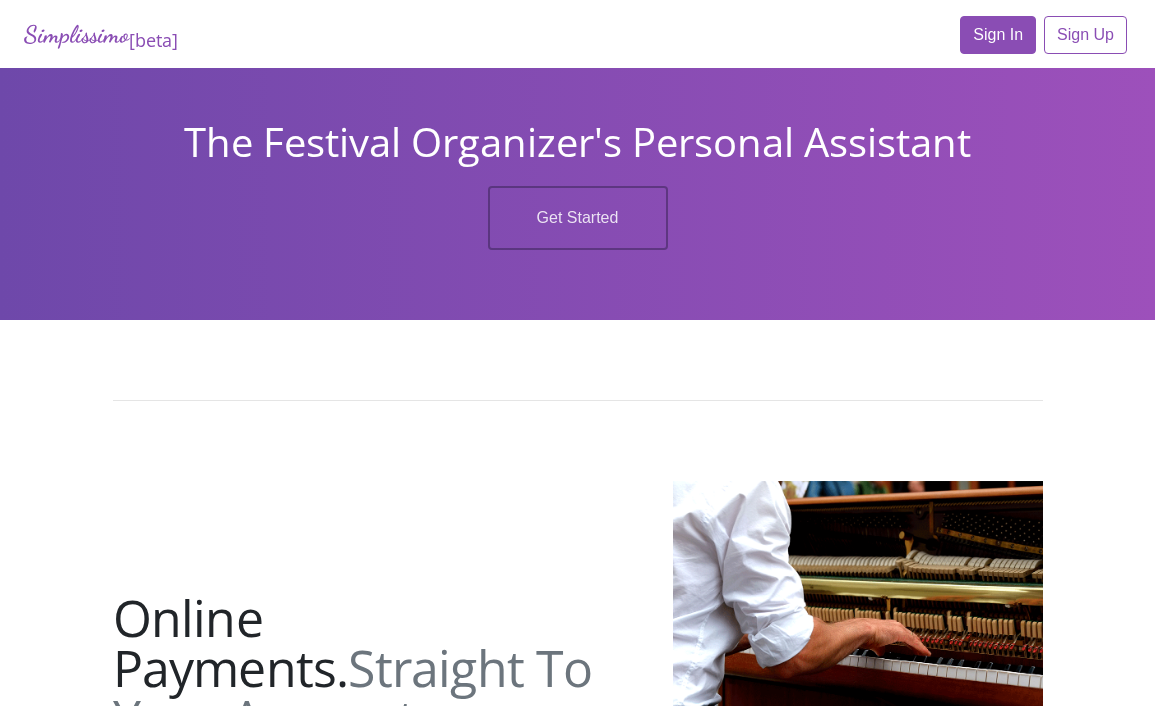 click on "Sign In" at bounding box center (998, 35) 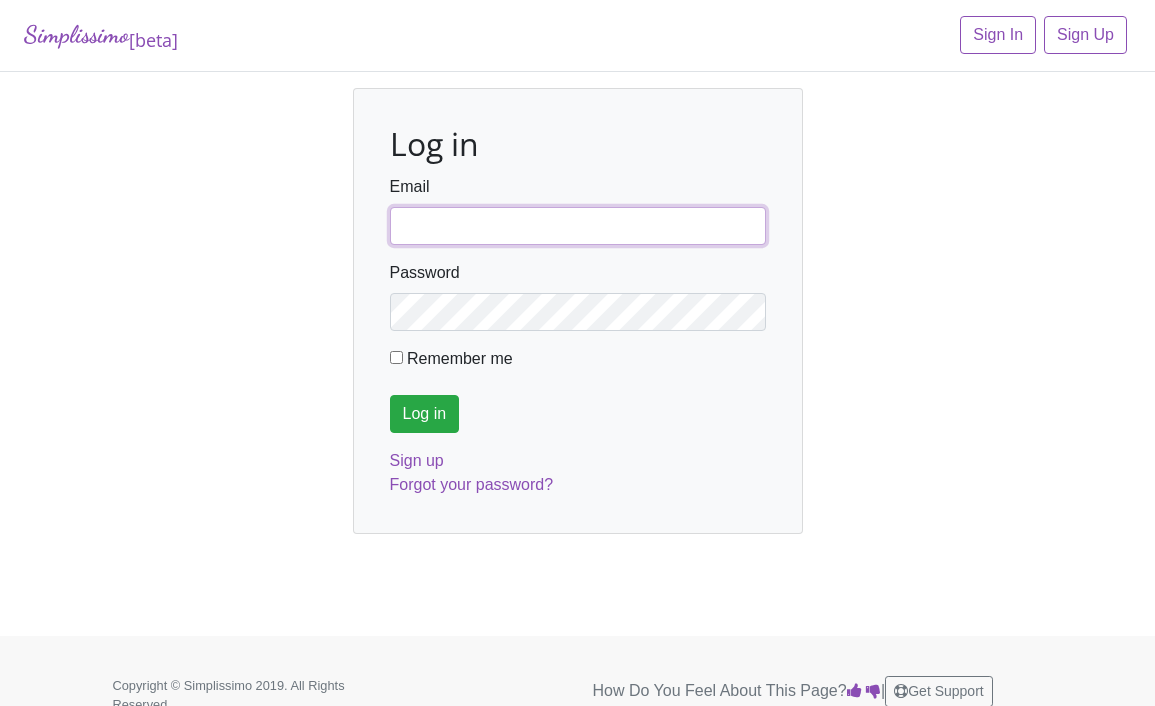 type on "fortworthmta@gmail.com" 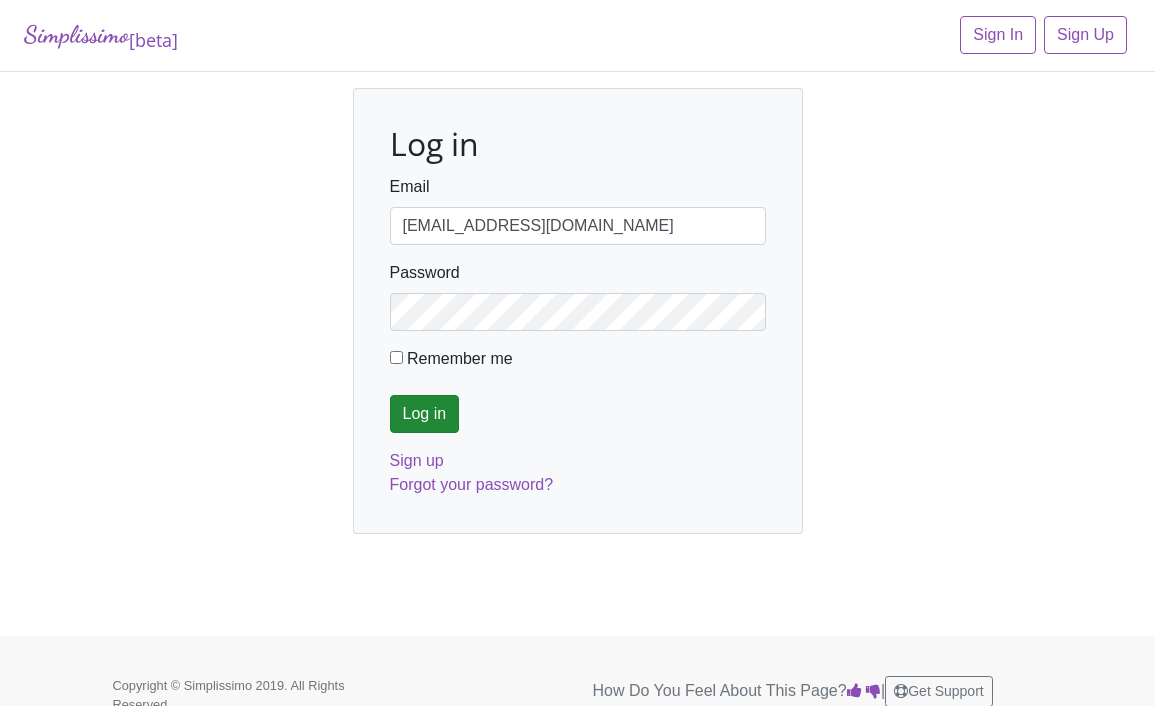 click on "Log in" at bounding box center (425, 414) 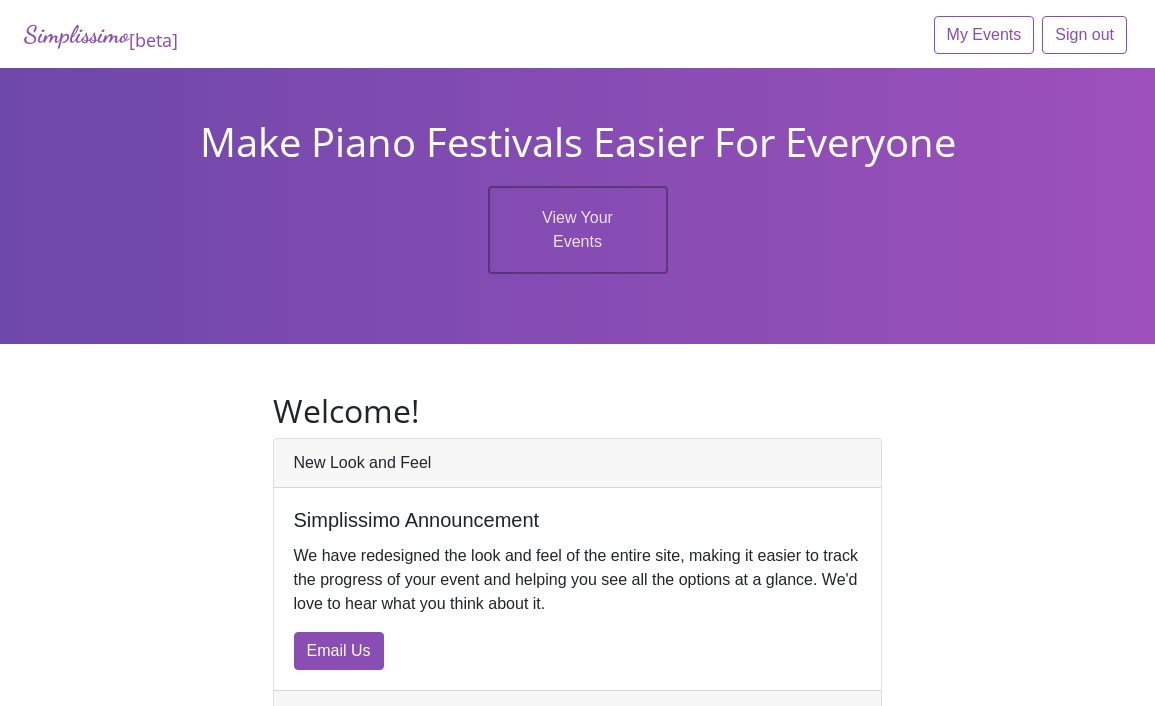 scroll, scrollTop: 0, scrollLeft: 0, axis: both 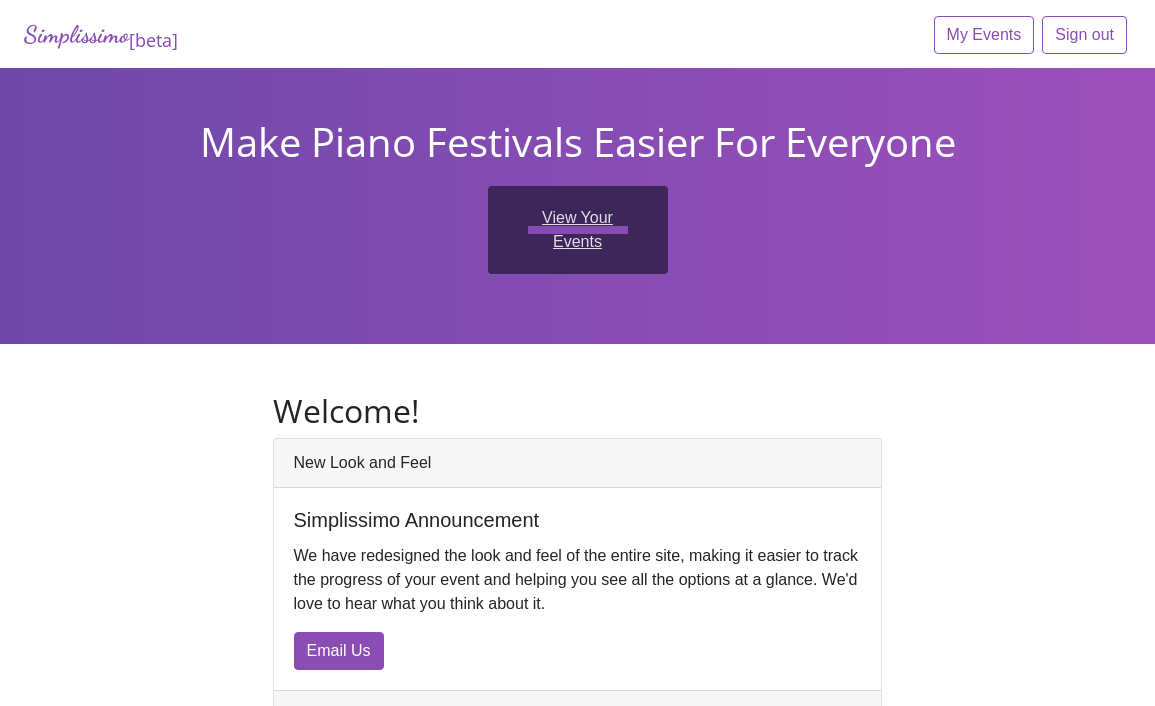 click on "View Your Events" at bounding box center [578, 230] 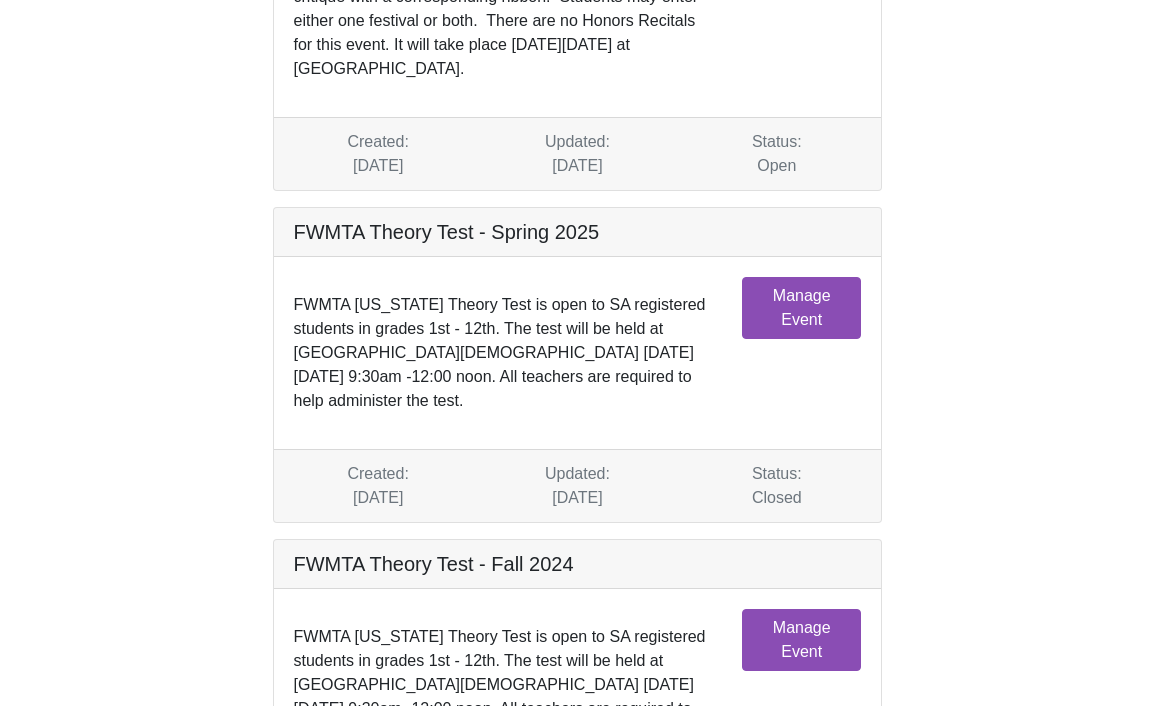 scroll, scrollTop: 306, scrollLeft: 0, axis: vertical 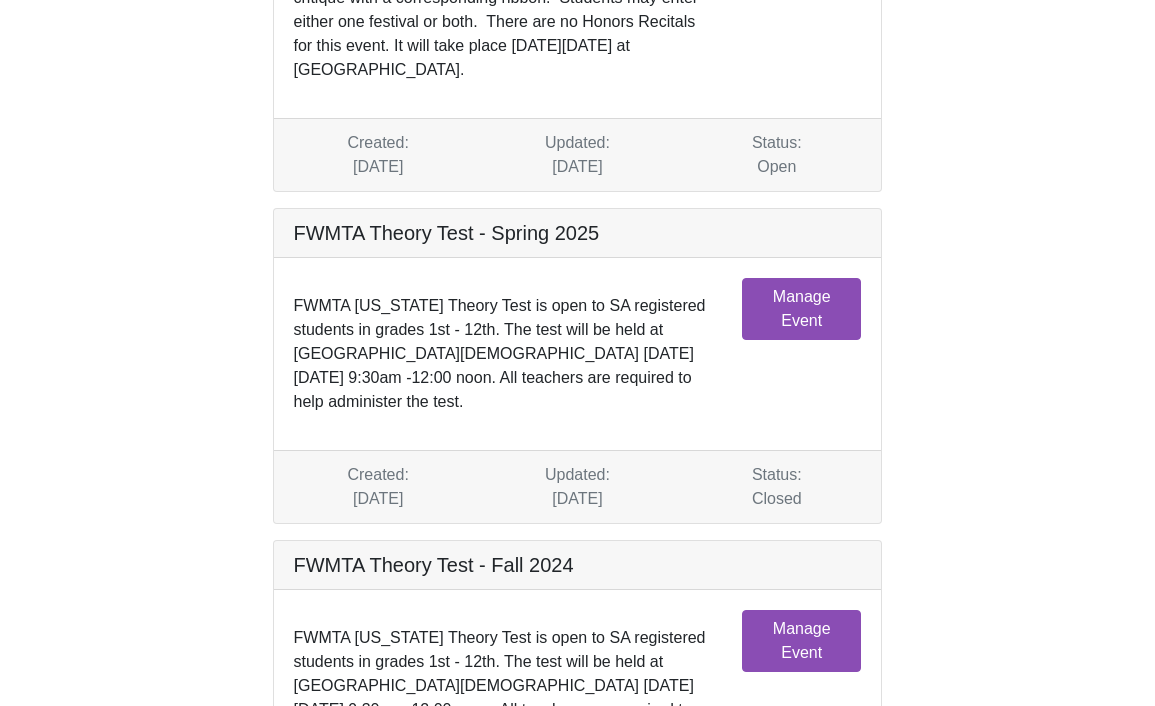 drag, startPoint x: 295, startPoint y: 304, endPoint x: 487, endPoint y: 399, distance: 214.21718 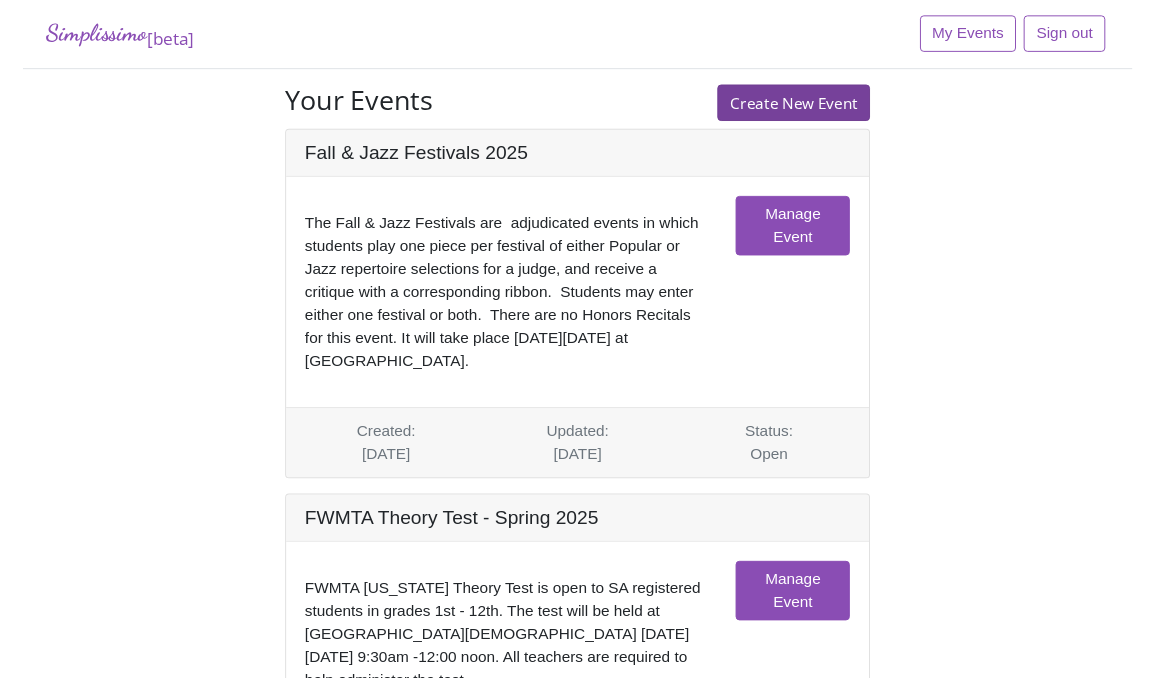 scroll, scrollTop: 0, scrollLeft: 0, axis: both 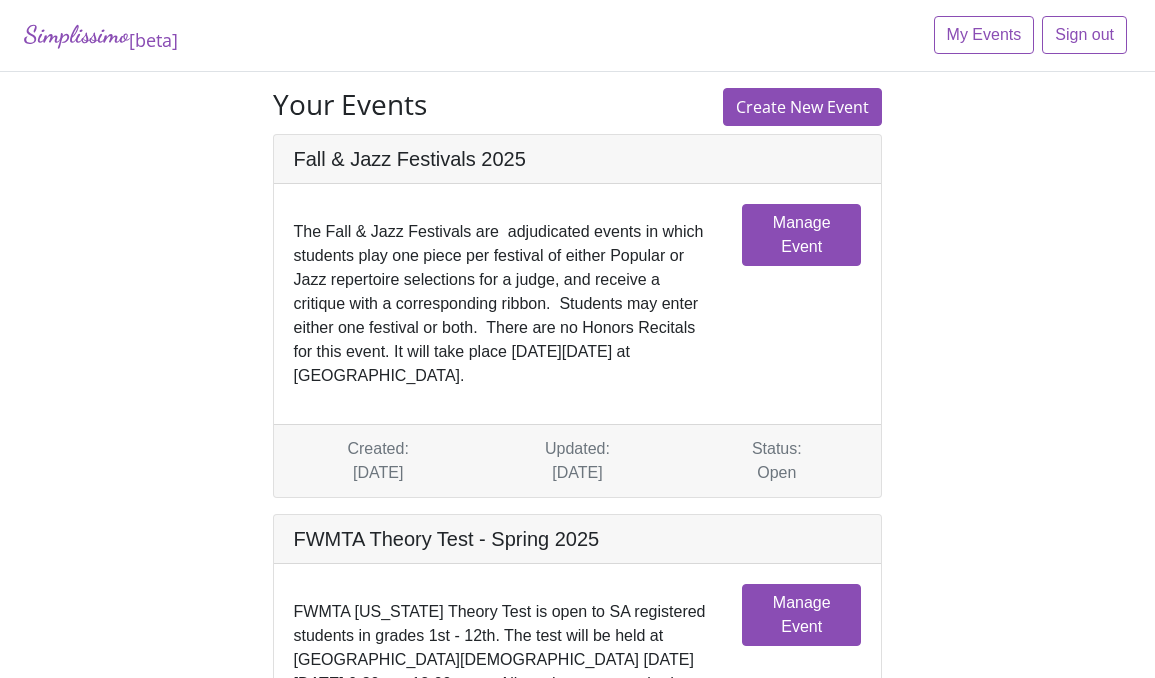 drag, startPoint x: 298, startPoint y: 538, endPoint x: 630, endPoint y: 543, distance: 332.03766 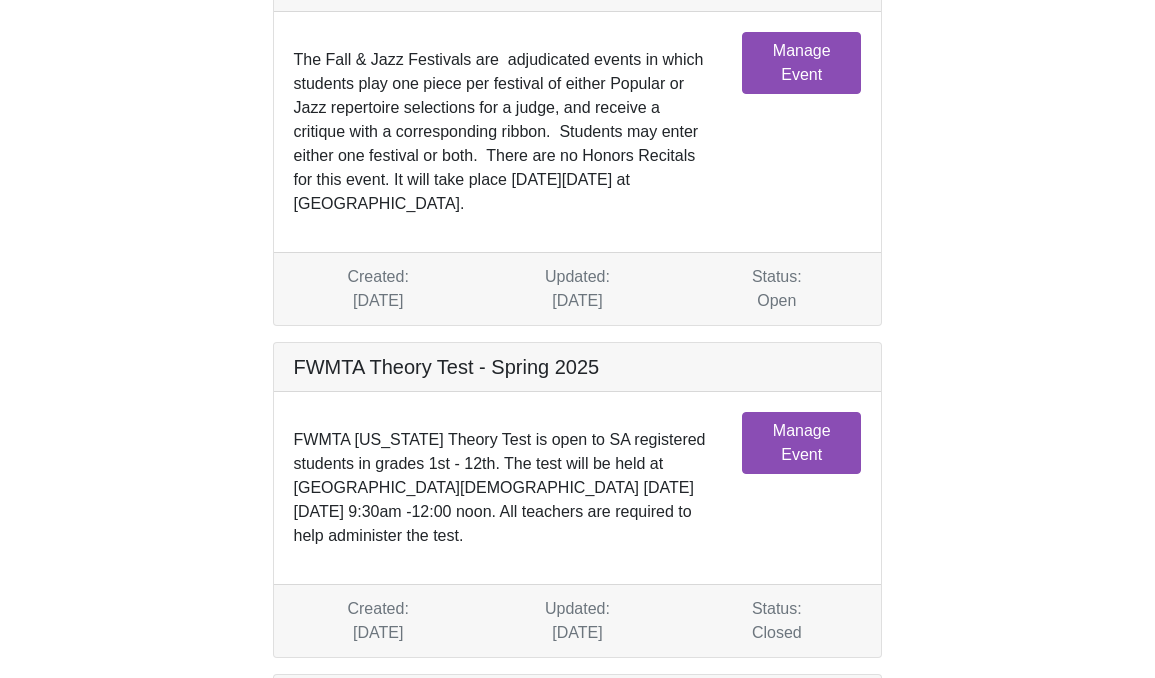 scroll, scrollTop: 248, scrollLeft: 0, axis: vertical 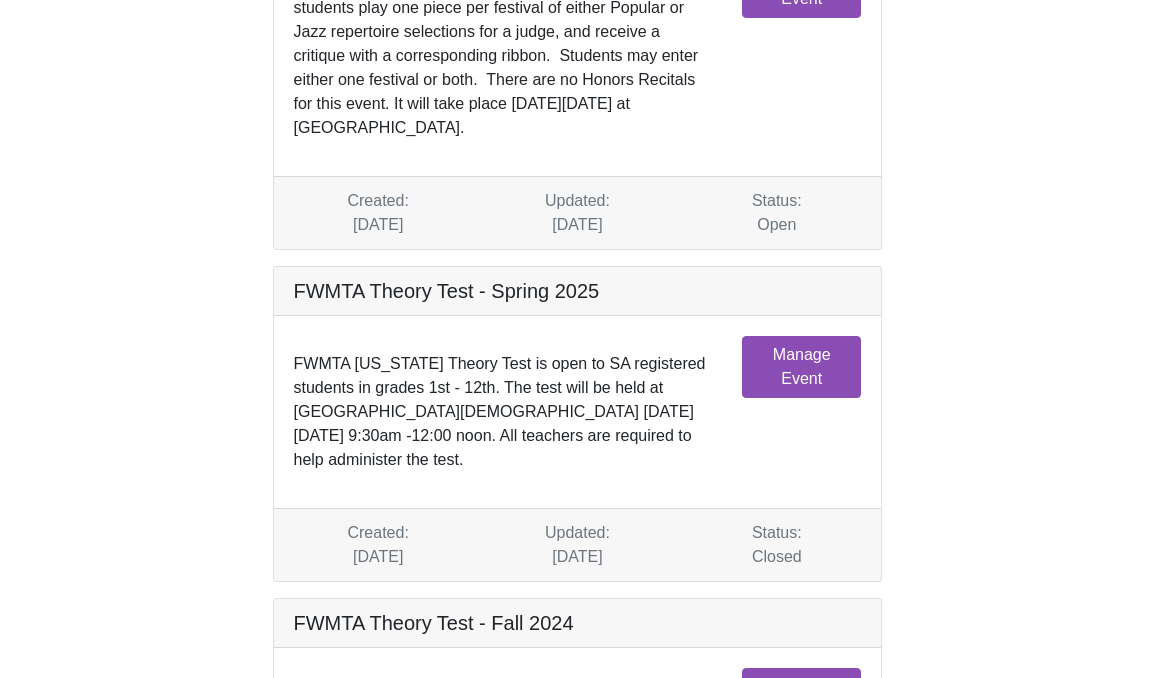 drag, startPoint x: 295, startPoint y: 360, endPoint x: 474, endPoint y: 456, distance: 203.1182 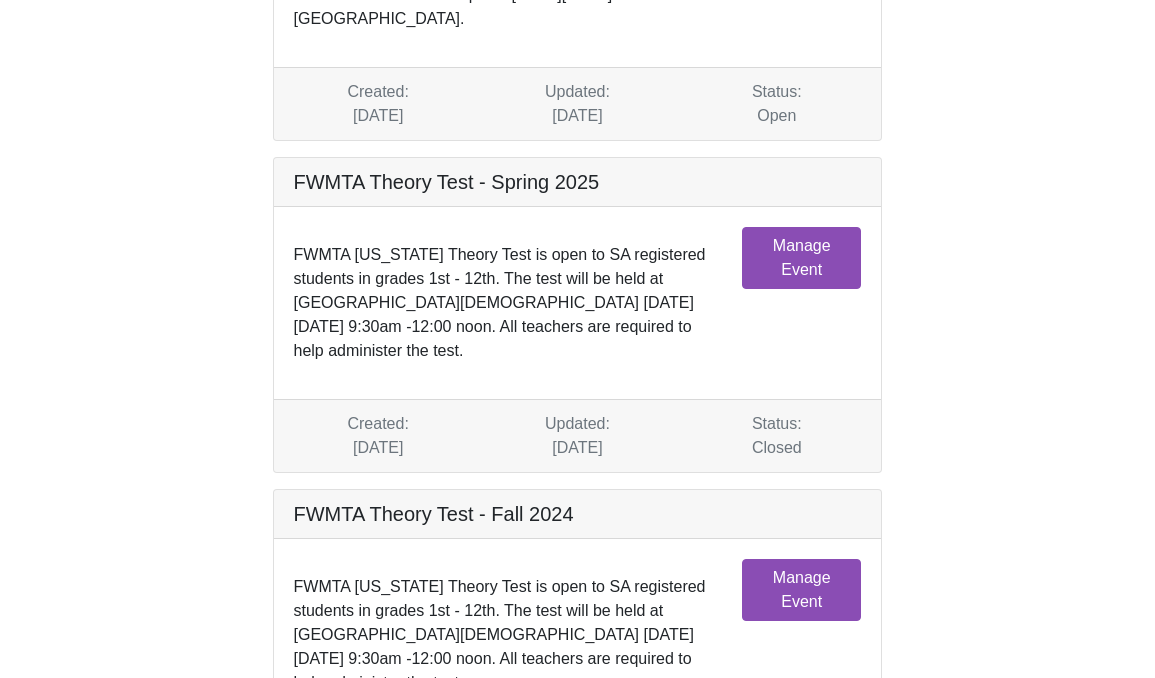 scroll, scrollTop: 399, scrollLeft: 0, axis: vertical 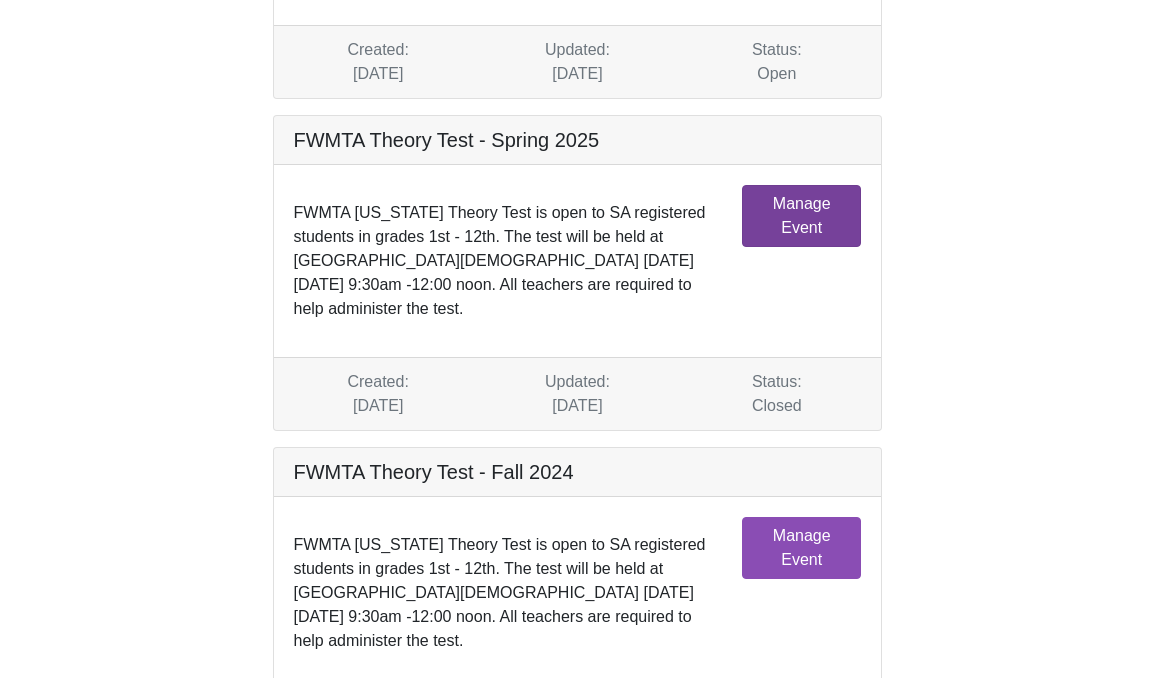 click on "Manage Event" at bounding box center [801, 216] 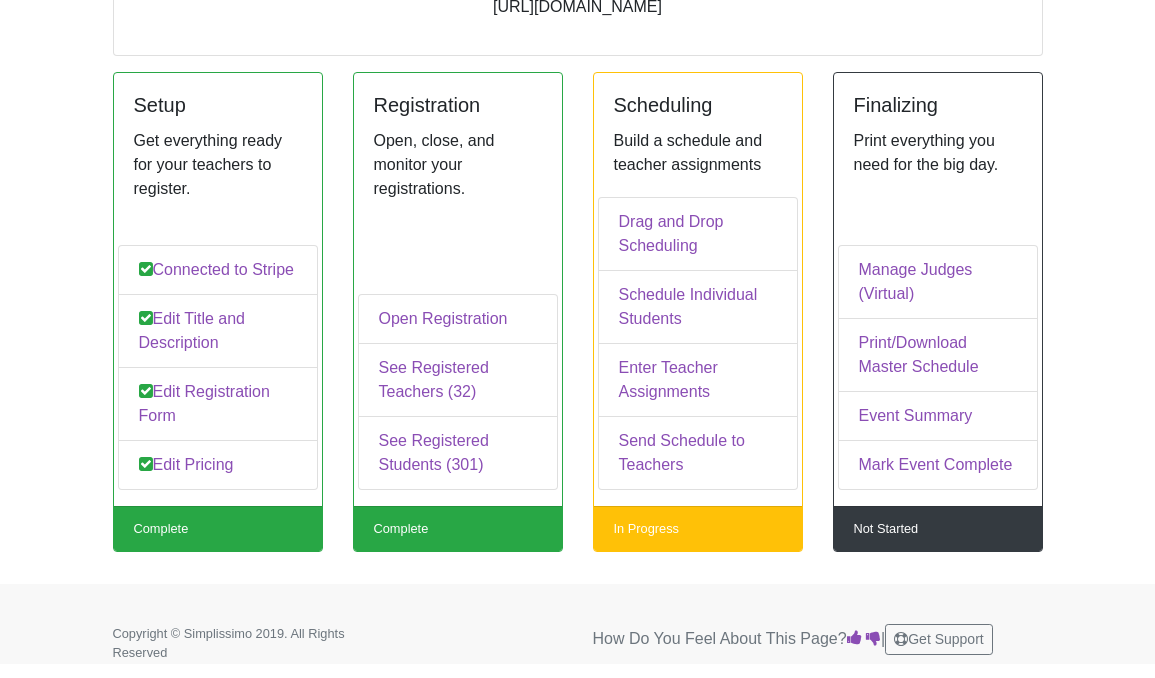 scroll, scrollTop: 258, scrollLeft: 0, axis: vertical 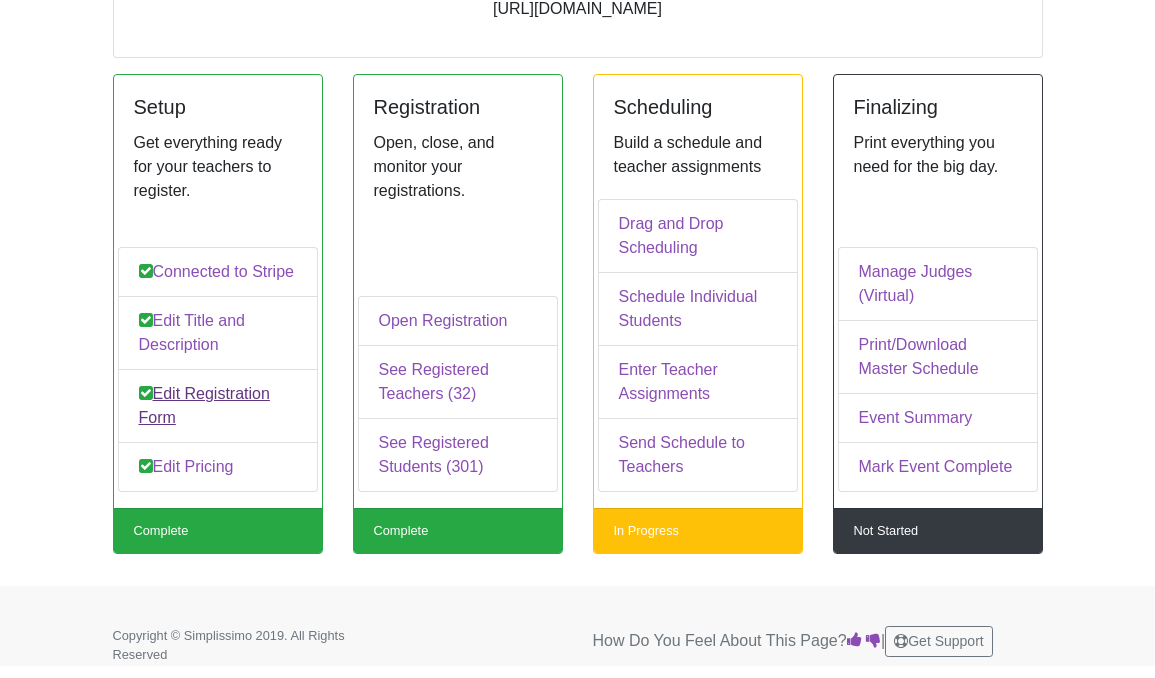click on "Edit Registration Form" at bounding box center [218, 406] 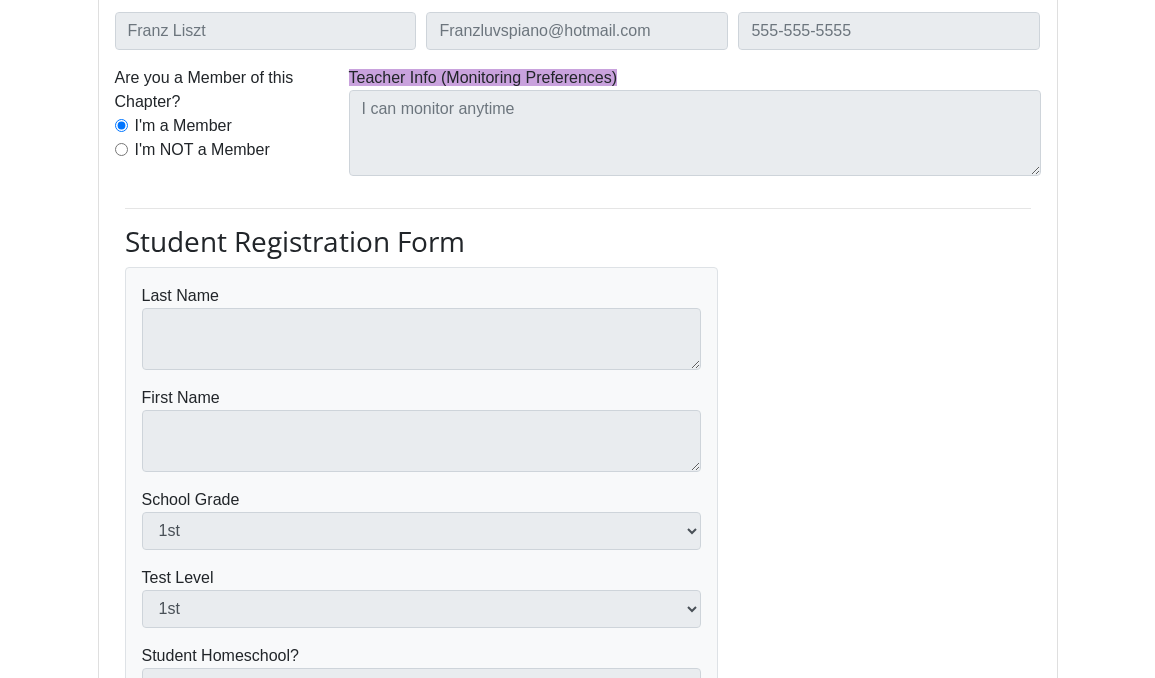 scroll, scrollTop: 560, scrollLeft: 0, axis: vertical 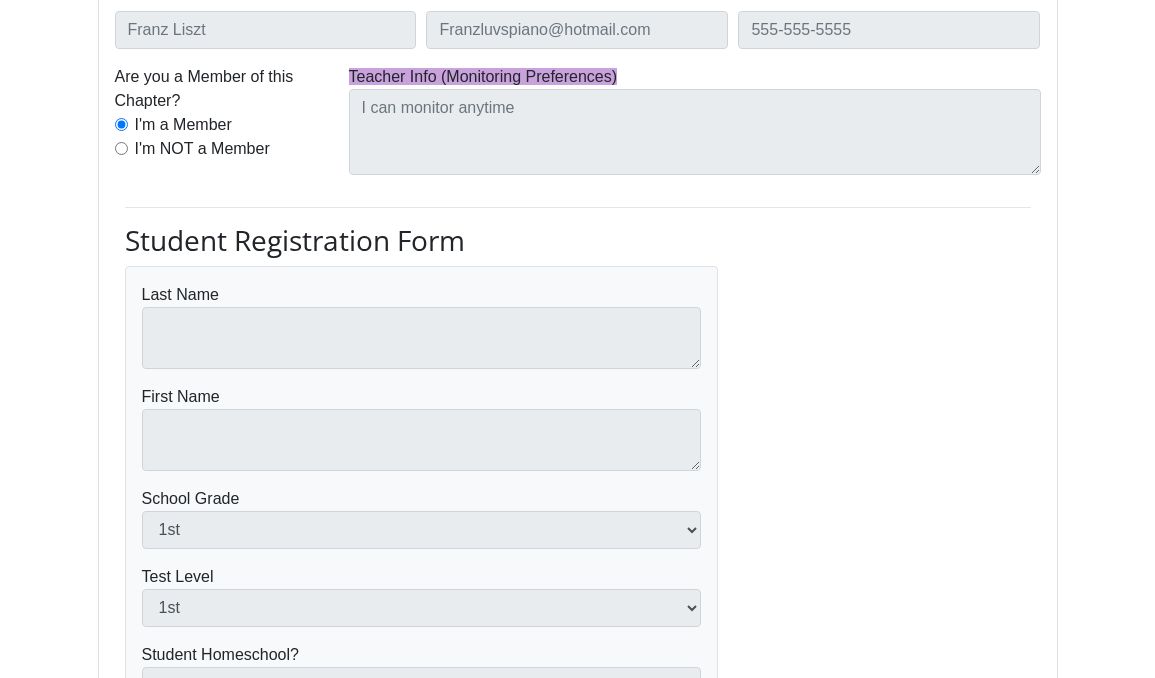 click on "Student Registration Form
Last Name
First Name
School Grade
1st
2nd
3rd
4th
5th
6th
7th
8th
9th
10th
11th
12th
Test Level
1st
2nd
3rd
4th
5th
6th
7th
8th
9th
10th
11th
12th
Yes No" at bounding box center [422, 532] 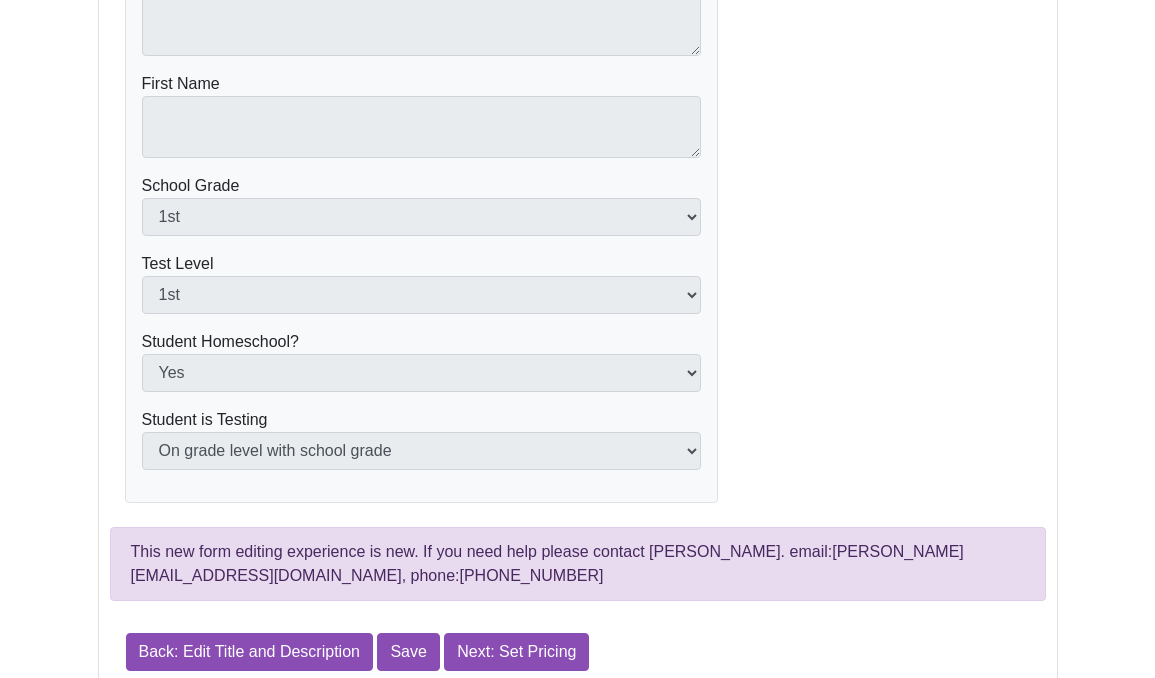 scroll, scrollTop: 887, scrollLeft: 0, axis: vertical 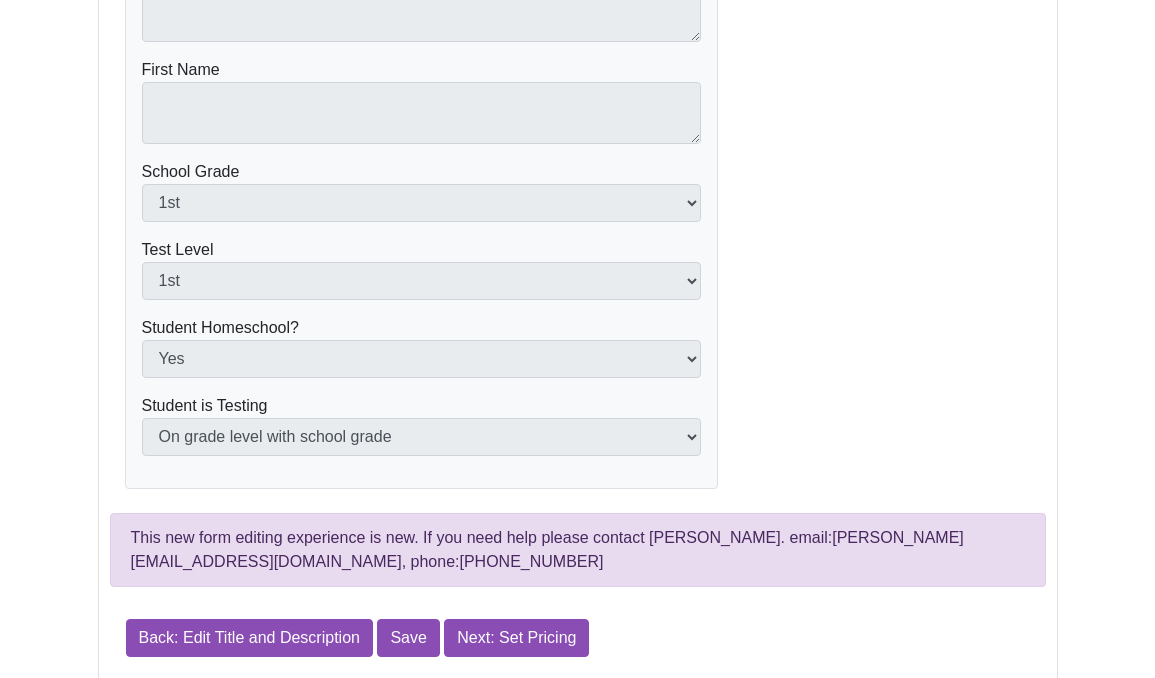 click on "Student Registration Form
Last Name
First Name
School Grade
1st
2nd
3rd
4th
5th
6th
7th
8th
9th
10th
11th
12th
Test Level
1st
2nd
3rd
4th
5th
6th
7th
8th
9th
10th
11th
12th
Yes No" at bounding box center [578, 250] 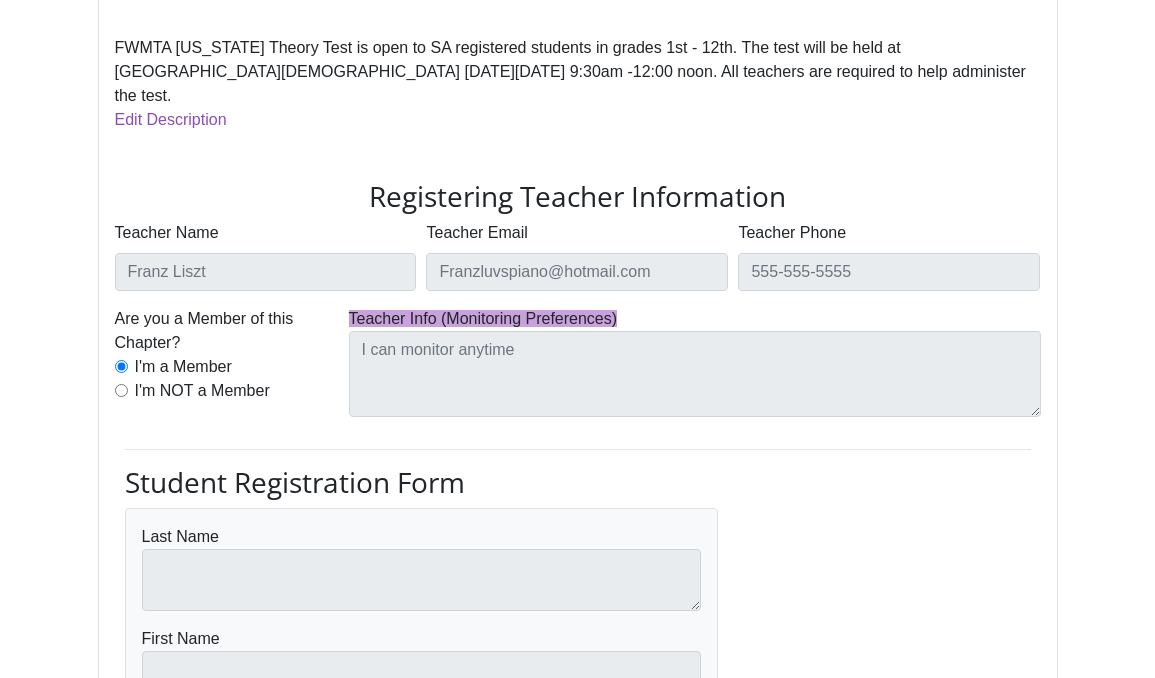 scroll, scrollTop: 18, scrollLeft: 0, axis: vertical 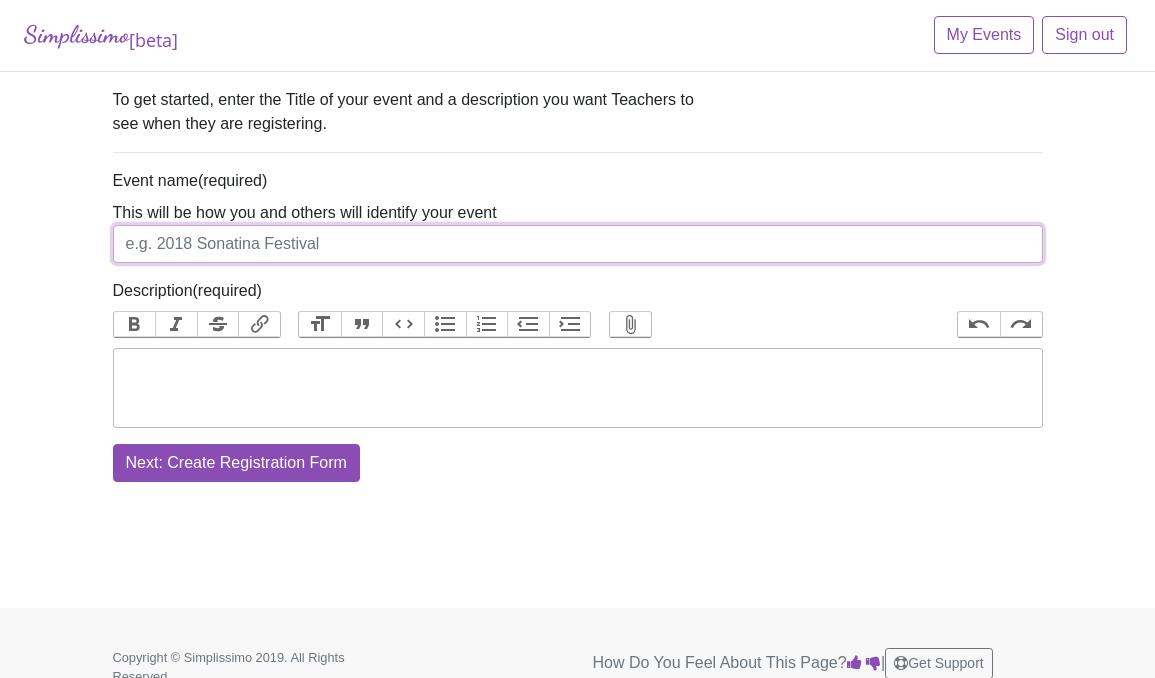click on "Event name" at bounding box center (578, 244) 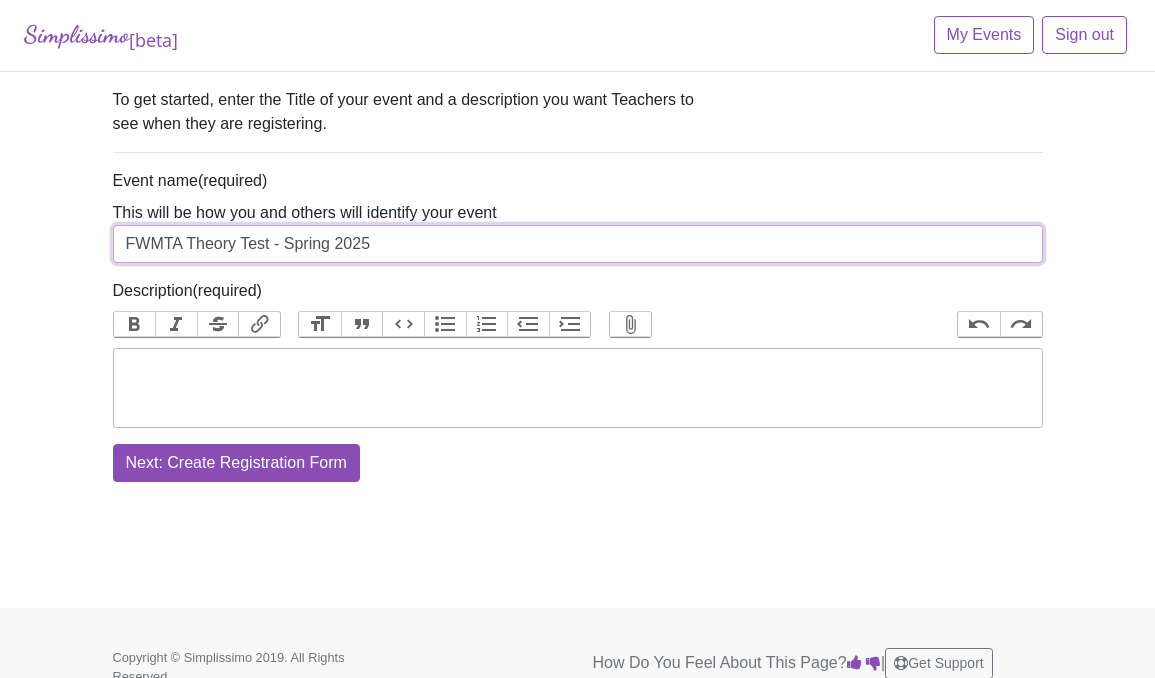 click on "FWMTA Theory Test - Spring 2025" at bounding box center [578, 244] 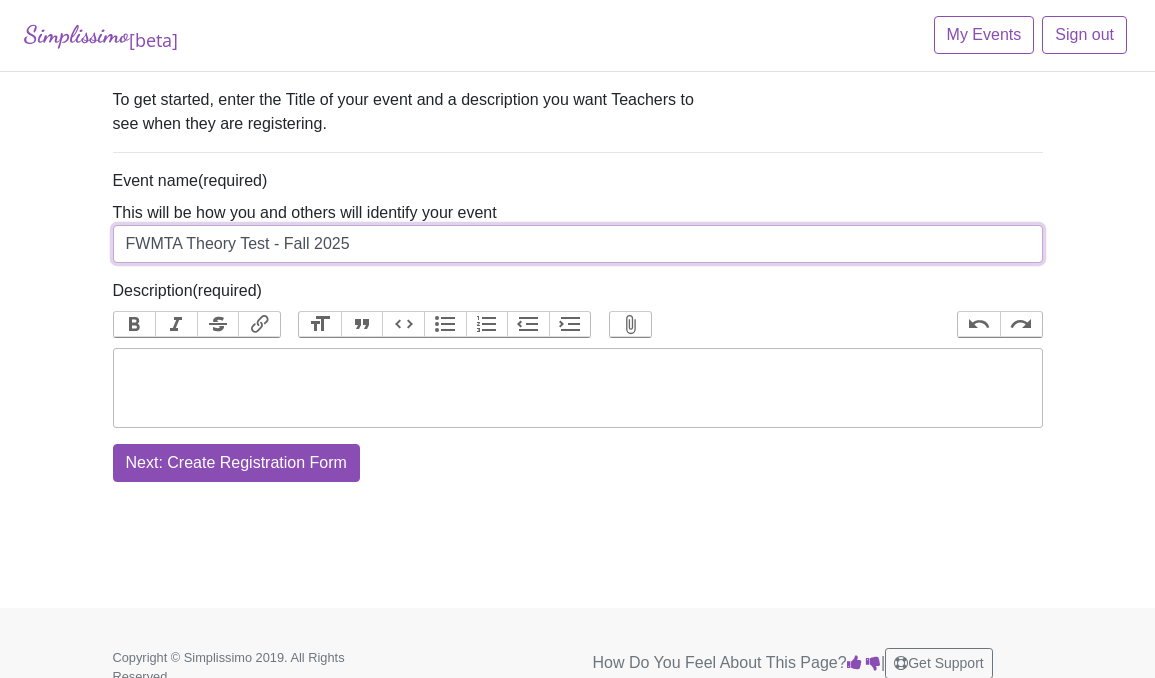 type on "FWMTA Theory Test - Fall 2025" 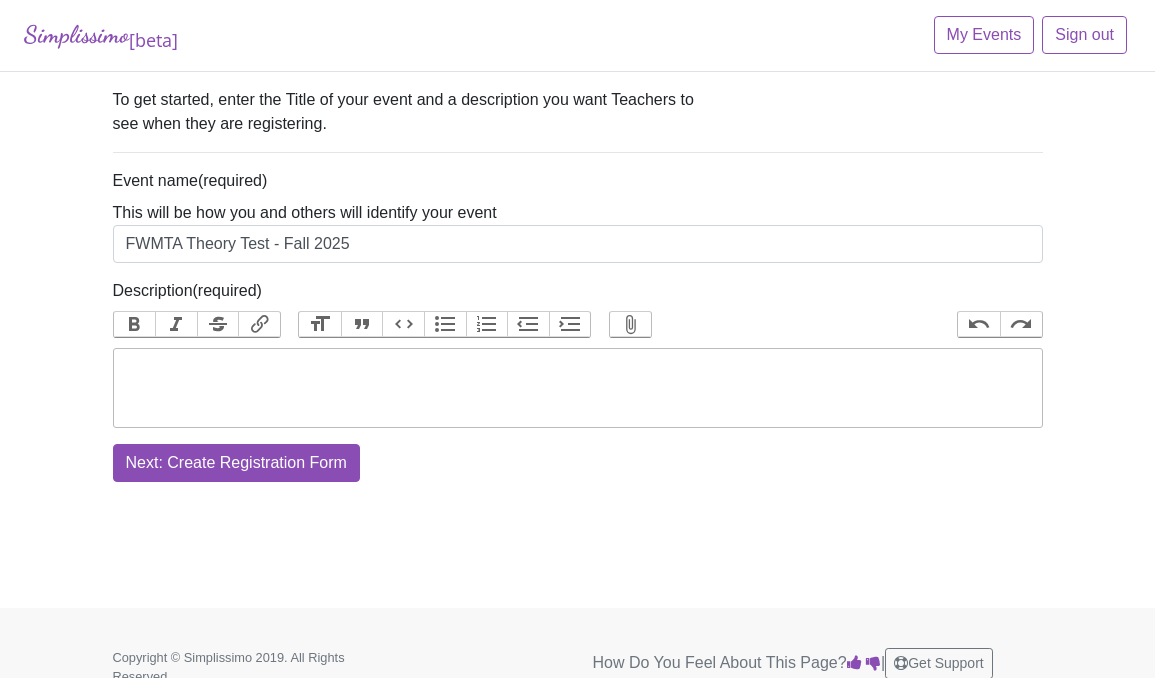 click at bounding box center [578, 388] 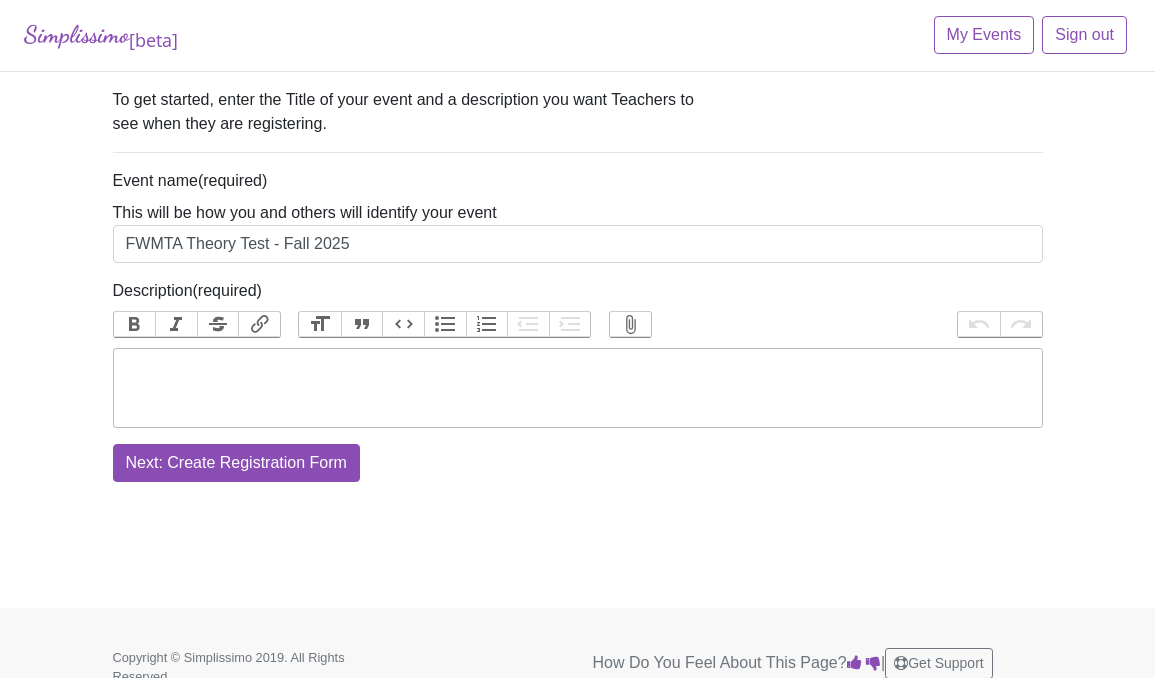 paste on "<div>FWMTA Texas Theory Test is open to SA registered students in grades 1st - 12th. The test will be held at Broadway Baptist Church on Saturday, February 1st from 9:30am -12:00 noon. All teachers are required to help administer the test.&nbsp;</div>" 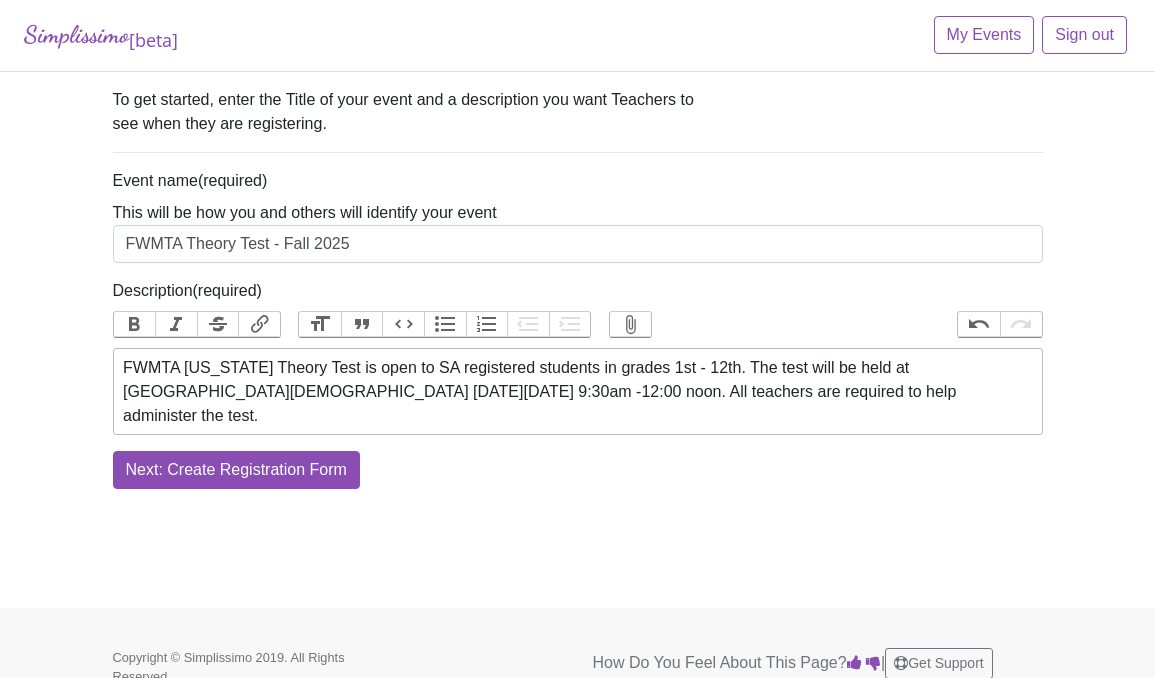 click on "FWMTA Texas Theory Test is open to SA registered students in grades 1st - 12th. The test will be held at Broadway Baptist Church on Saturday, February 1st from 9:30am -12:00 noon. All teachers are required to help administer the test." at bounding box center (577, 392) 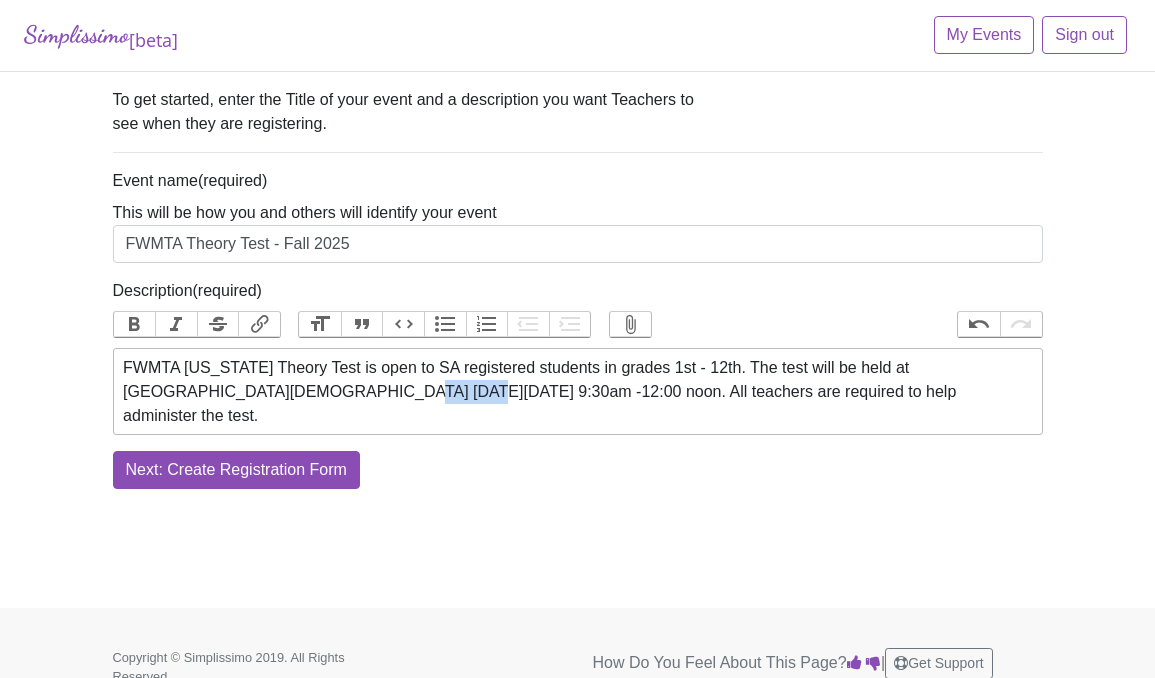 click on "FWMTA Texas Theory Test is open to SA registered students in grades 1st - 12th. The test will be held at Broadway Baptist Church on Saturday, February 1st from 9:30am -12:00 noon. All teachers are required to help administer the test." at bounding box center (577, 392) 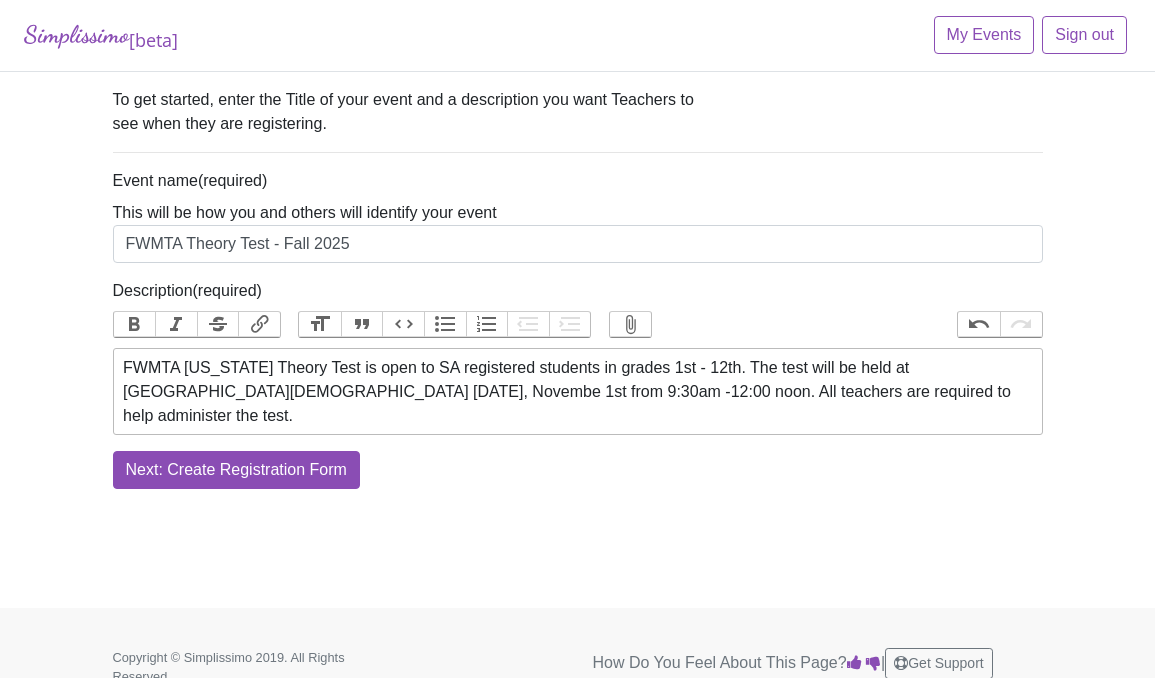 type on "<div>FWMTA Texas Theory Test is open to SA registered students in grades 1st - 12th. The test will be held at Broadway Baptist Church on Saturday, November 1st from 9:30am -12:00 noon. All teachers are required to help administer the test.&nbsp;</div>" 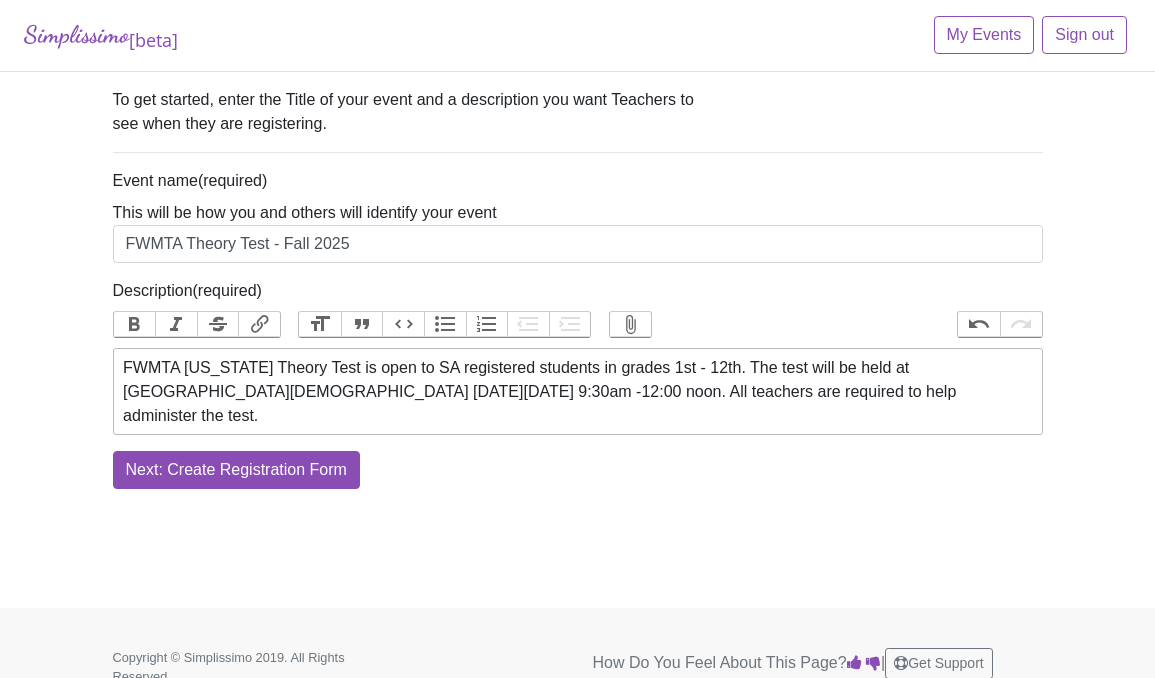 click on "Simplissimo  [beta]
My Events
Sign out
To get started, enter the Title of your event and a description you want Teachers to see when they are registering.
Event name  (required)
This will be how you and others will identify your event
FWMTA Theory Test - Fall 2025
Description  (required)
Bold
Italic
Strikethrough
Link
Heading
Quote
Code
Bullets
Numbers
Decrease Level
Increase Level
Attach Files
Undo
Redo
Link
Unlink
Next: Create Registration Form" at bounding box center [577, 304] 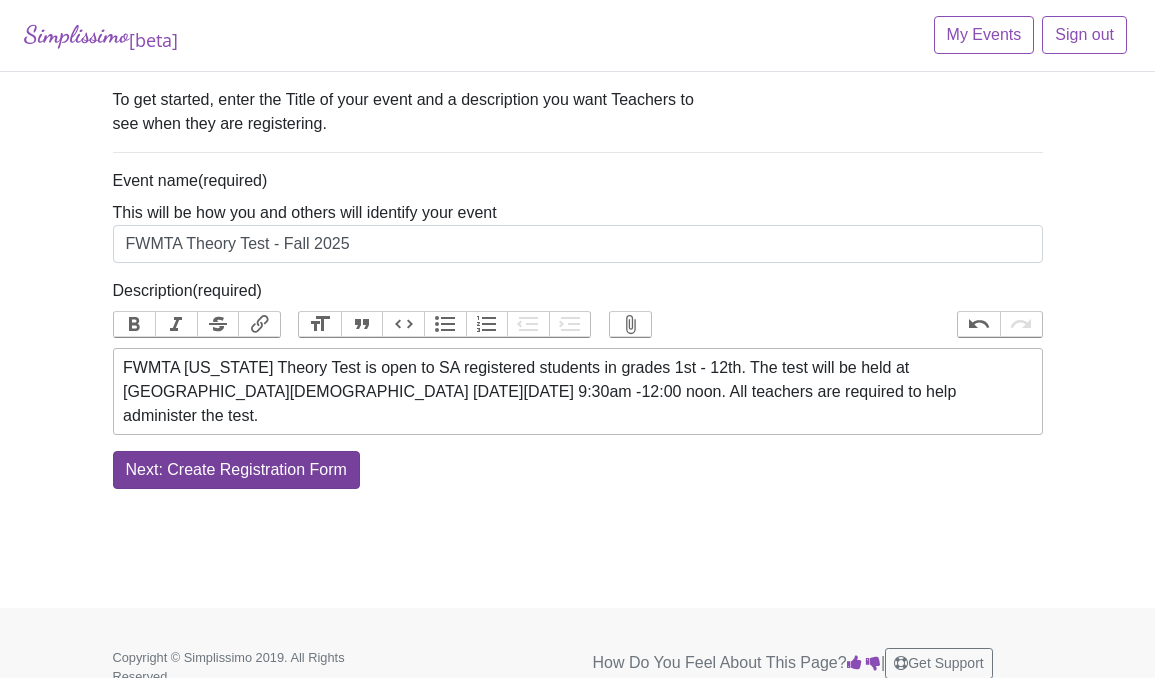 click on "Next: Create Registration Form" at bounding box center (236, 470) 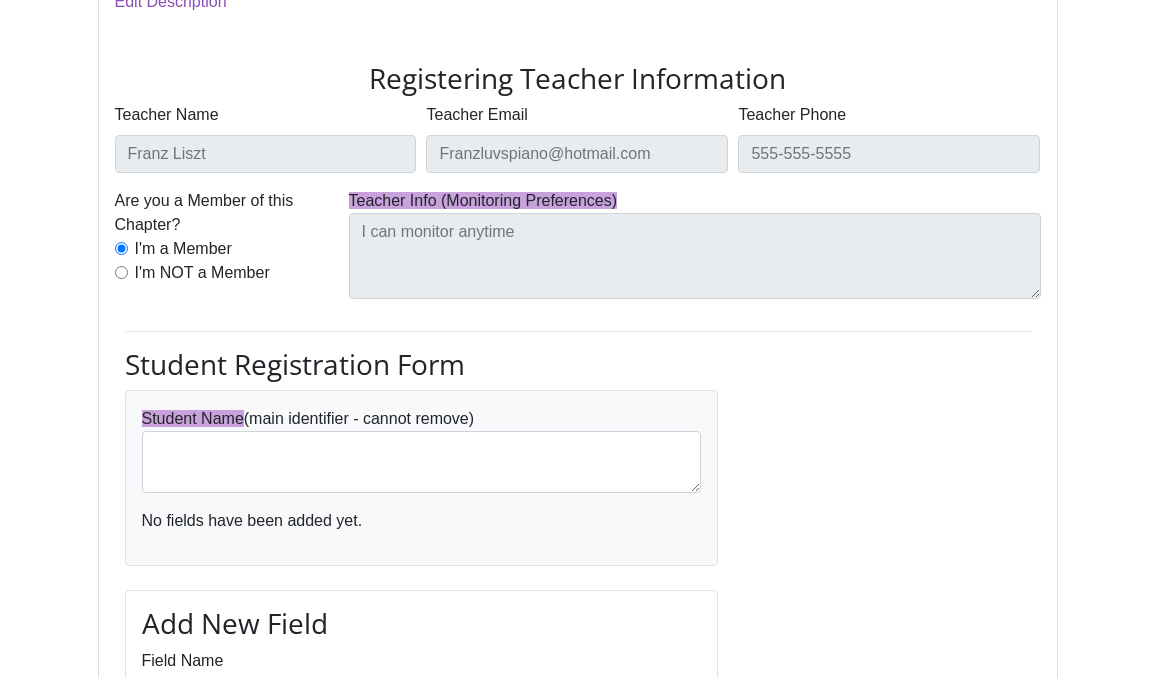 scroll, scrollTop: 612, scrollLeft: 0, axis: vertical 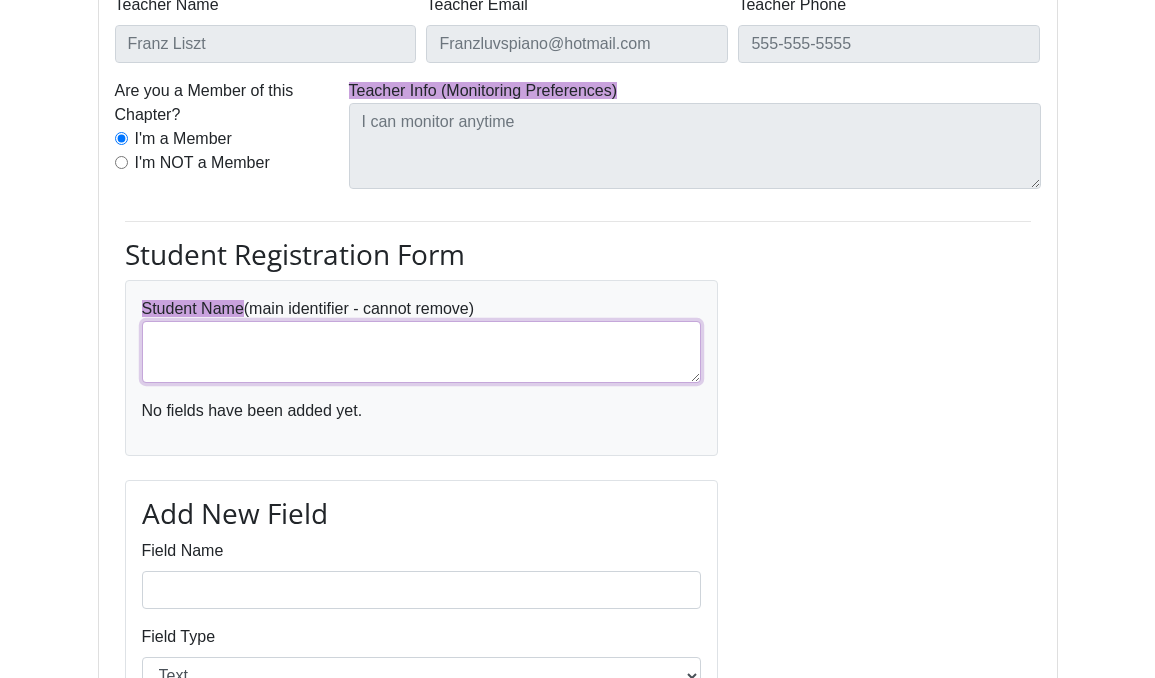 click at bounding box center (422, 352) 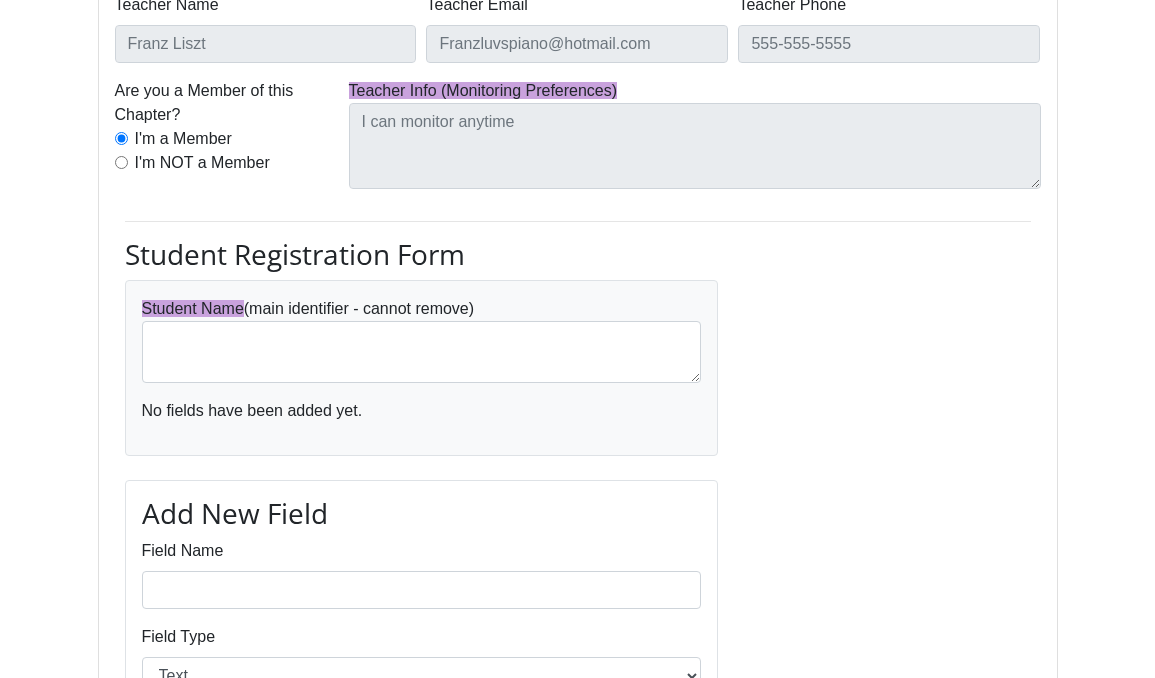 click on "Student Name  (main identifier - cannot remove)
No fields have been added yet." at bounding box center (422, 368) 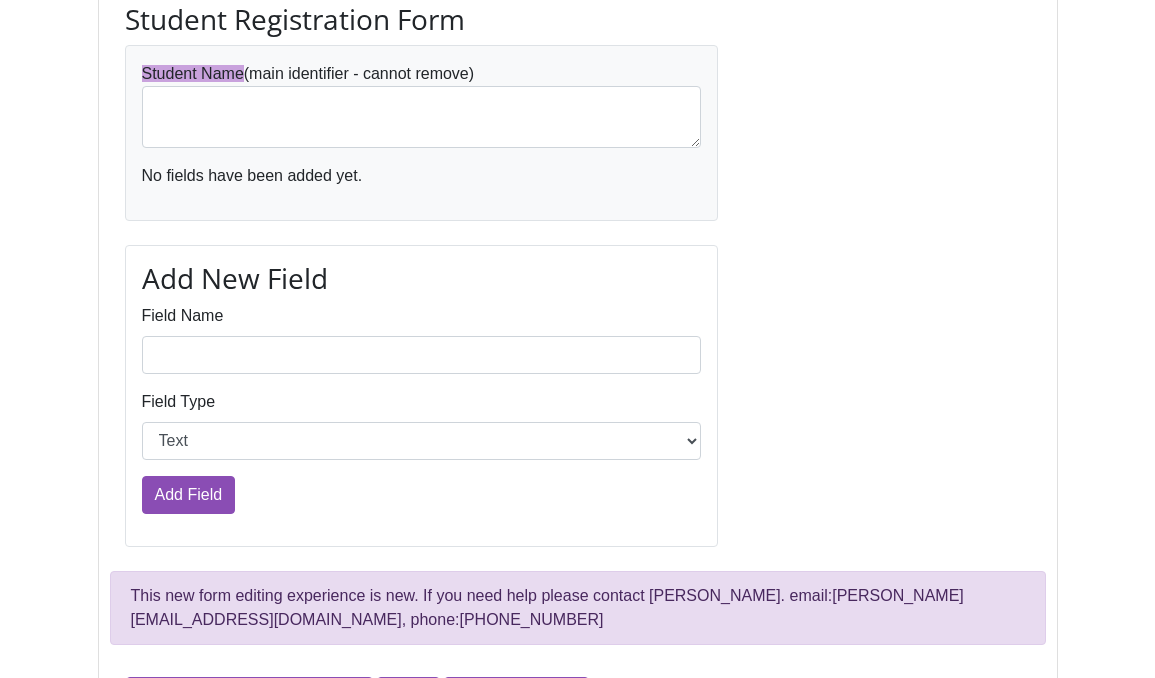 scroll, scrollTop: 849, scrollLeft: 0, axis: vertical 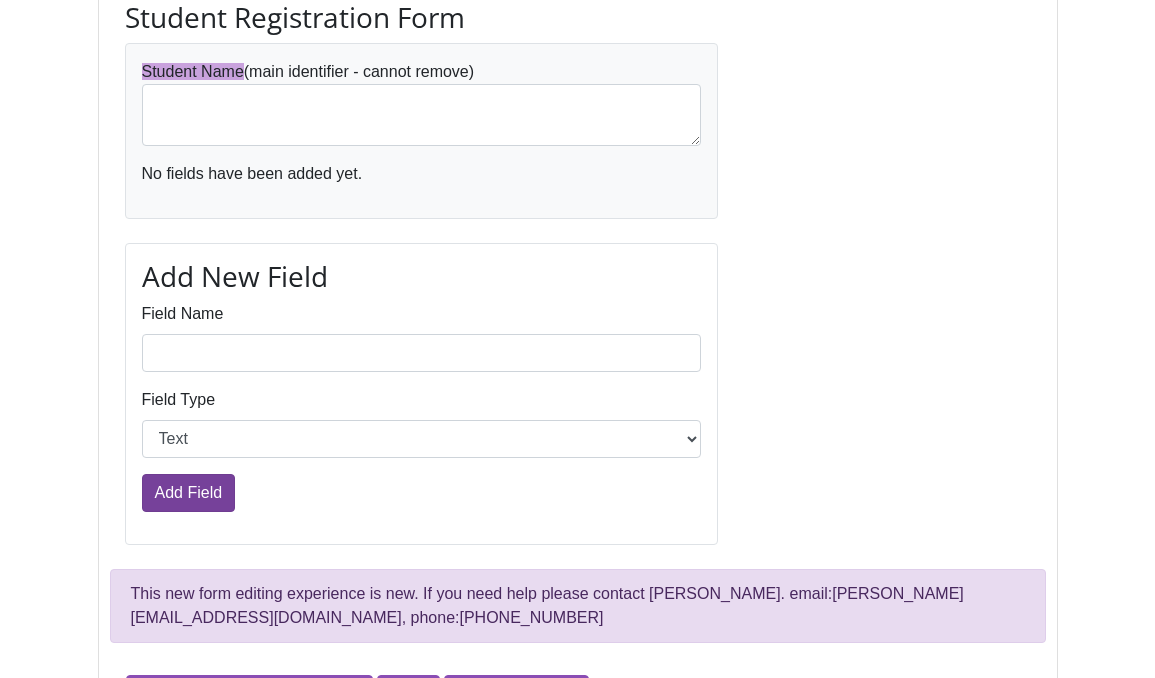 click on "Add Field" at bounding box center (189, 493) 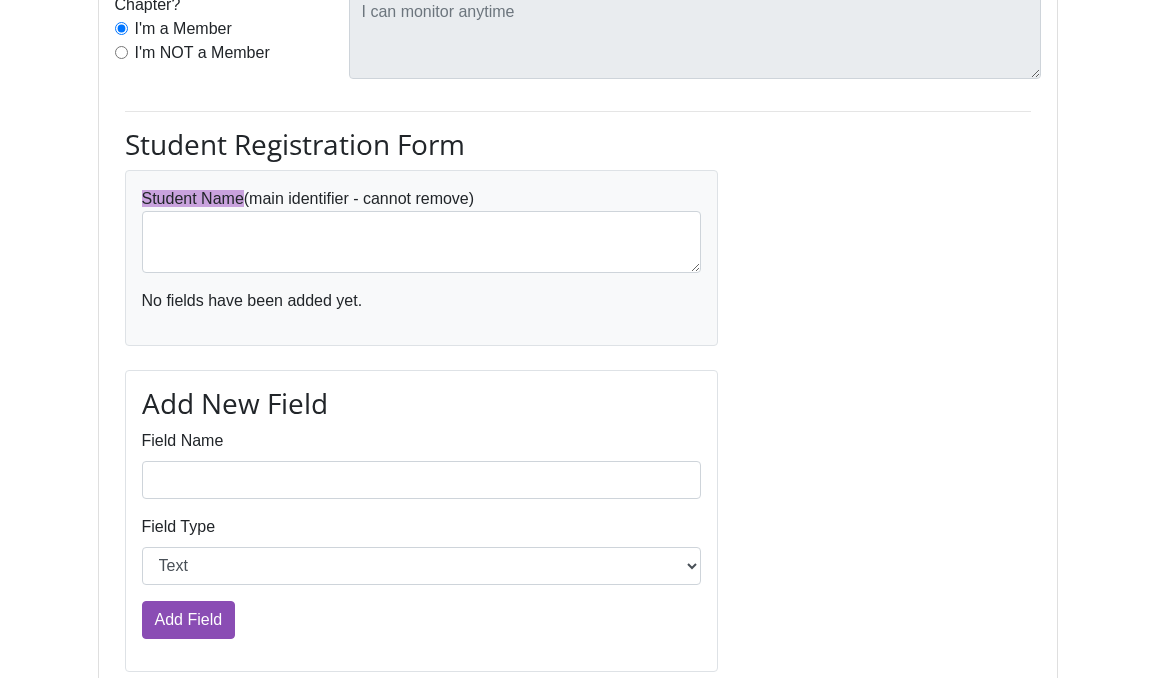 scroll, scrollTop: 722, scrollLeft: 0, axis: vertical 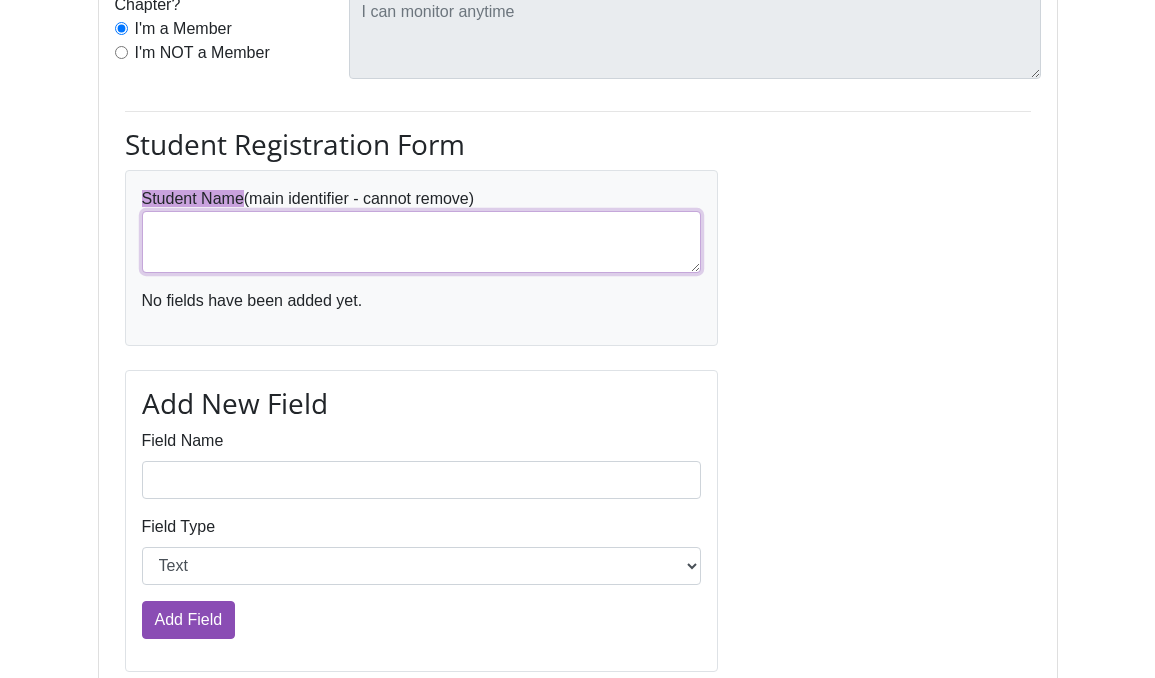 click at bounding box center [422, 242] 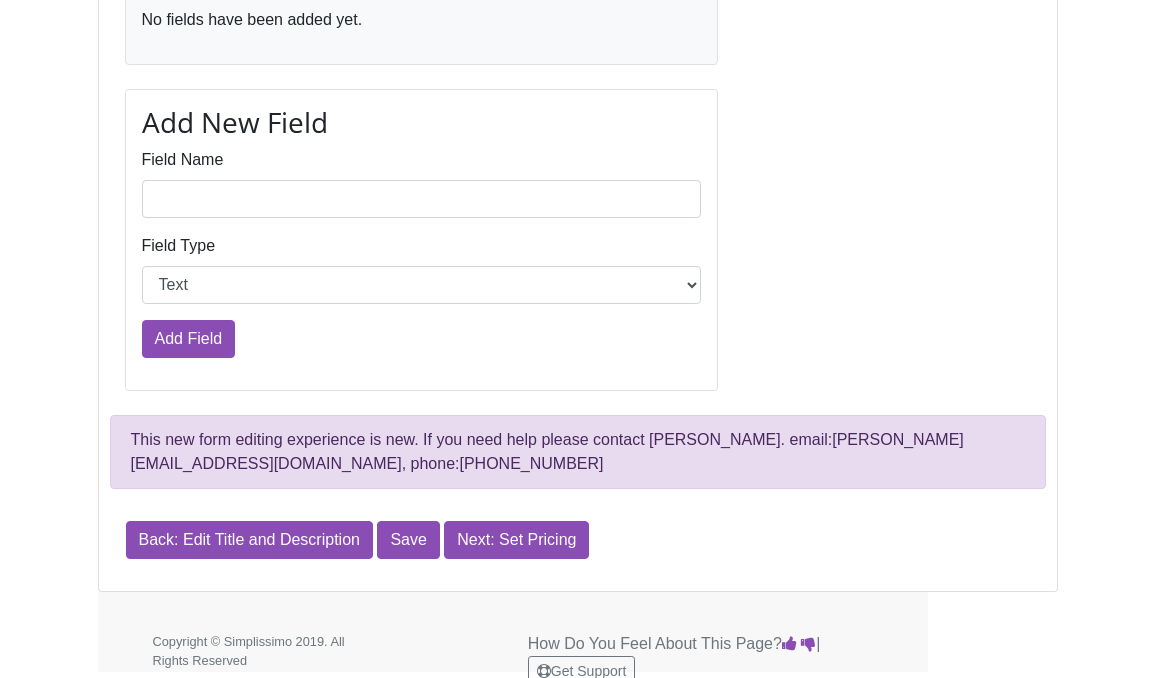 scroll, scrollTop: 1001, scrollLeft: 0, axis: vertical 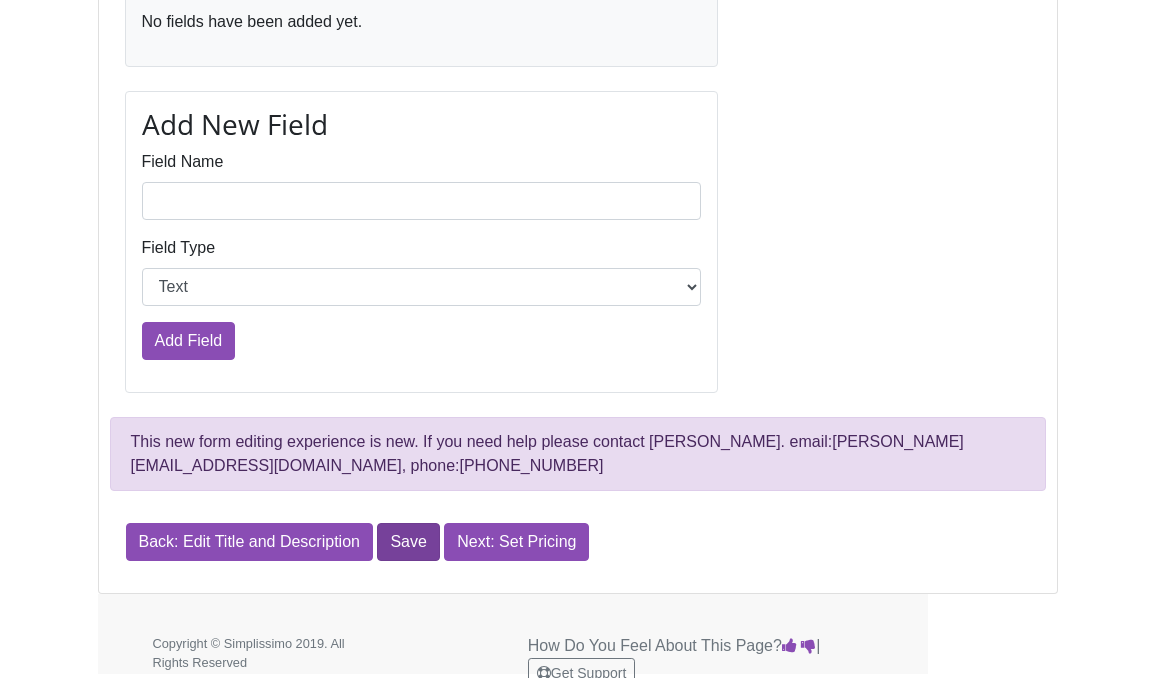 click on "Save" at bounding box center [408, 542] 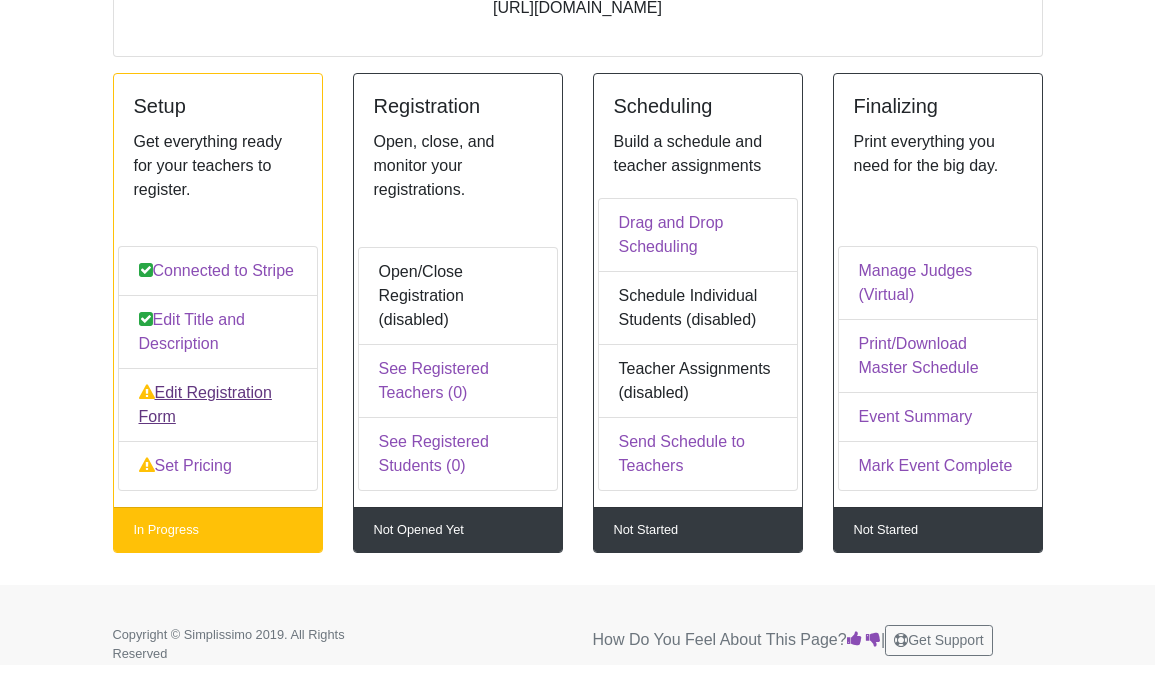 scroll, scrollTop: 258, scrollLeft: 0, axis: vertical 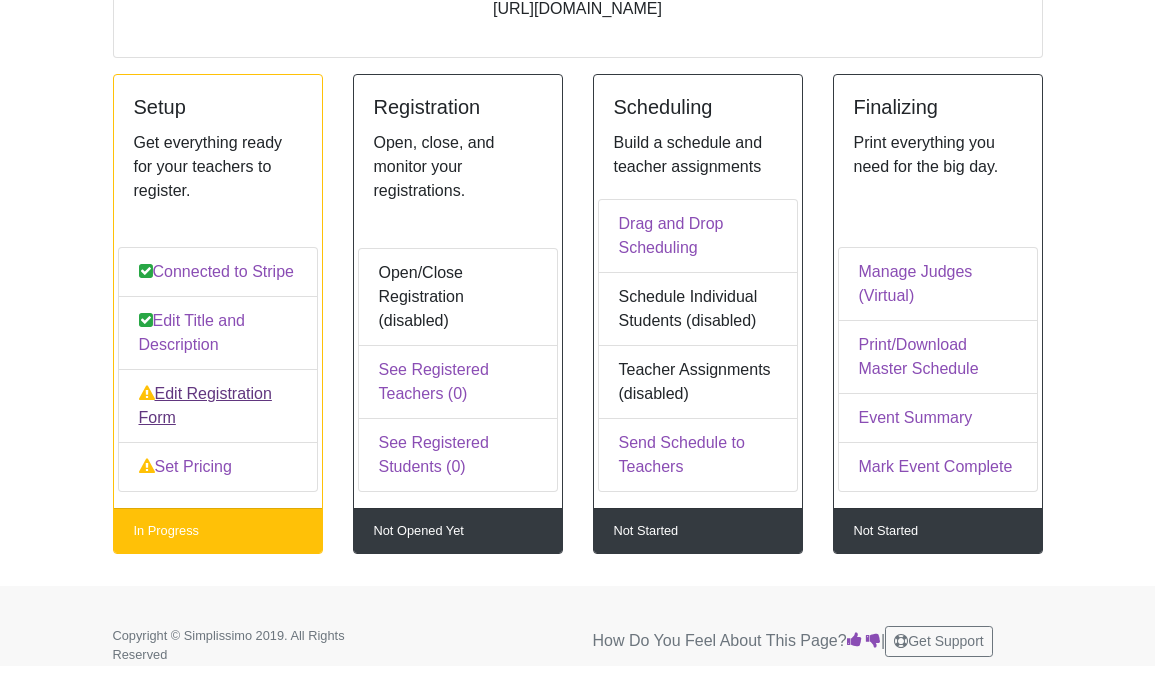 click on "Edit Registration Form" at bounding box center [218, 406] 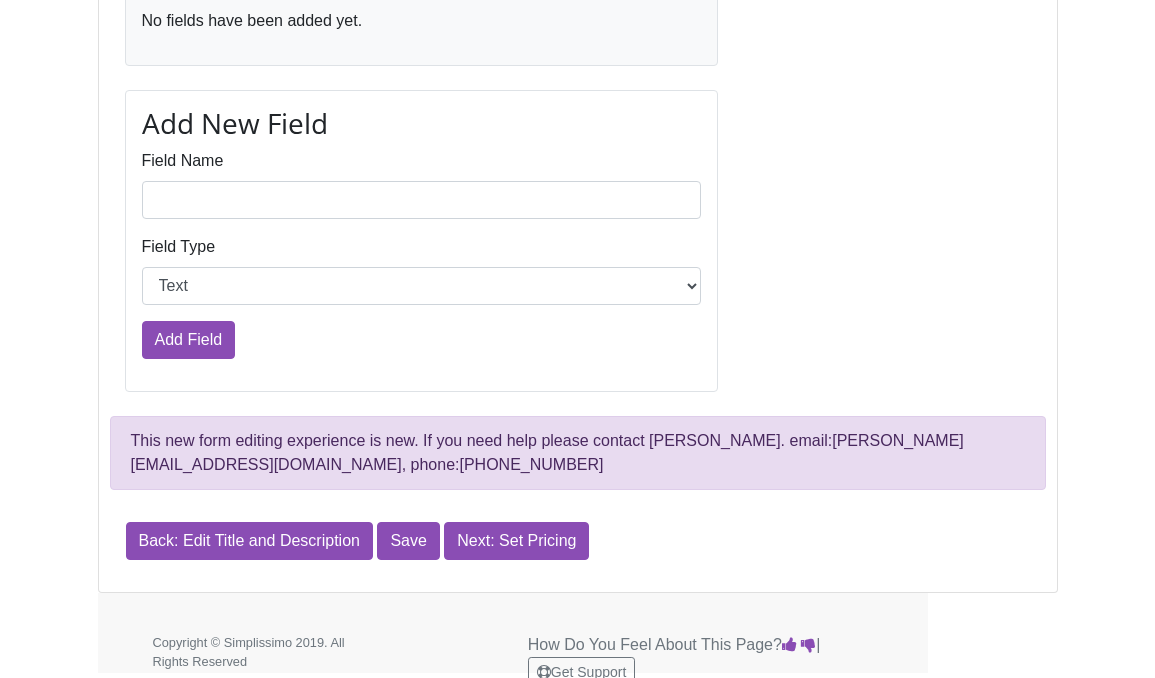 scroll, scrollTop: 935, scrollLeft: 0, axis: vertical 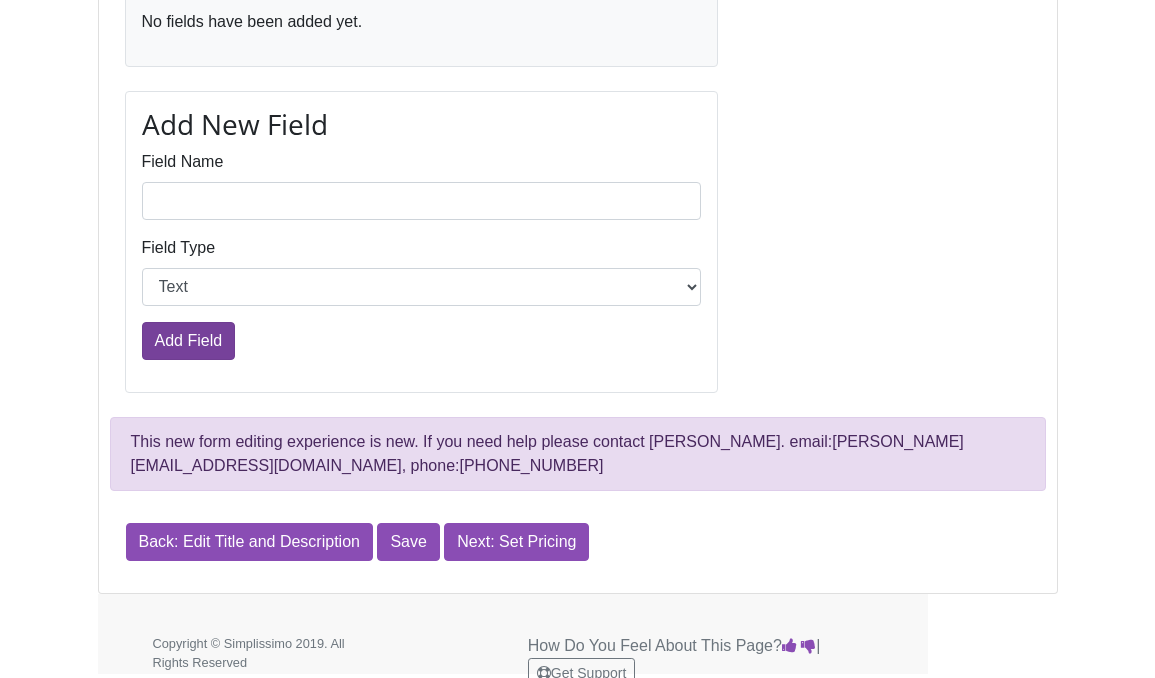 click on "Add Field" at bounding box center (189, 341) 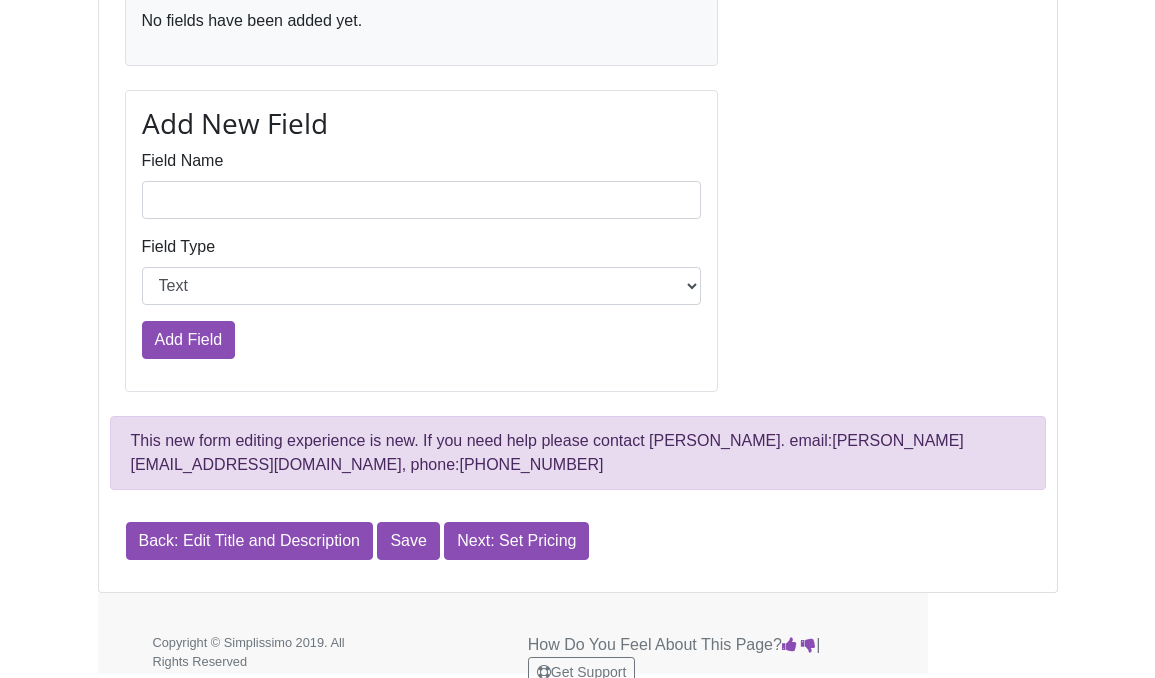 scroll, scrollTop: 1001, scrollLeft: 0, axis: vertical 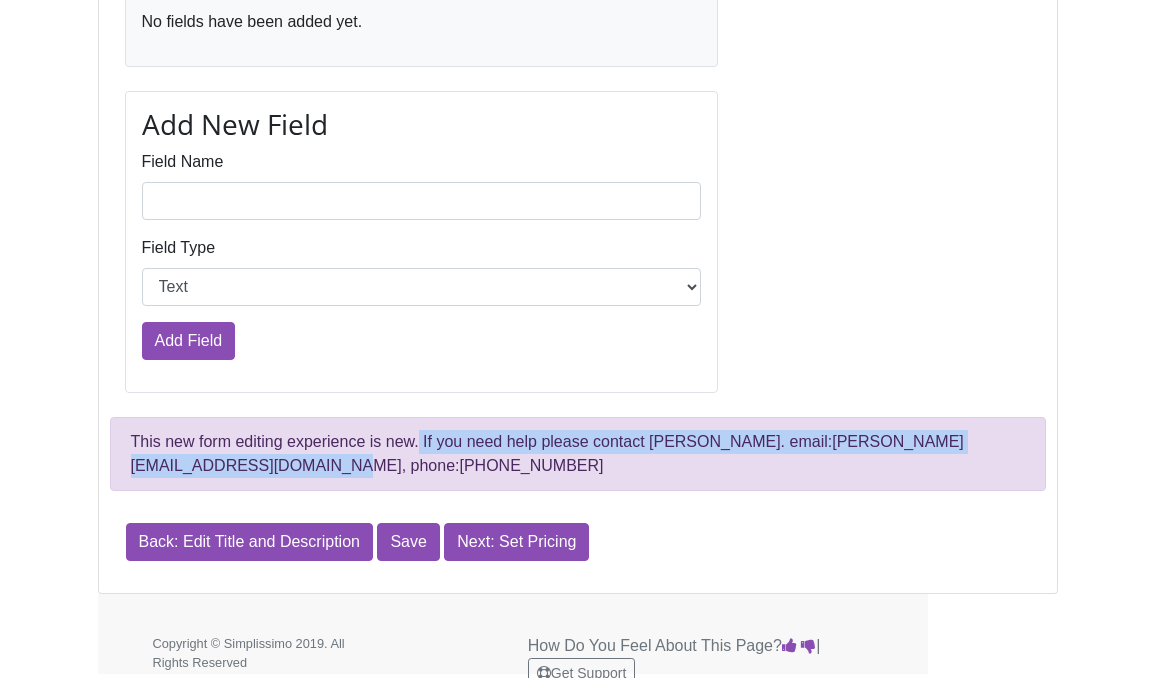 drag, startPoint x: 424, startPoint y: 416, endPoint x: 424, endPoint y: 444, distance: 28 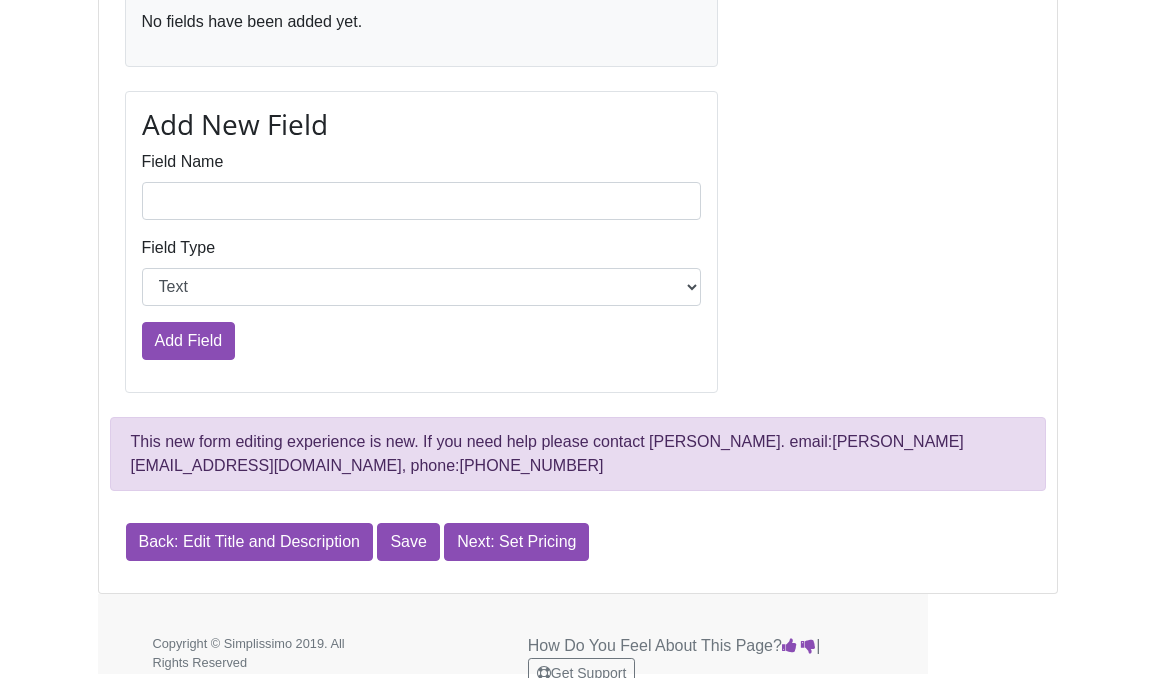 click on "This new form editing experience is new. If you need help please contact Axel. email:axel@simplissimoevents.com, phone:(817)381-6321" at bounding box center (578, 454) 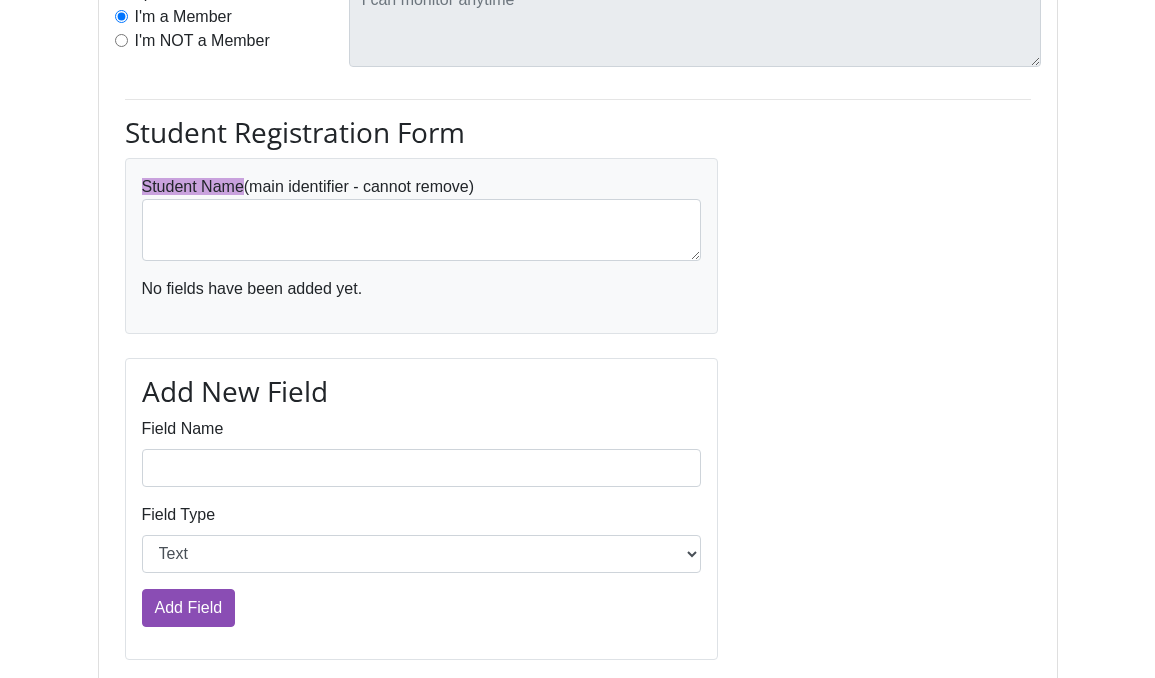 scroll, scrollTop: 708, scrollLeft: 0, axis: vertical 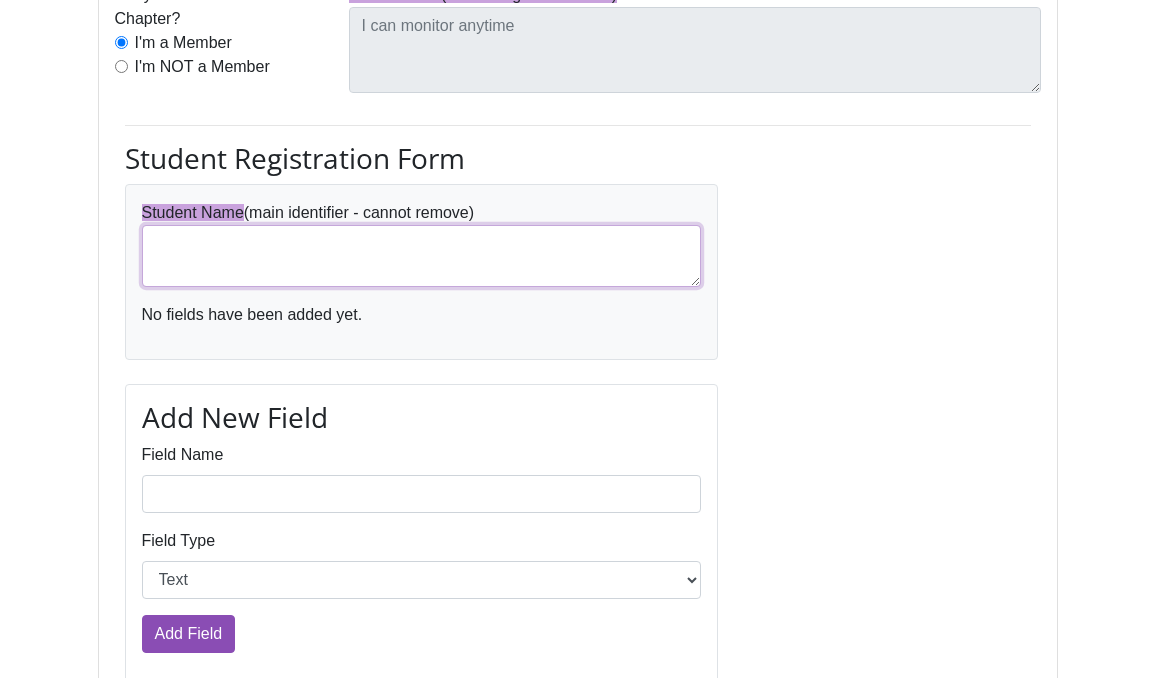 click at bounding box center [422, 256] 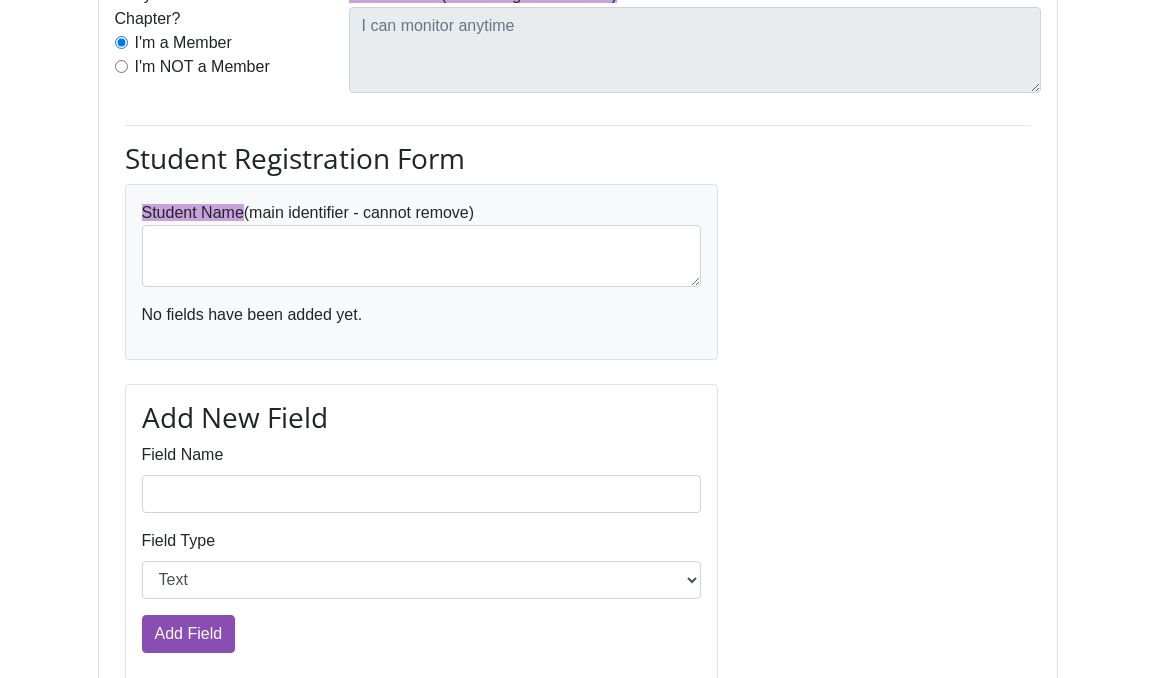 click on "Student Name  (main identifier - cannot remove)" at bounding box center [422, 244] 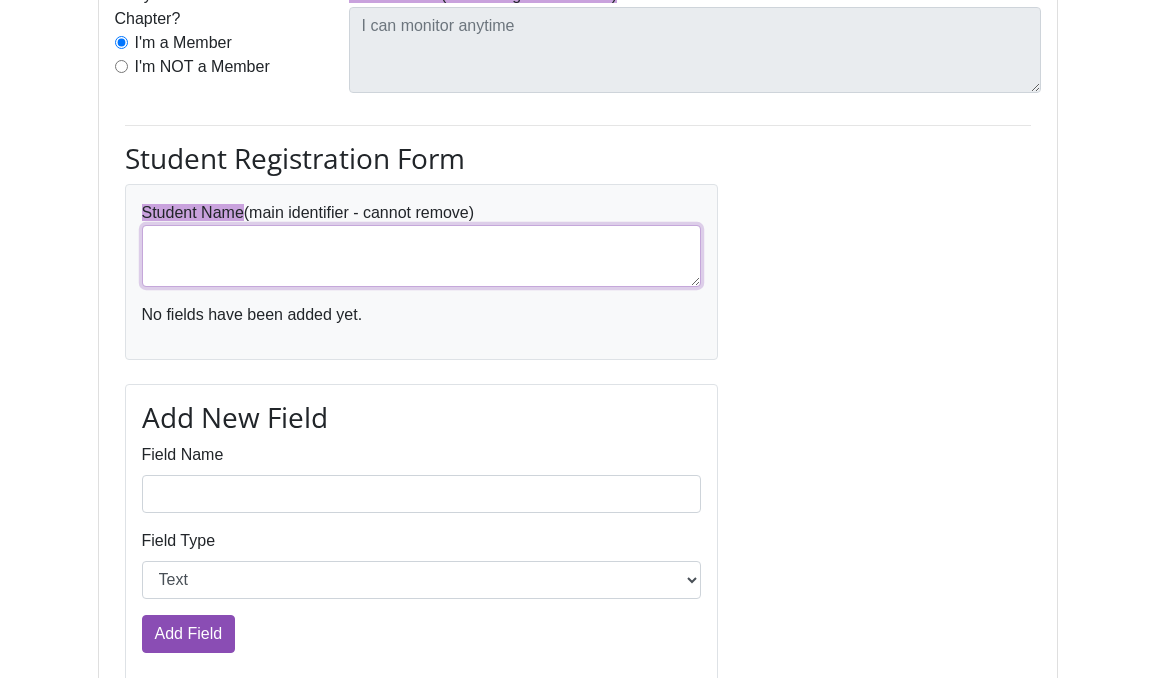 click at bounding box center [422, 256] 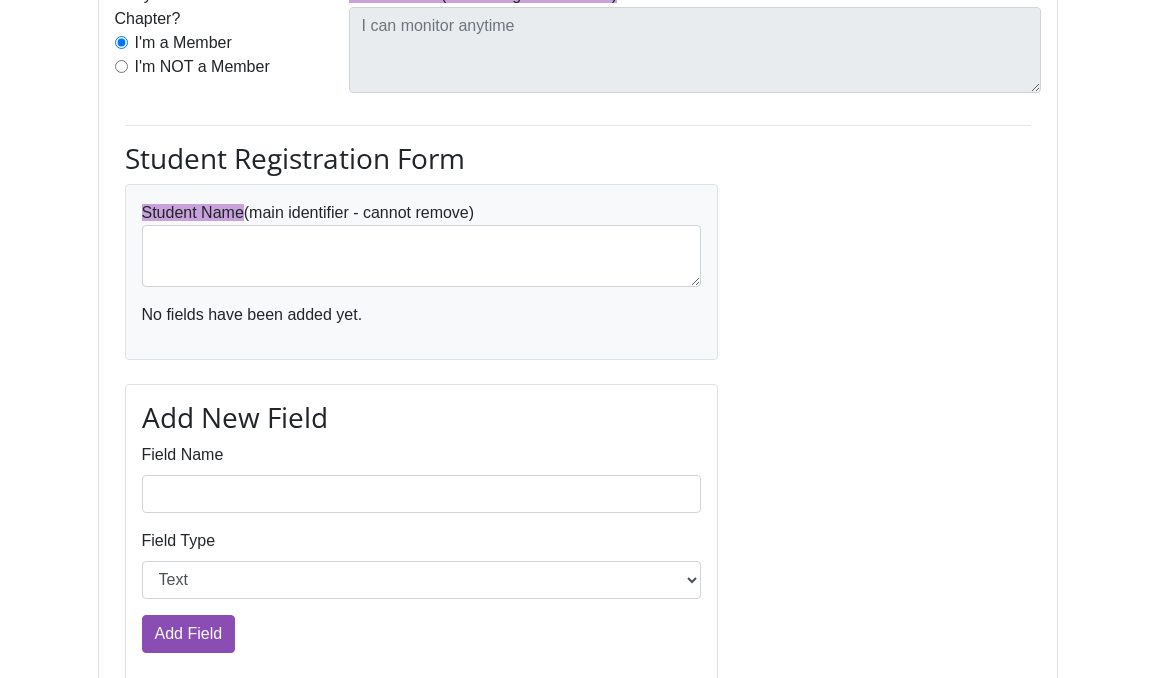click on "No fields have been added yet." at bounding box center [422, 315] 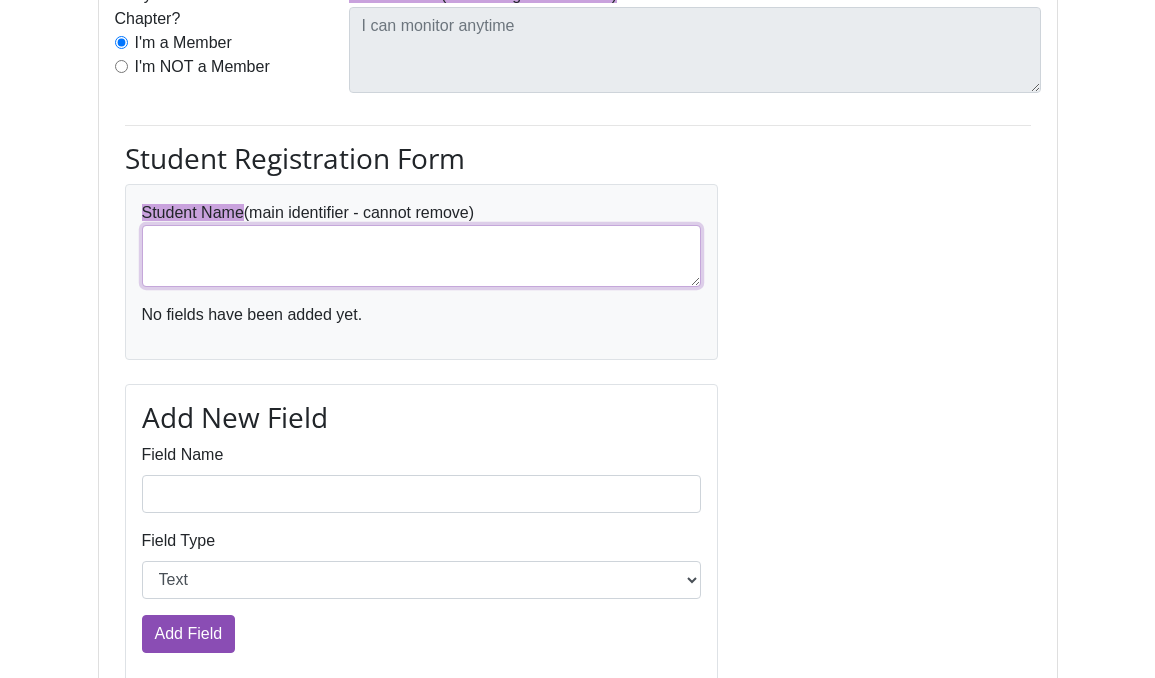click at bounding box center [422, 256] 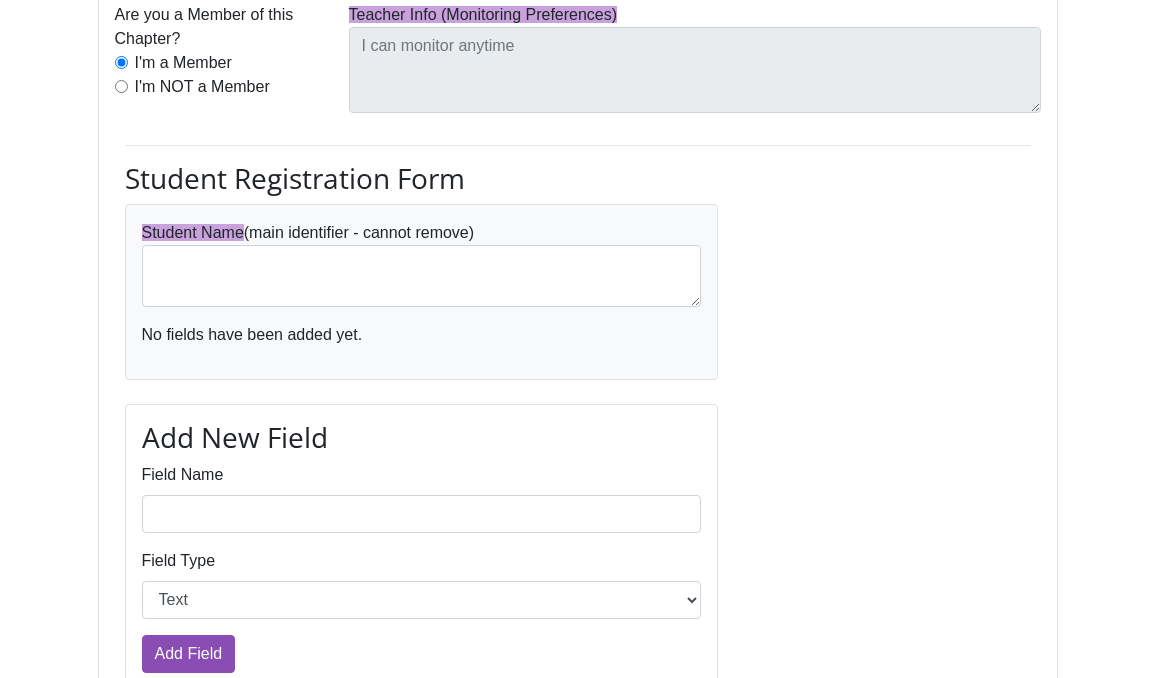 click on "Student Registration Form
Student Name  (main identifier - cannot remove)
No fields have been added yet.
Add New Field
Field Name
Field Type
Text
Choices
Options (comma-separated)
Add Field
This new form editing experience is new. If you need help please contact Axel. email:axel@simplissimoevents.com, phone:(817)381-6321" at bounding box center (578, 490) 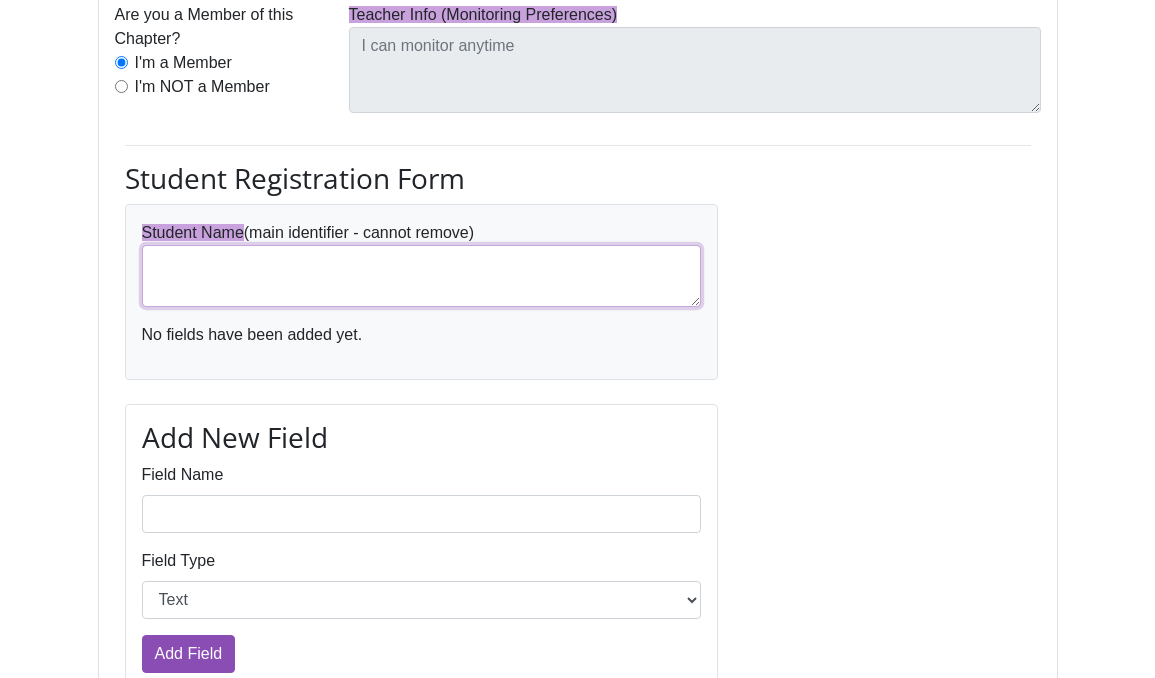 click at bounding box center (422, 276) 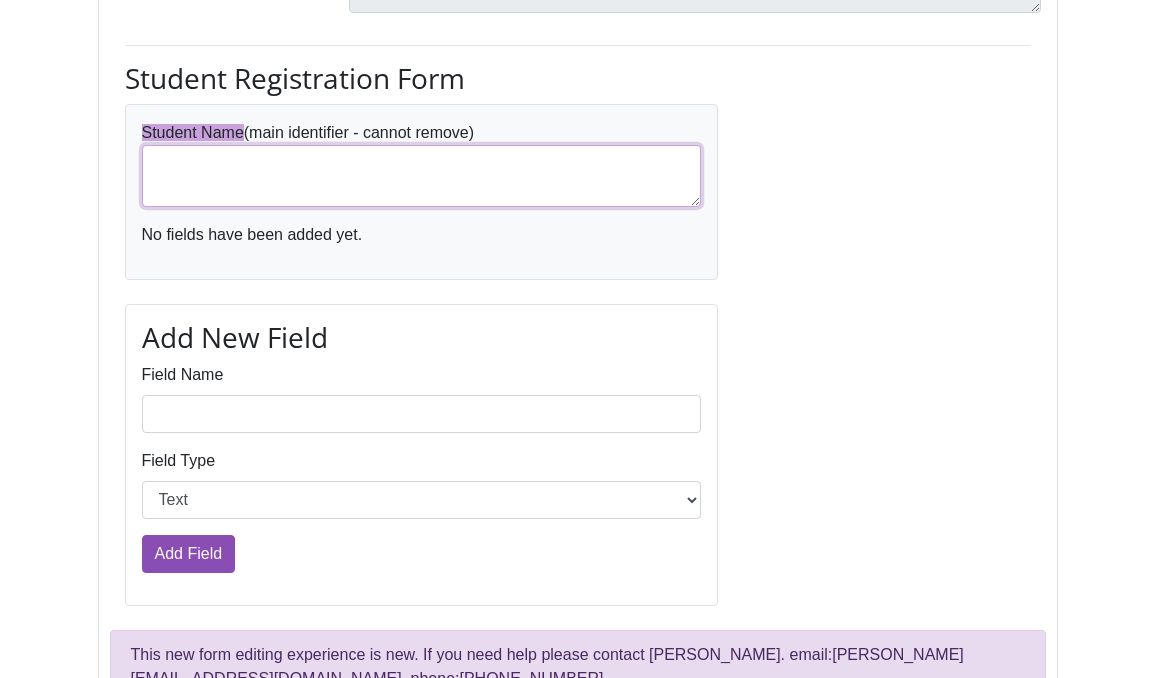 scroll, scrollTop: 790, scrollLeft: 0, axis: vertical 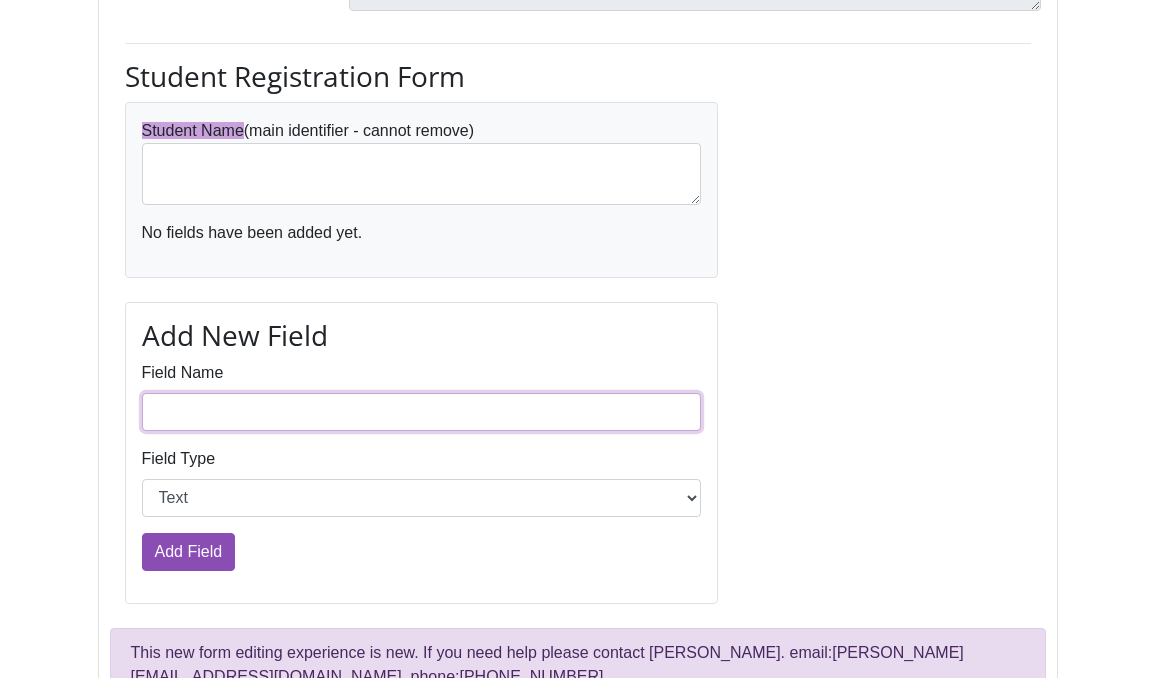click on "Field Name" at bounding box center [422, 412] 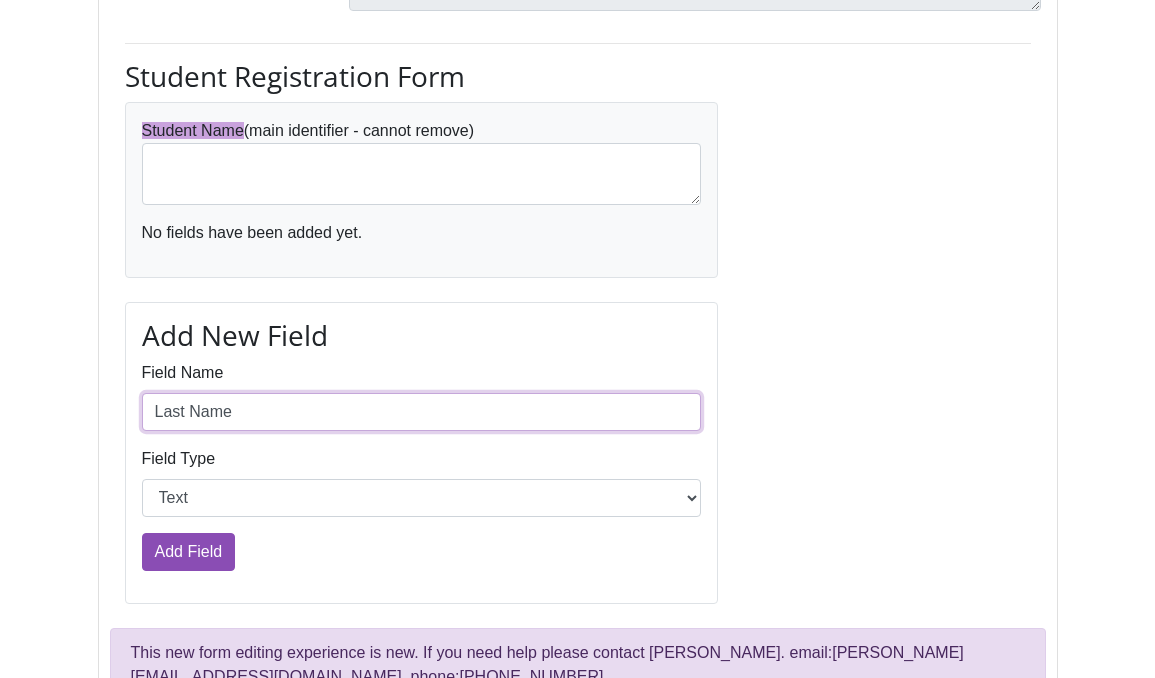type on "Last Name" 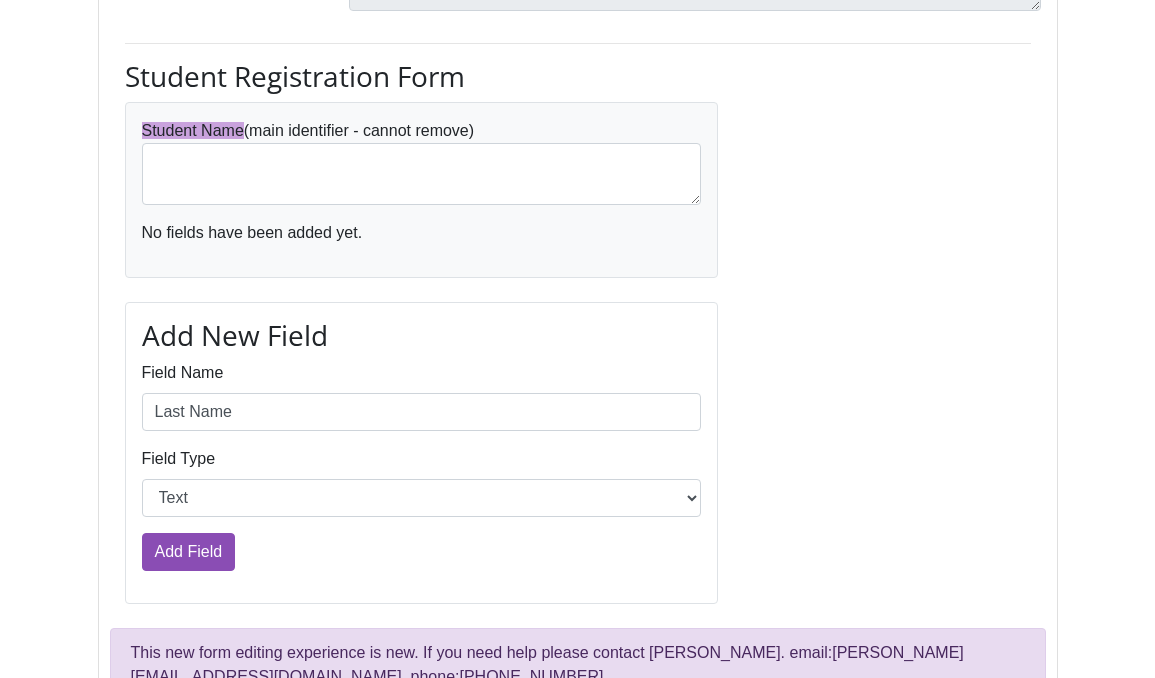 click on "Field Name
Last Name
Field Type
Text
Choices
Options (comma-separated)
Add Field" at bounding box center (422, 466) 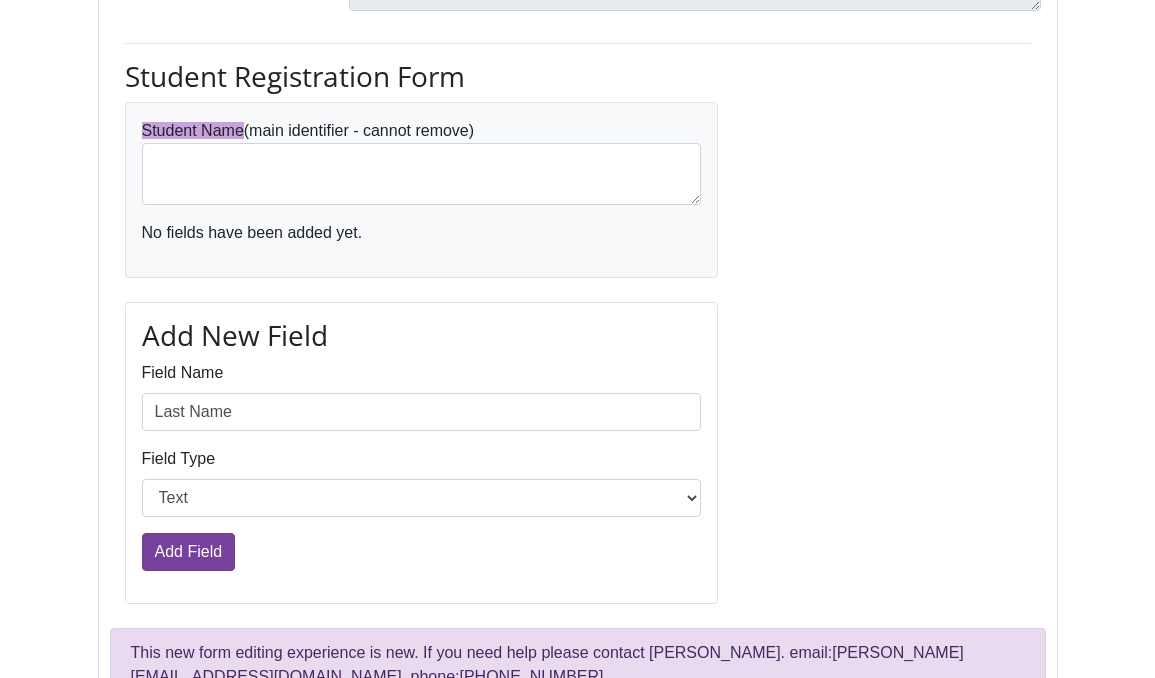 click on "Add Field" at bounding box center [189, 552] 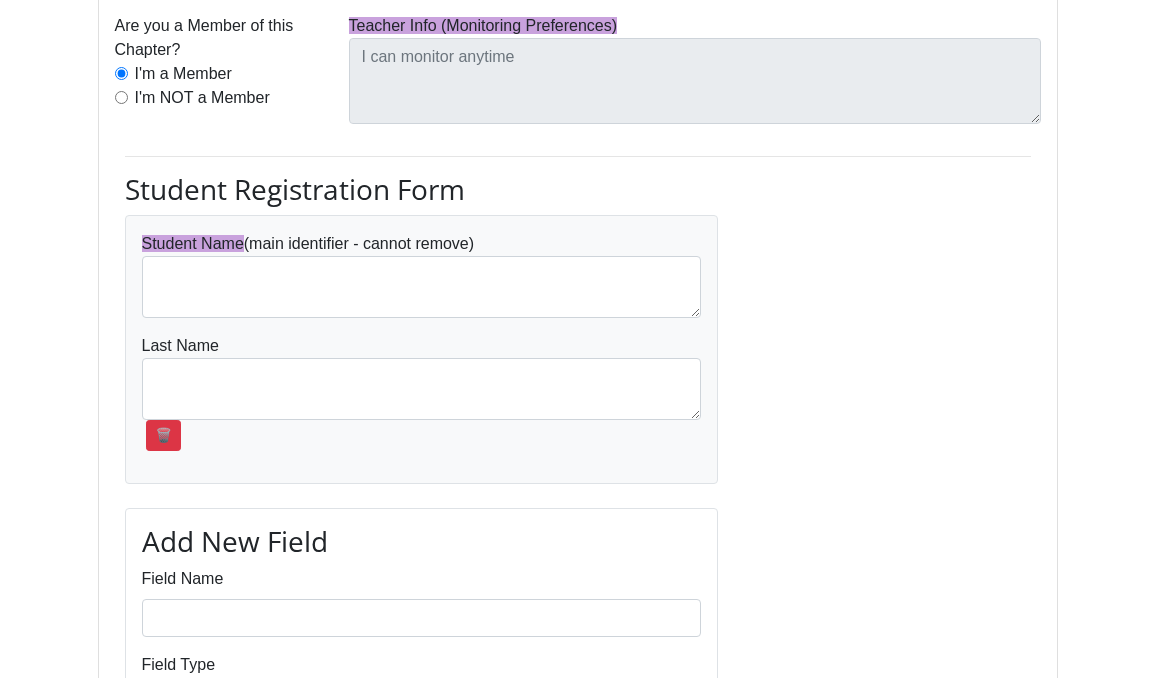 scroll, scrollTop: 687, scrollLeft: 0, axis: vertical 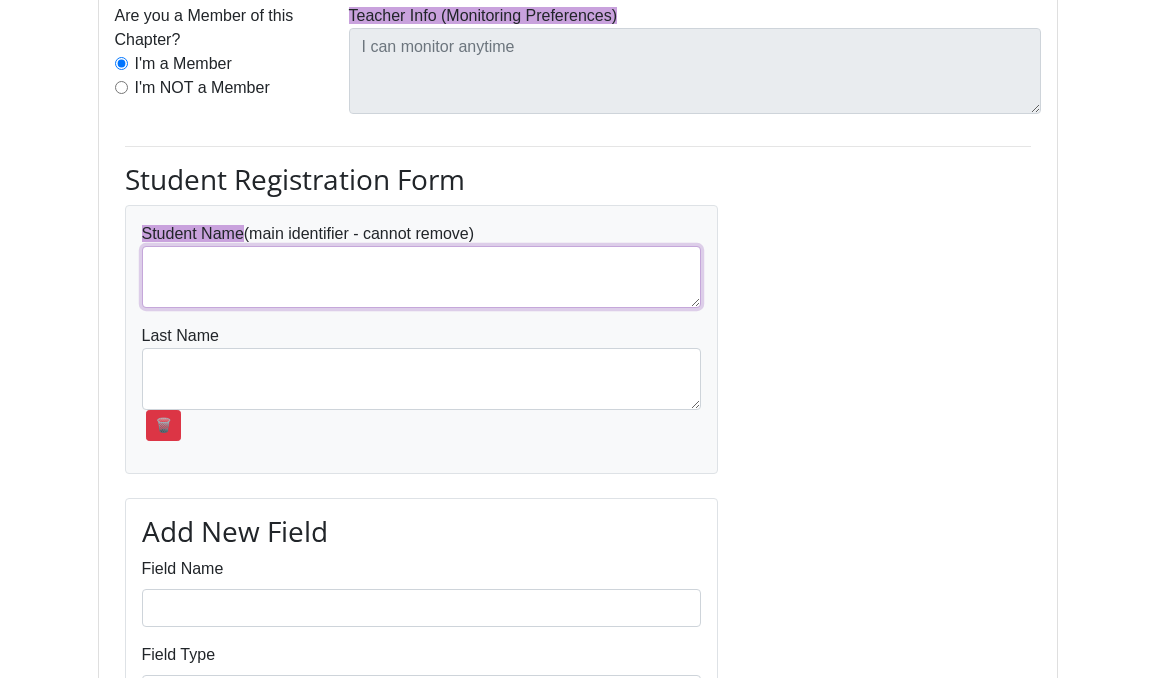 click at bounding box center [422, 277] 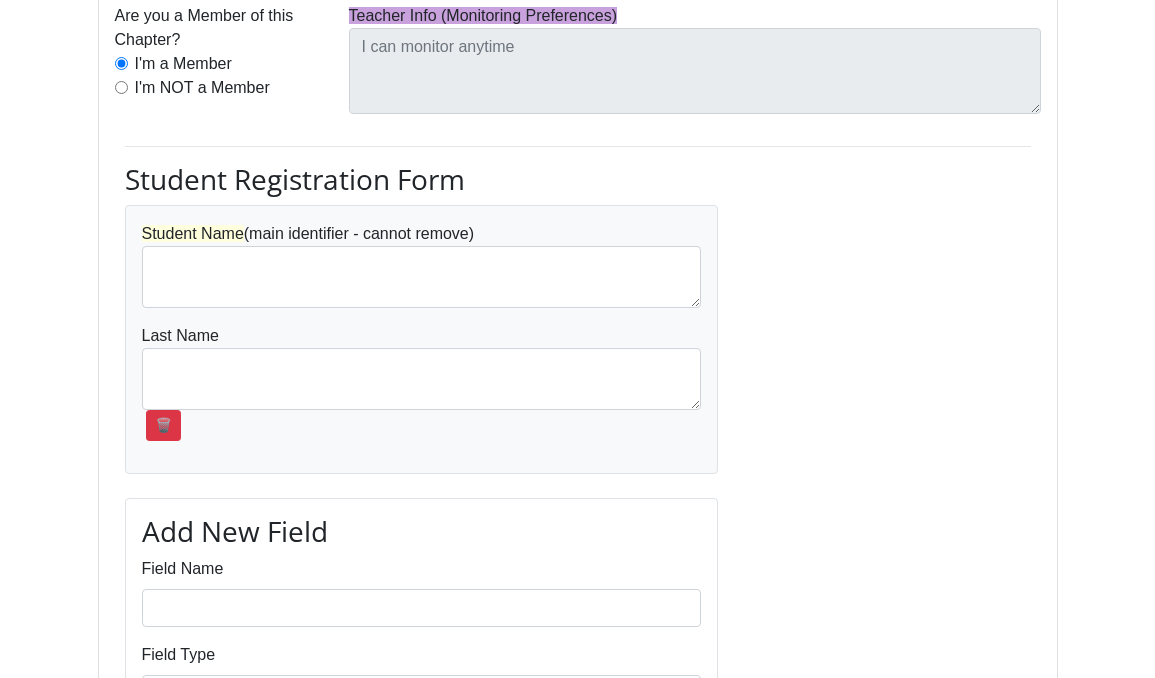 click on "Student Name" at bounding box center (193, 233) 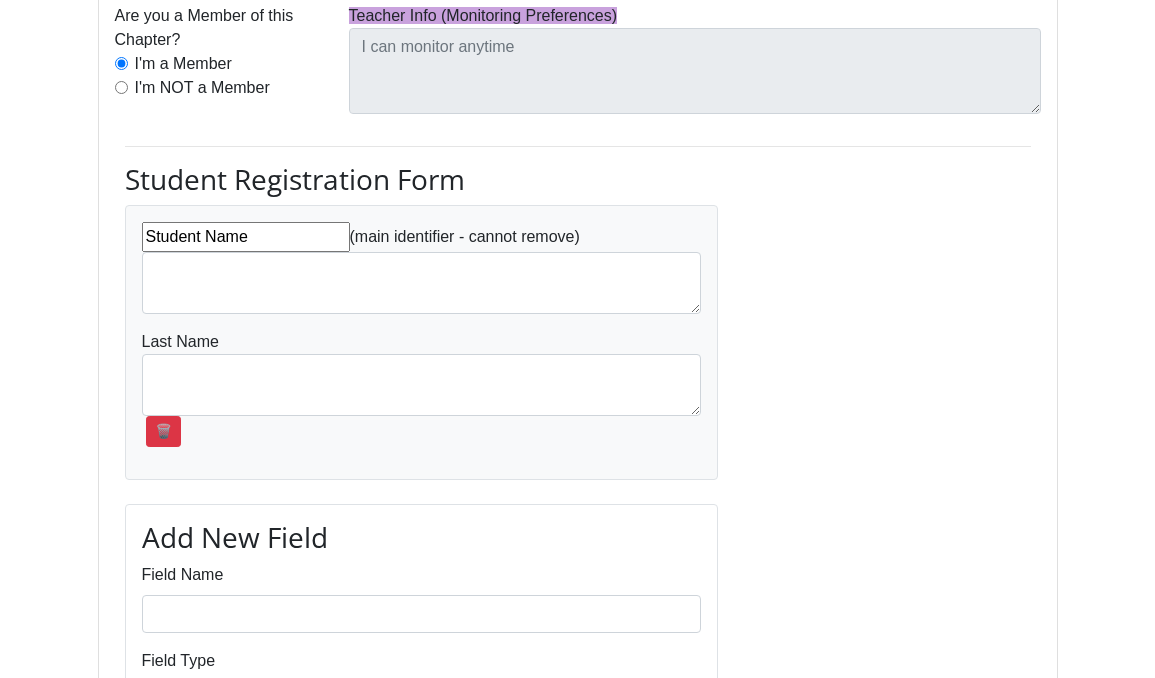 click on "Student Name" at bounding box center (246, 237) 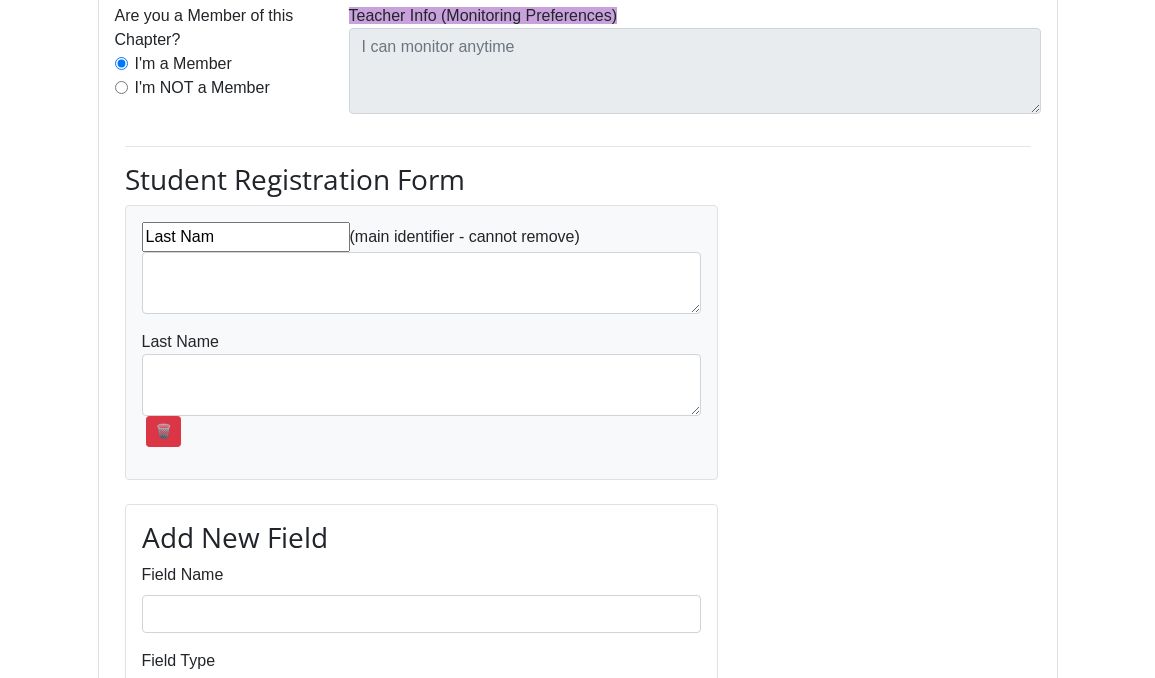 type on "Last Name" 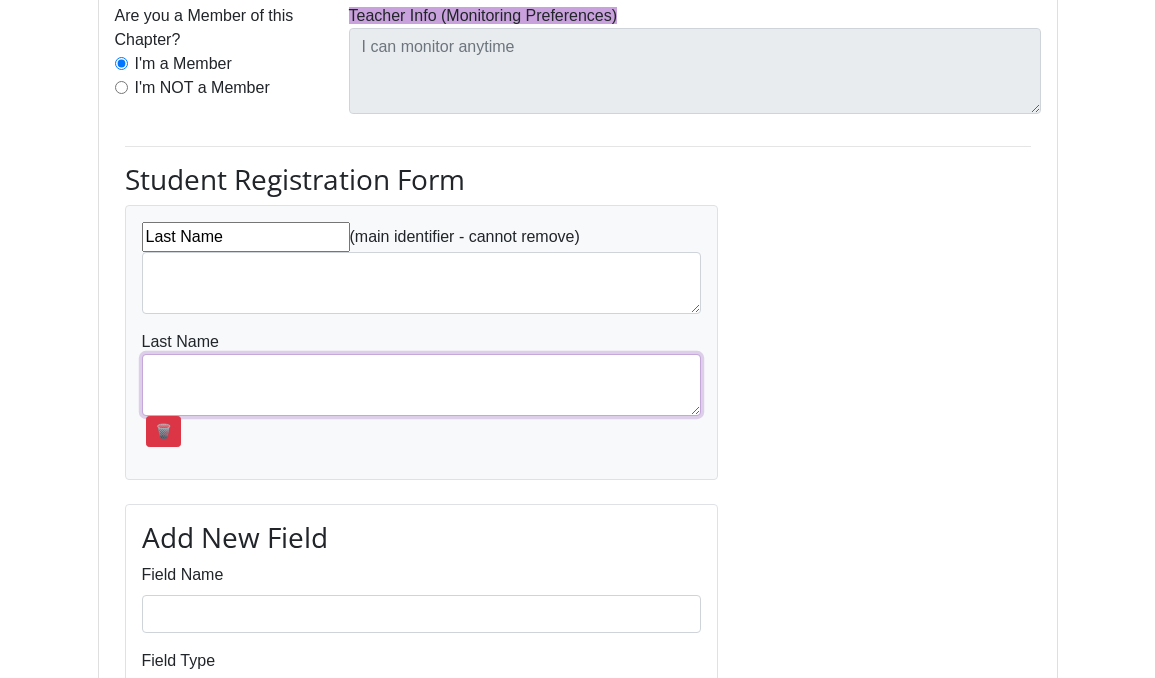 click at bounding box center (422, 385) 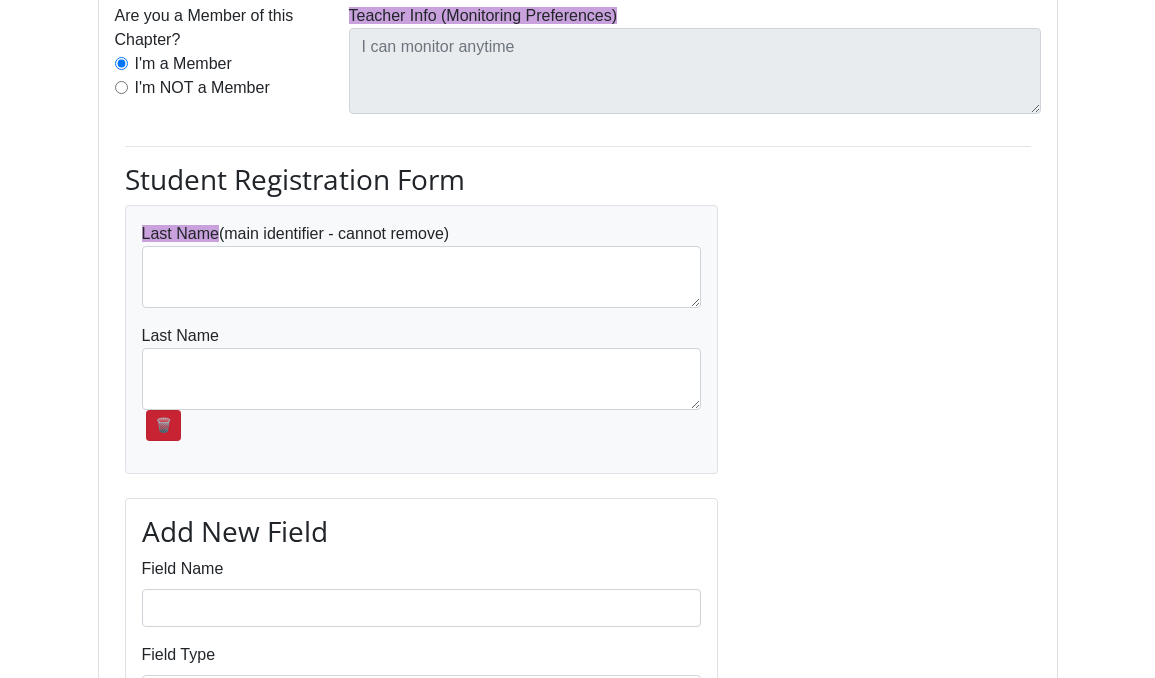 click on "🗑️" at bounding box center [163, 425] 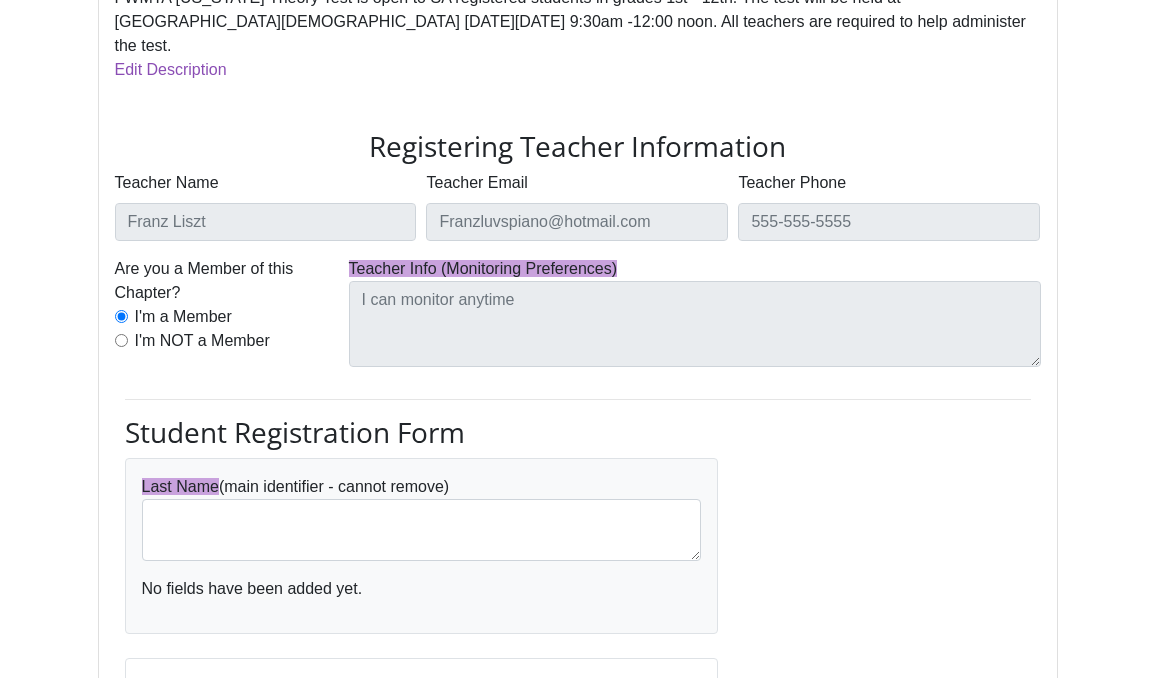 scroll, scrollTop: 492, scrollLeft: 0, axis: vertical 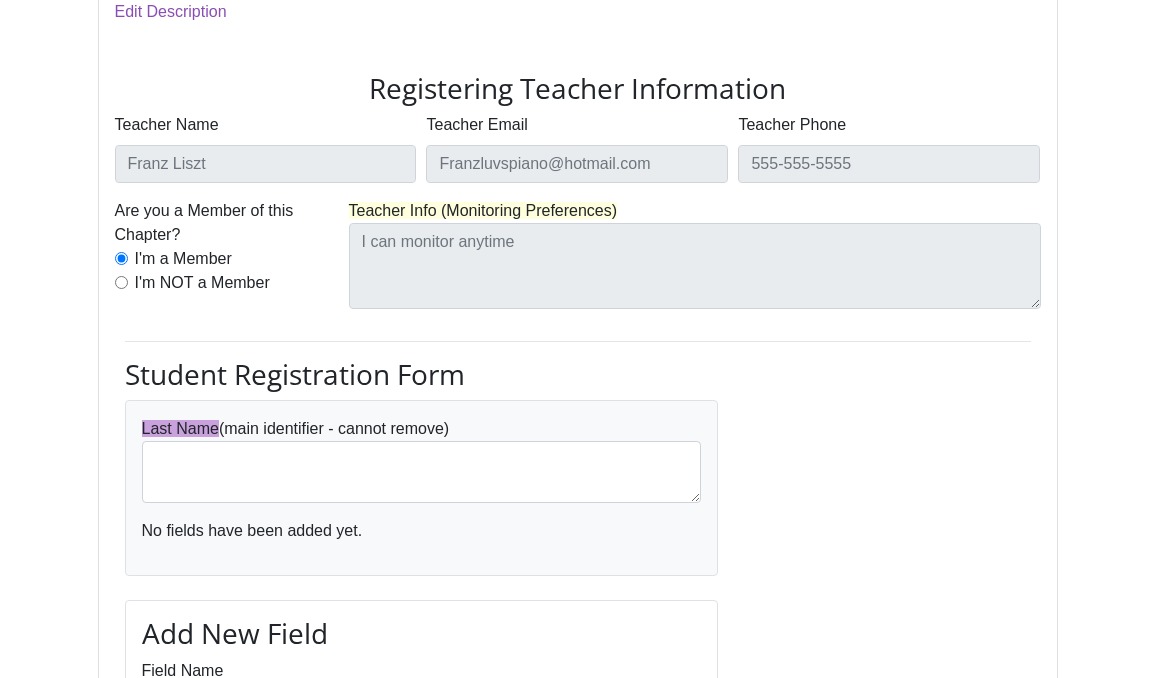 click on "Teacher Info (Monitoring Preferences)" at bounding box center [483, 210] 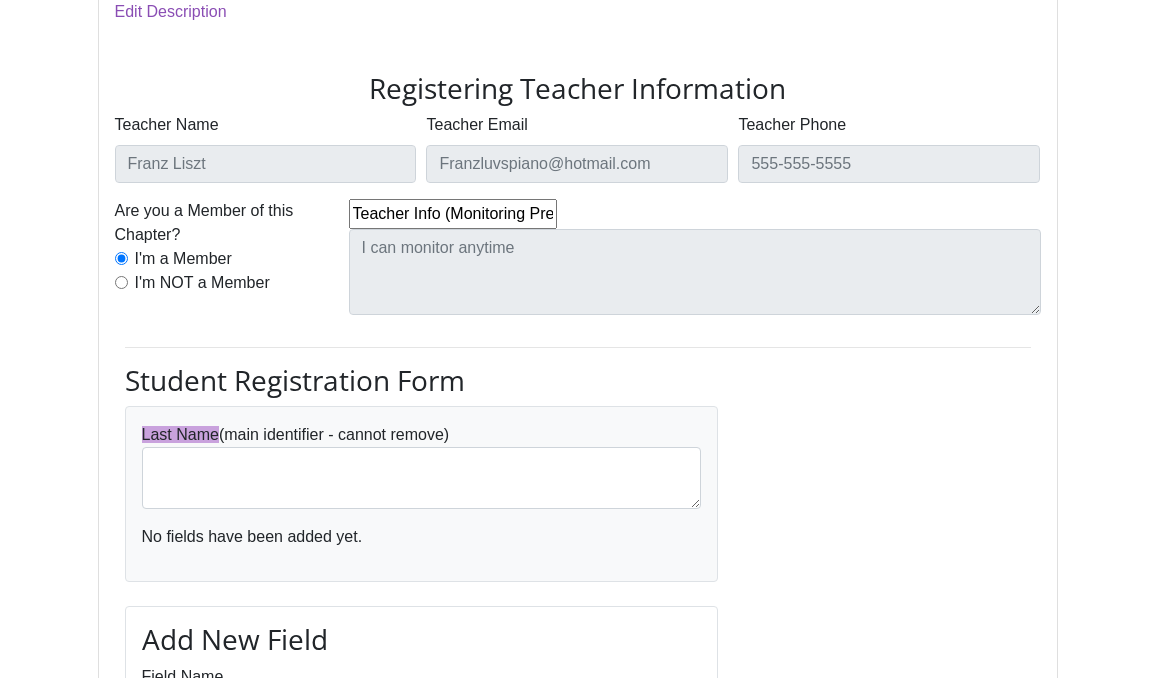 click on "Teacher Info (Monitoring Preferences)" at bounding box center (453, 214) 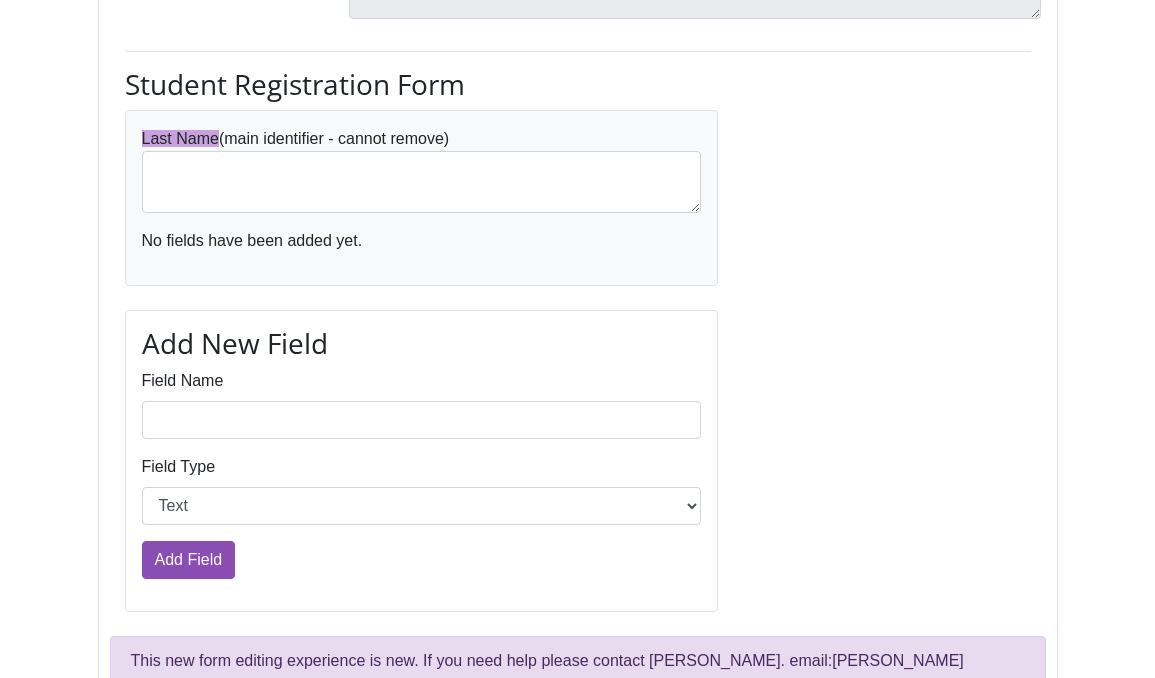 scroll, scrollTop: 881, scrollLeft: 0, axis: vertical 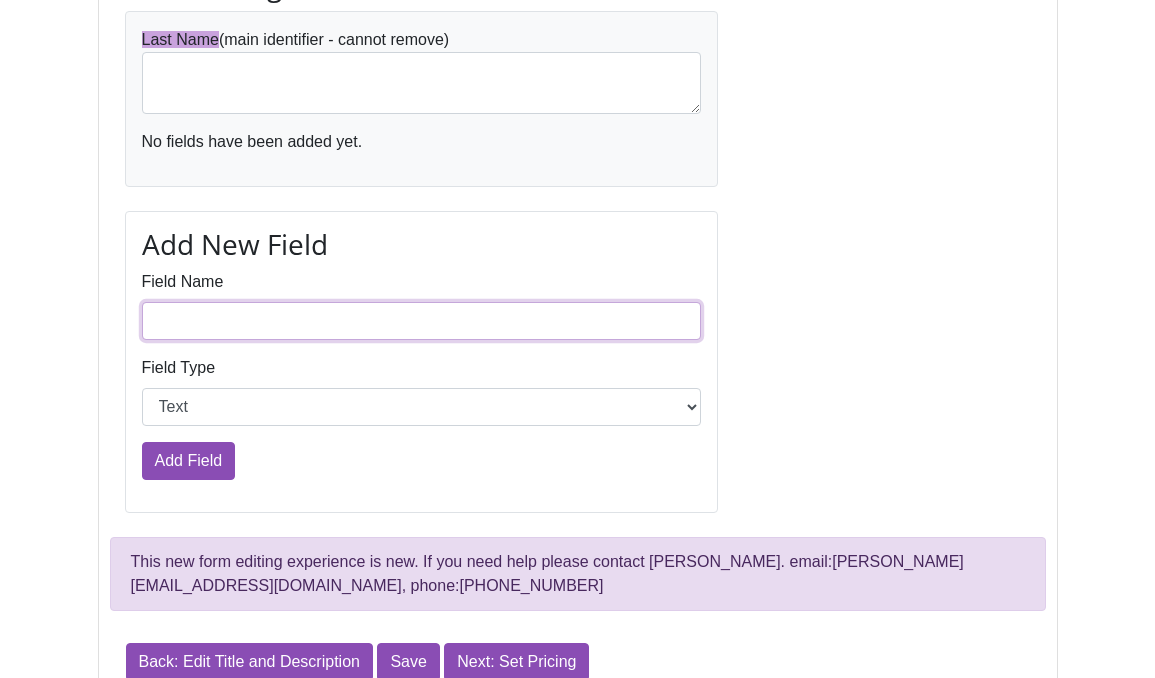 click on "Field Name" at bounding box center (422, 321) 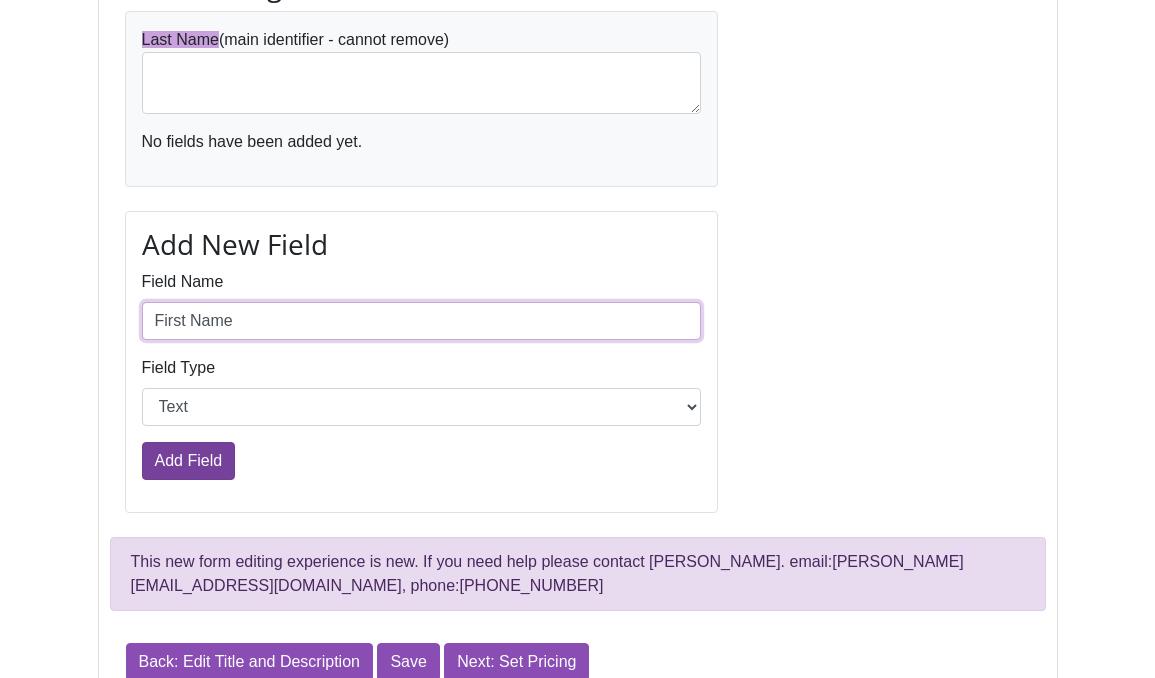 type on "First Name" 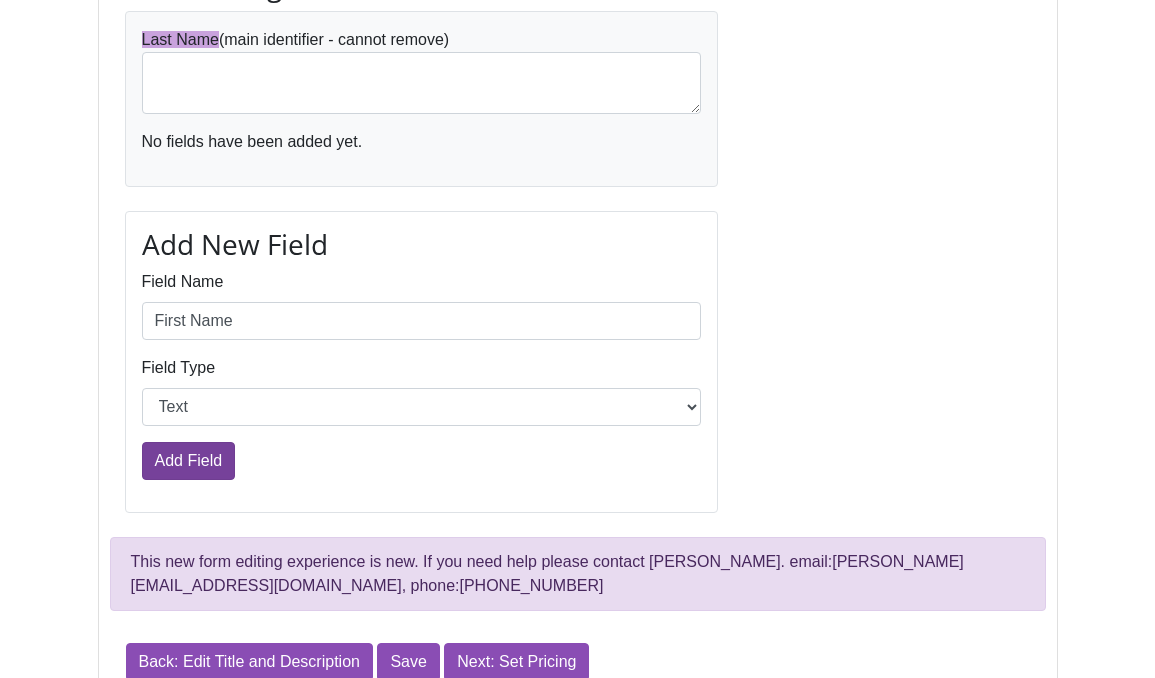 click on "Add Field" at bounding box center [189, 461] 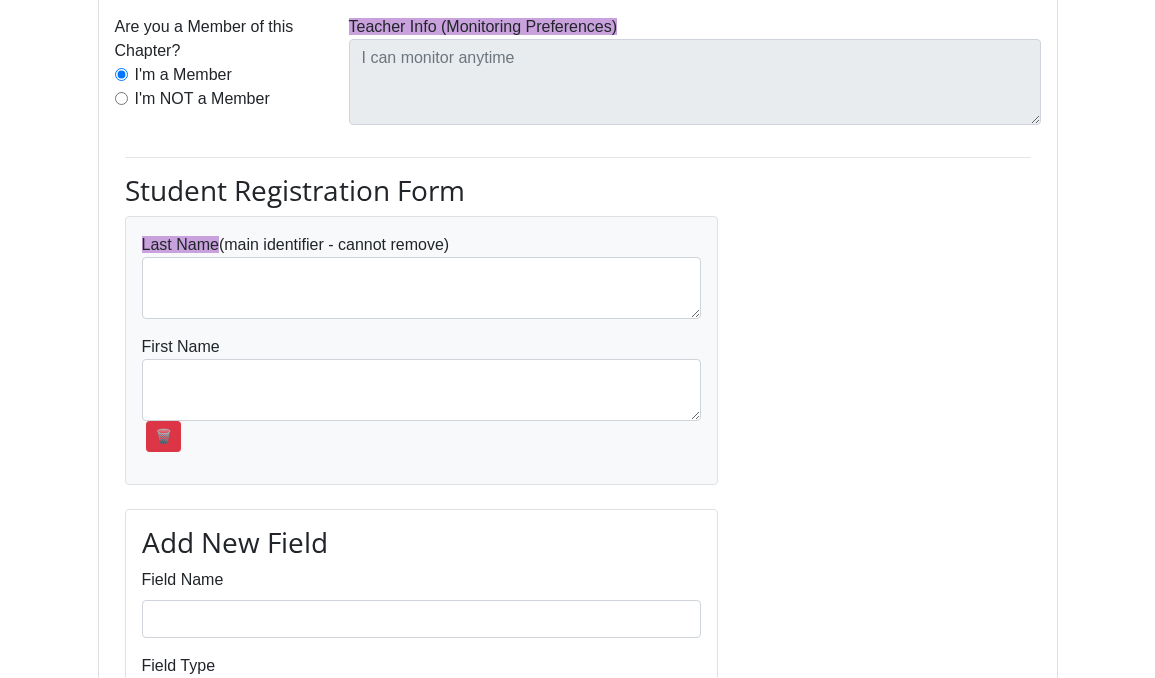 scroll, scrollTop: 732, scrollLeft: 0, axis: vertical 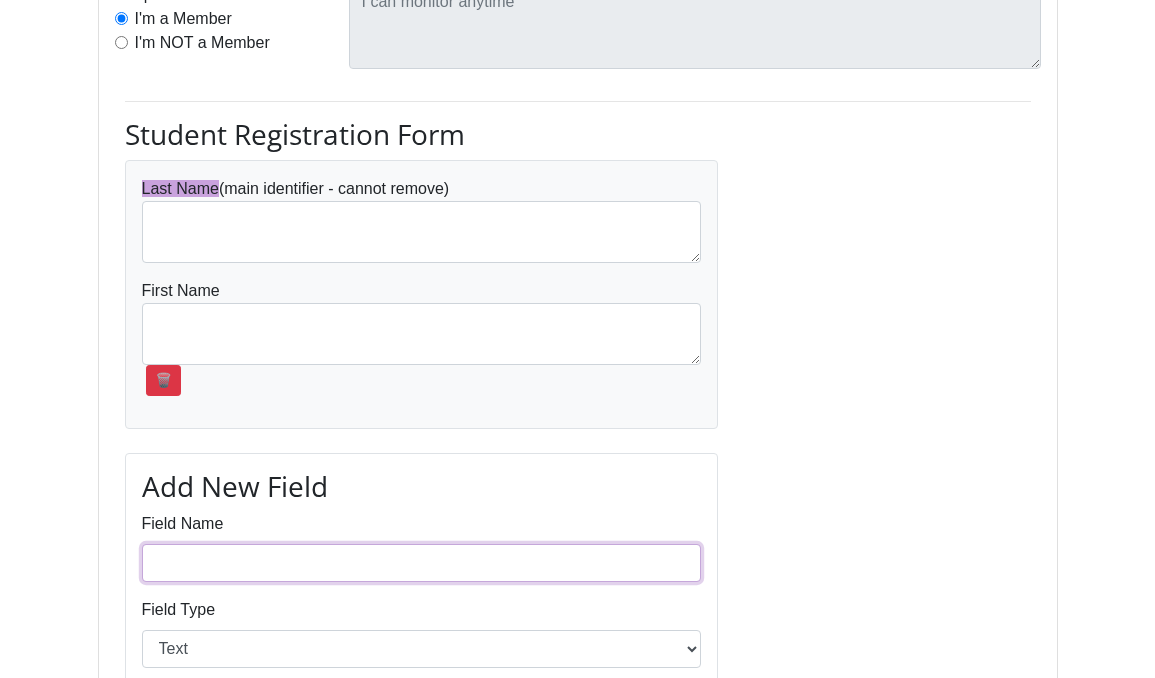 click on "Field Name" at bounding box center (422, 563) 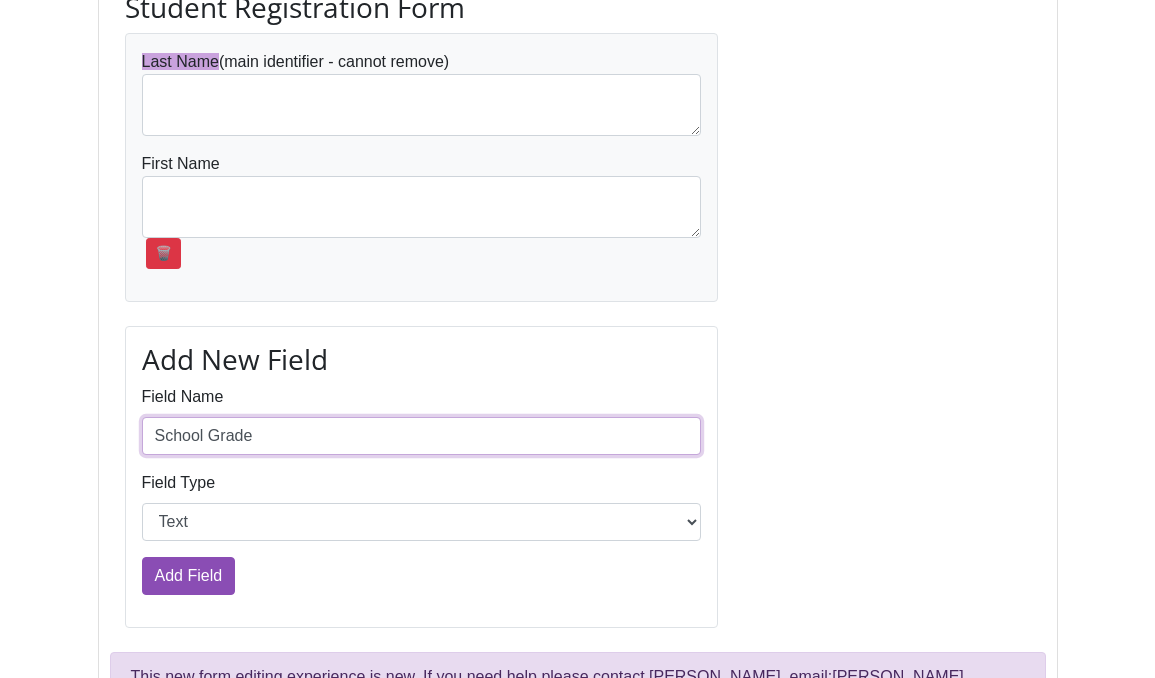 scroll, scrollTop: 887, scrollLeft: 0, axis: vertical 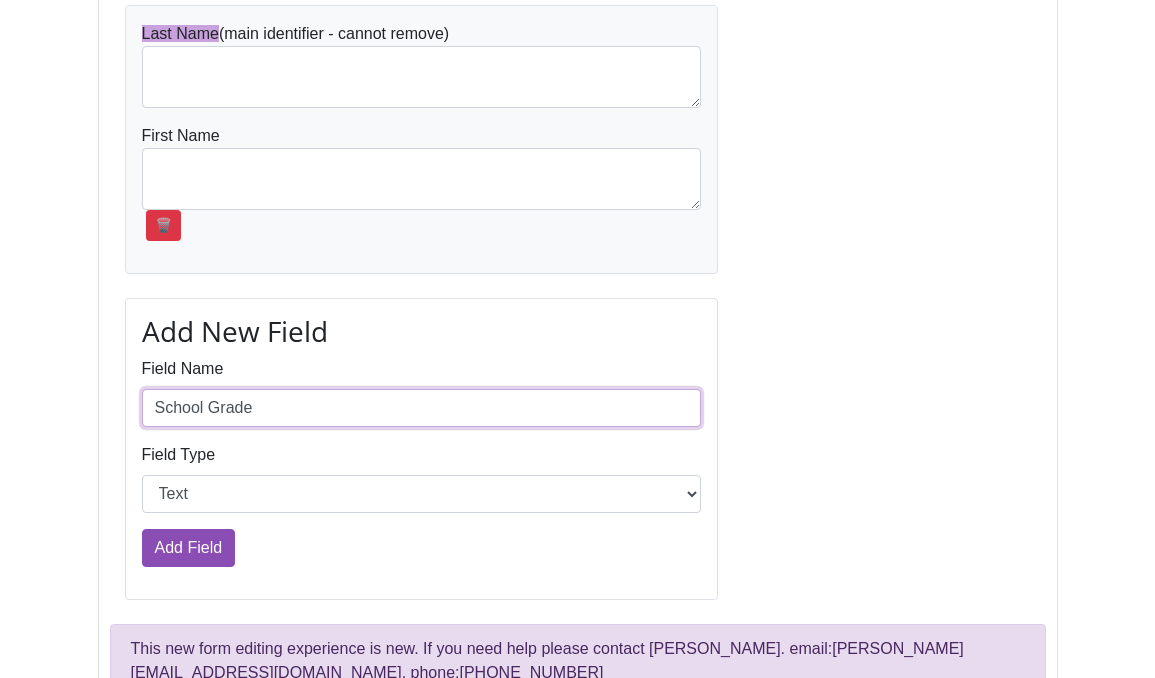 type on "School Grade" 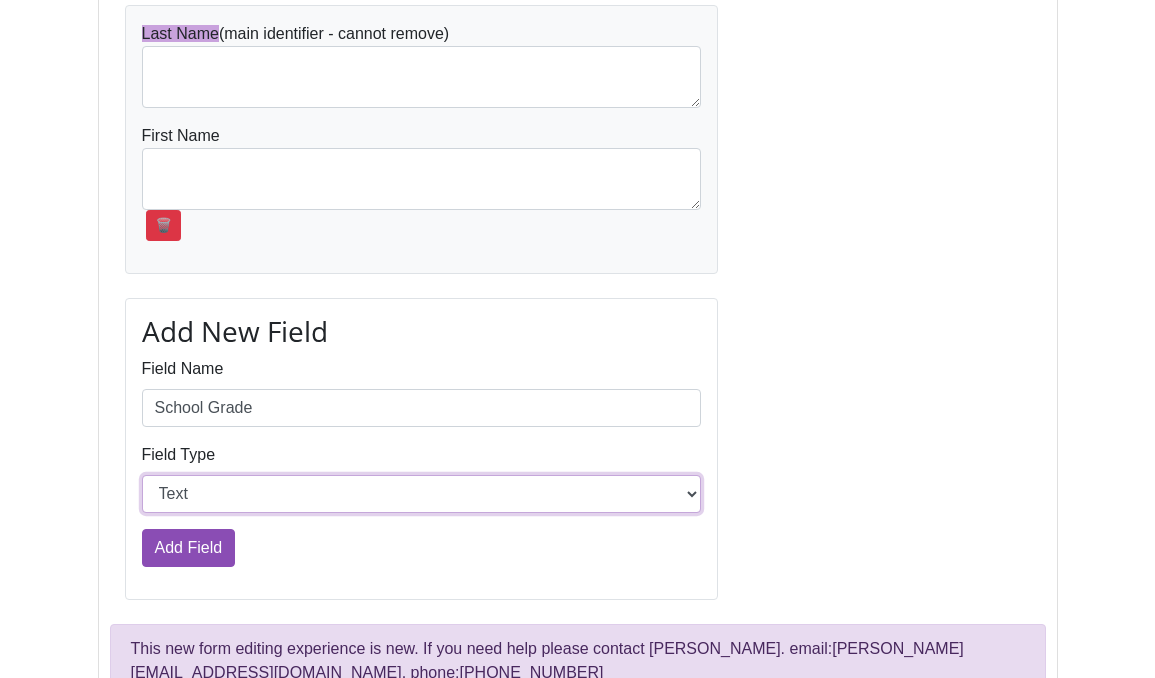 select on "Option" 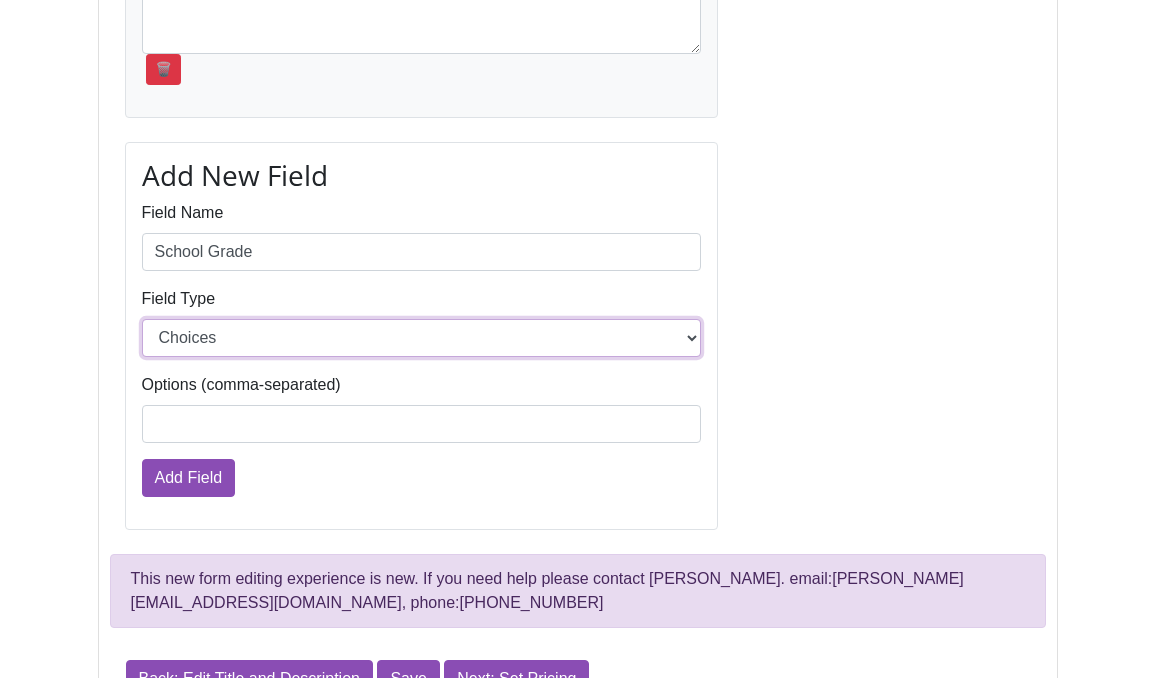 scroll, scrollTop: 1050, scrollLeft: 0, axis: vertical 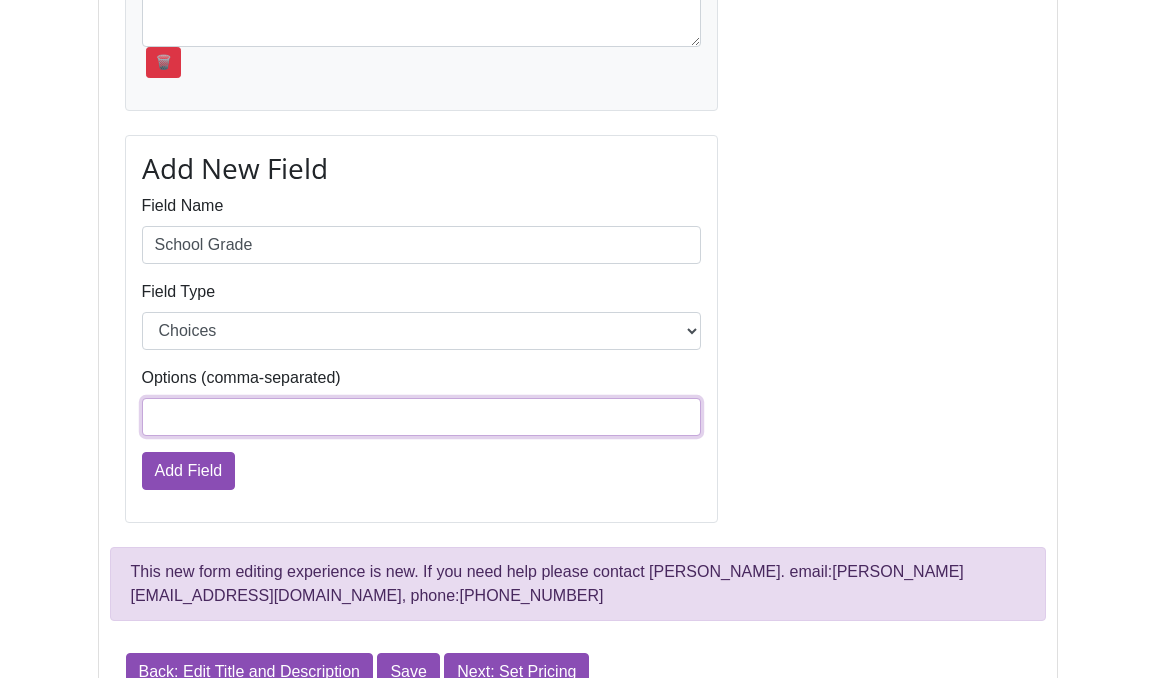 click on "Options (comma-separated)" at bounding box center [422, 417] 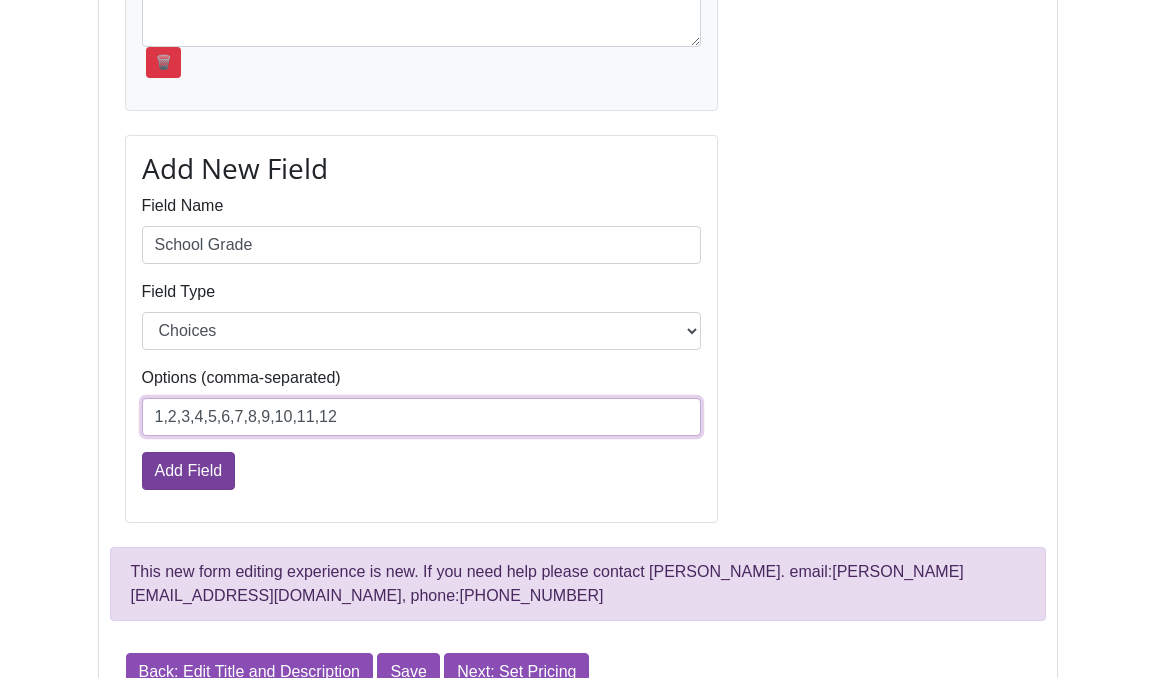 type on "1,2,3,4,5,6,7,8,9,10,11,12" 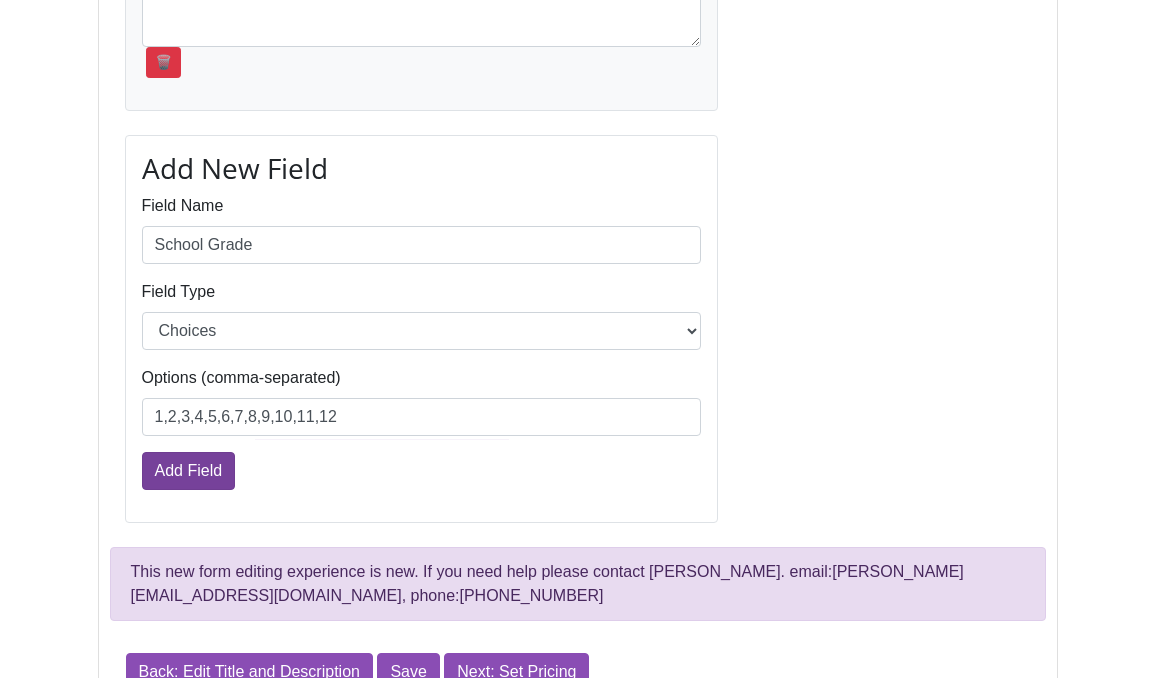 click on "Add Field" at bounding box center [189, 471] 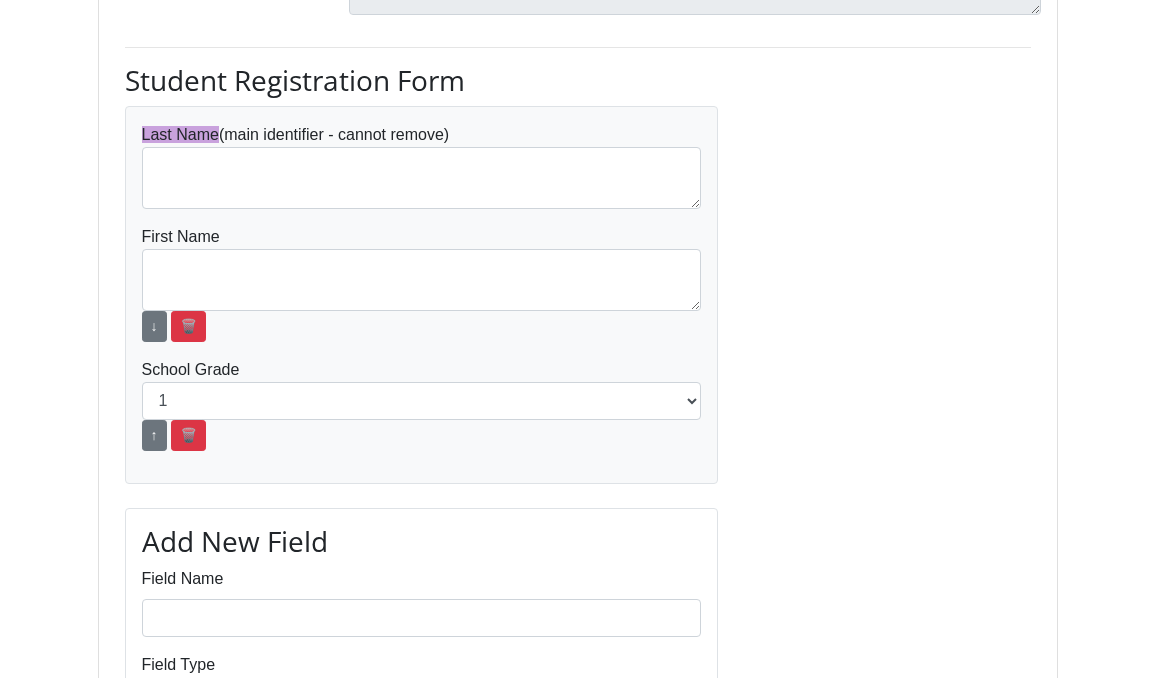 scroll, scrollTop: 806, scrollLeft: 0, axis: vertical 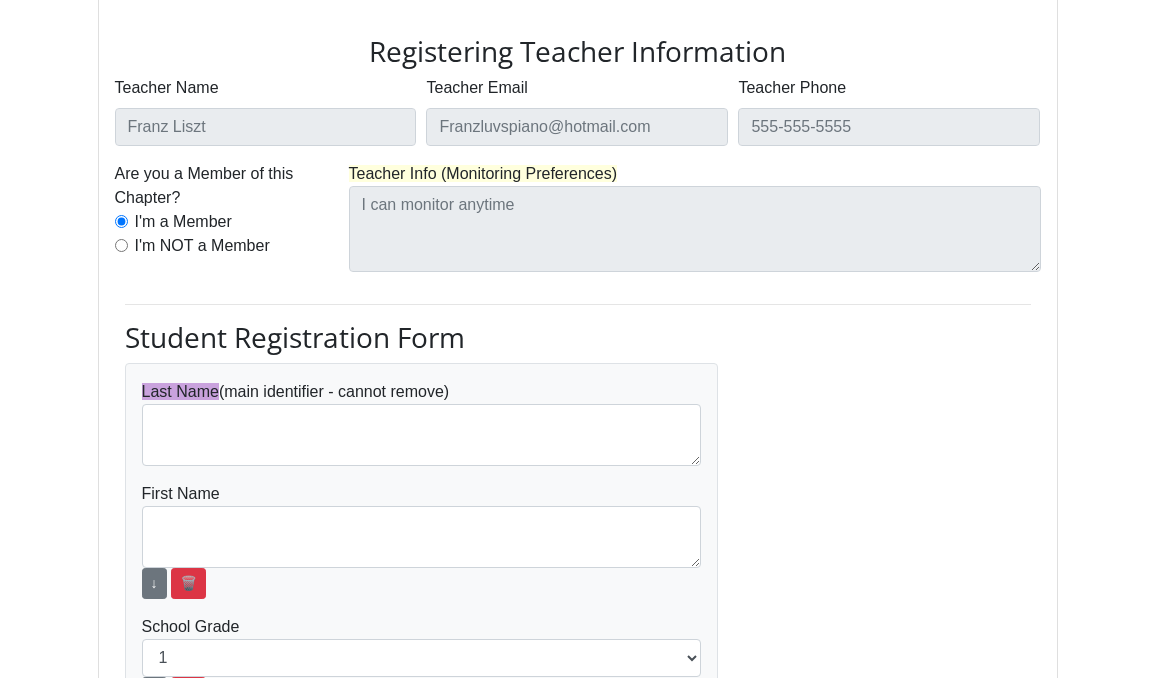 click on "Teacher Info (Monitoring Preferences)" at bounding box center [483, 173] 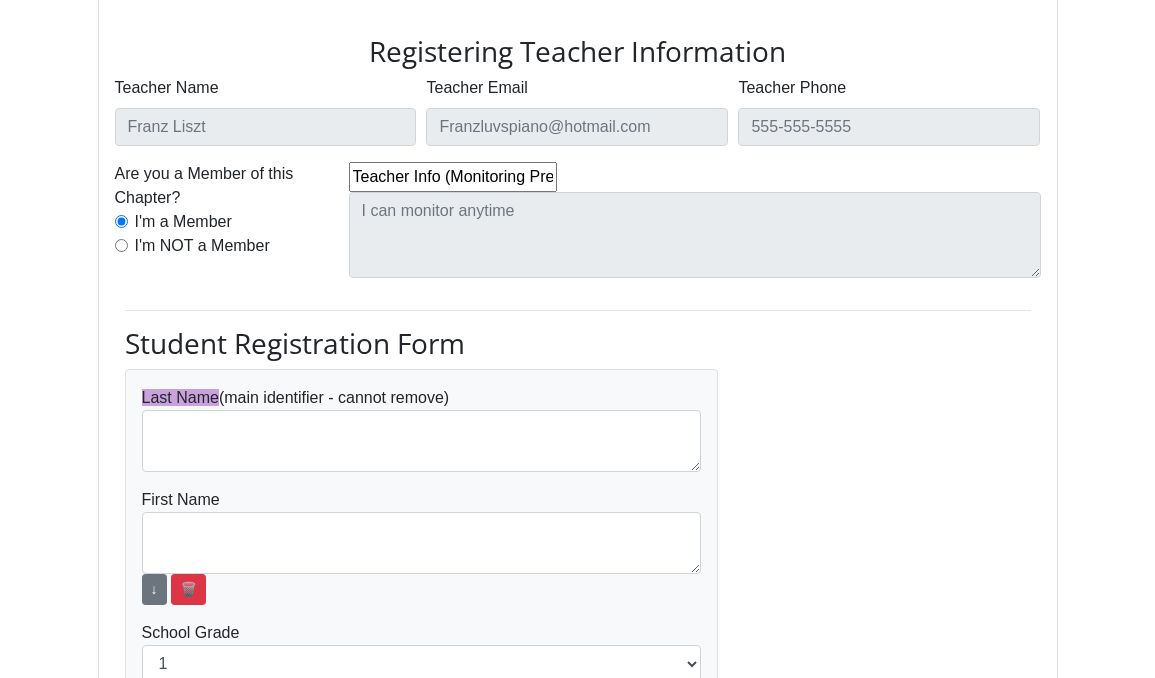 click on "Teacher Info (Monitoring Preferences)" at bounding box center (453, 177) 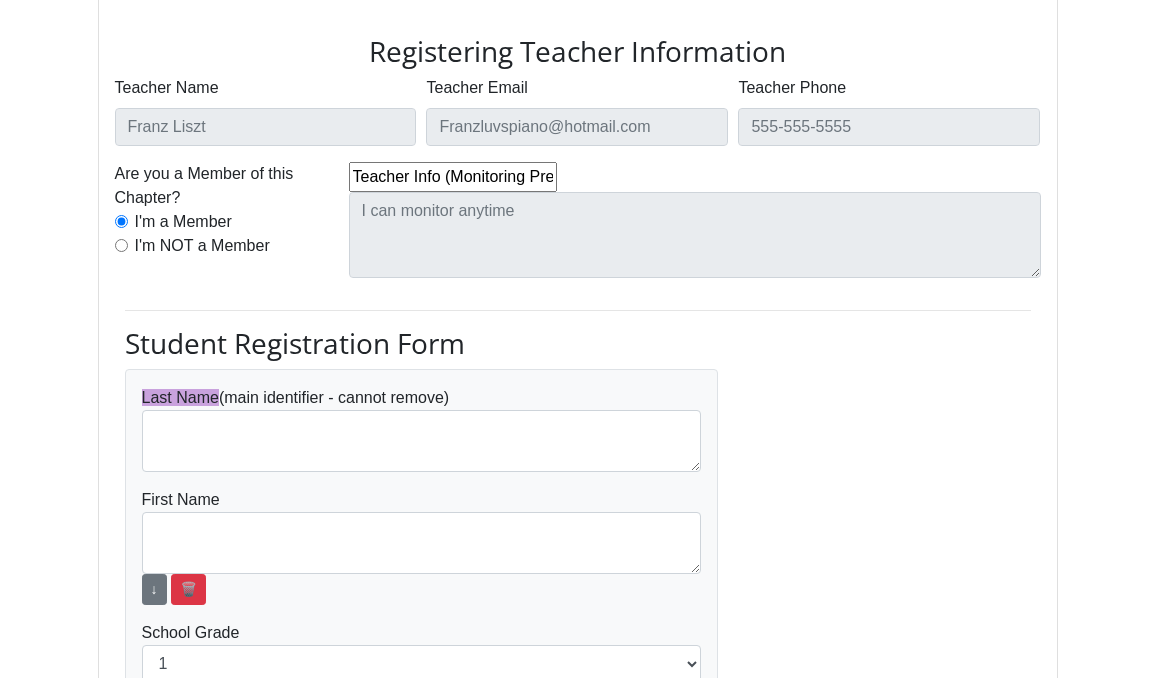 drag, startPoint x: 548, startPoint y: 153, endPoint x: 205, endPoint y: 141, distance: 343.20984 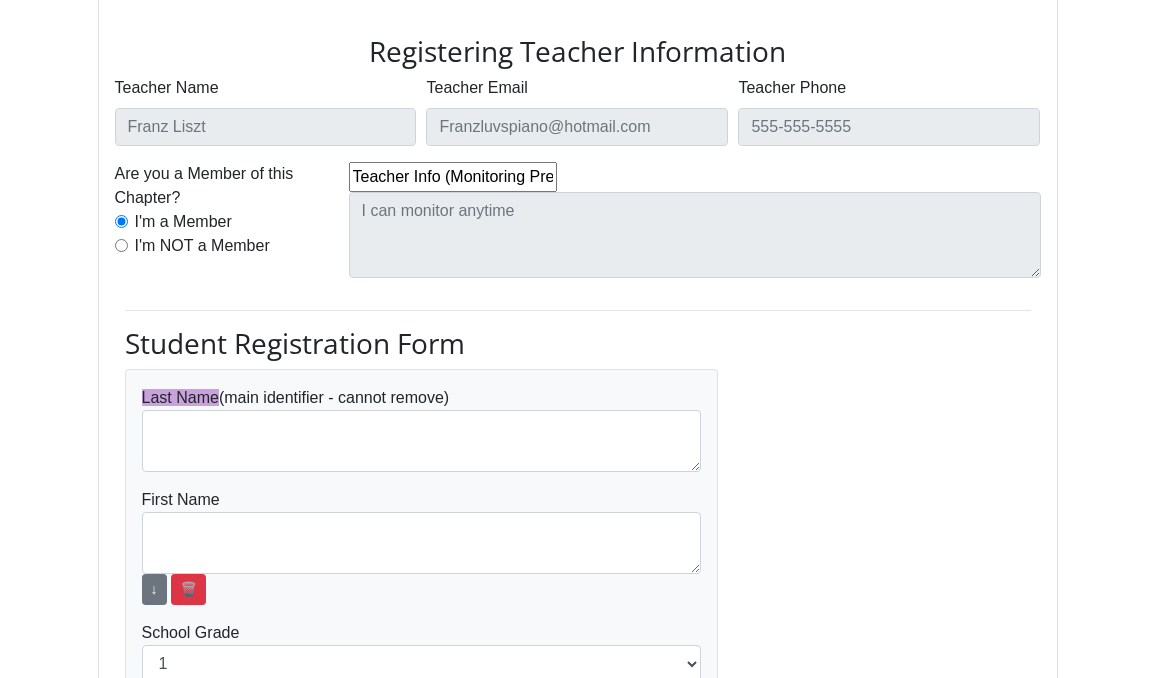click on "Are you a Member of this Chapter?
I'm a Member
I'm NOT a Member
Teacher Info (Monitoring Preferences)
Student Registration Form
Last Name  (main identifier - cannot remove)
First Name
↓
🗑️
School Grade
1
2
3
4
5 6" at bounding box center [578, 709] 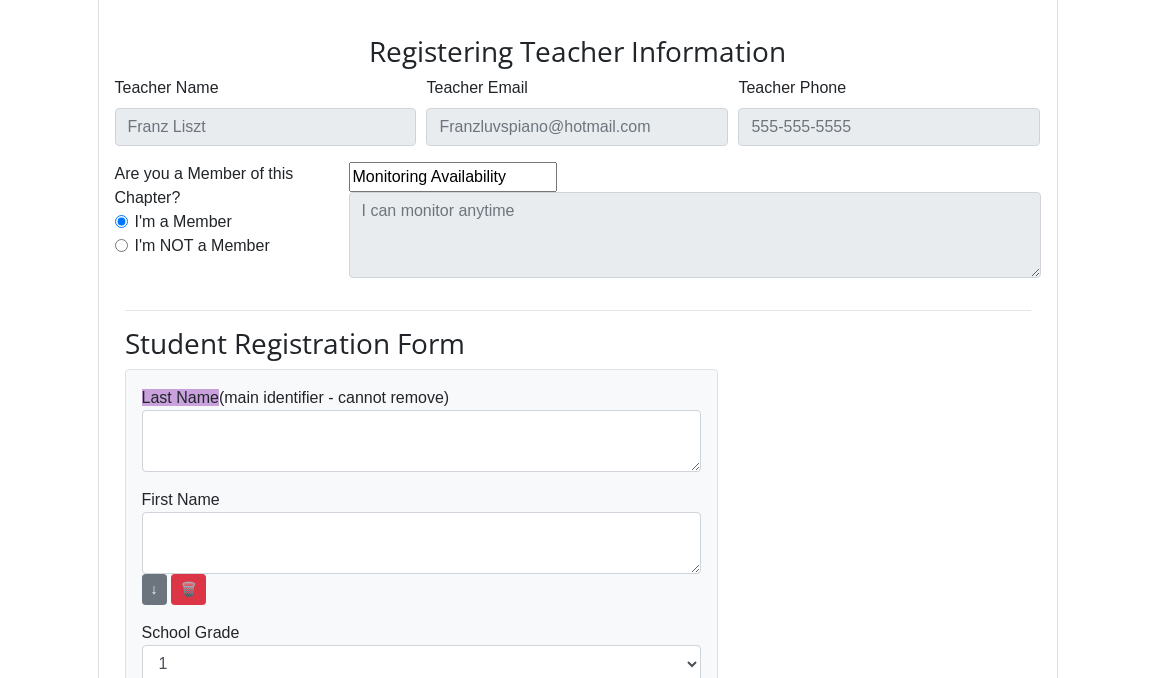 type on "Monitoring Availability" 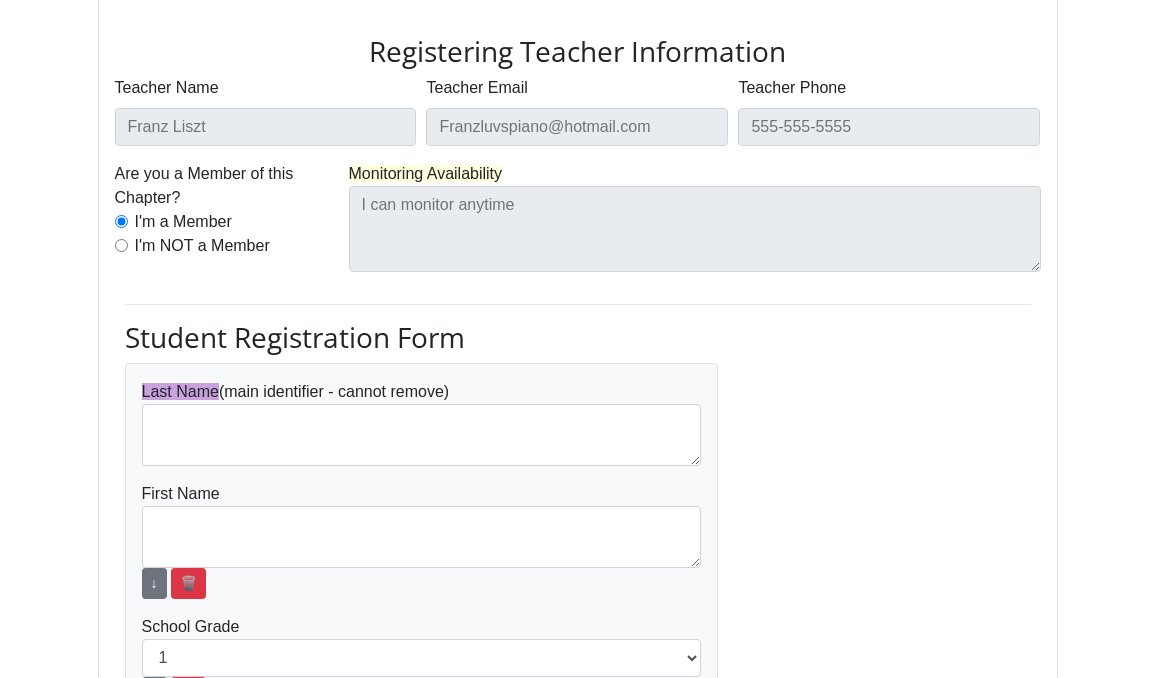 click on "Monitoring Availability" at bounding box center [426, 173] 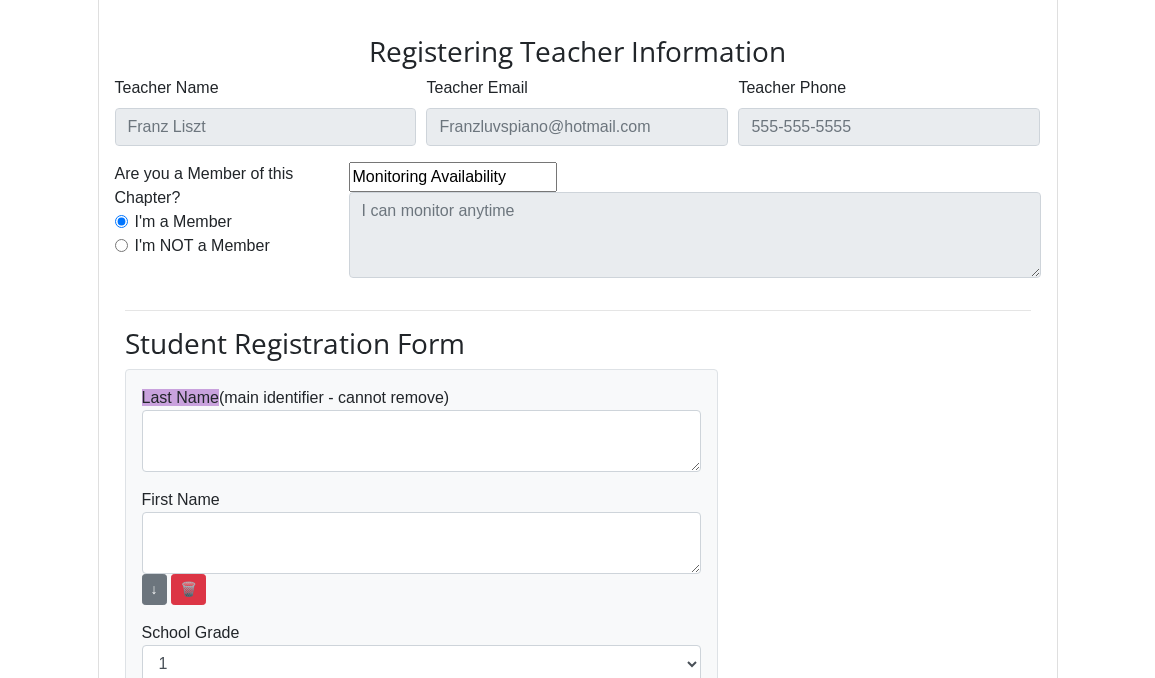 click on "Monitoring Availability" at bounding box center (453, 177) 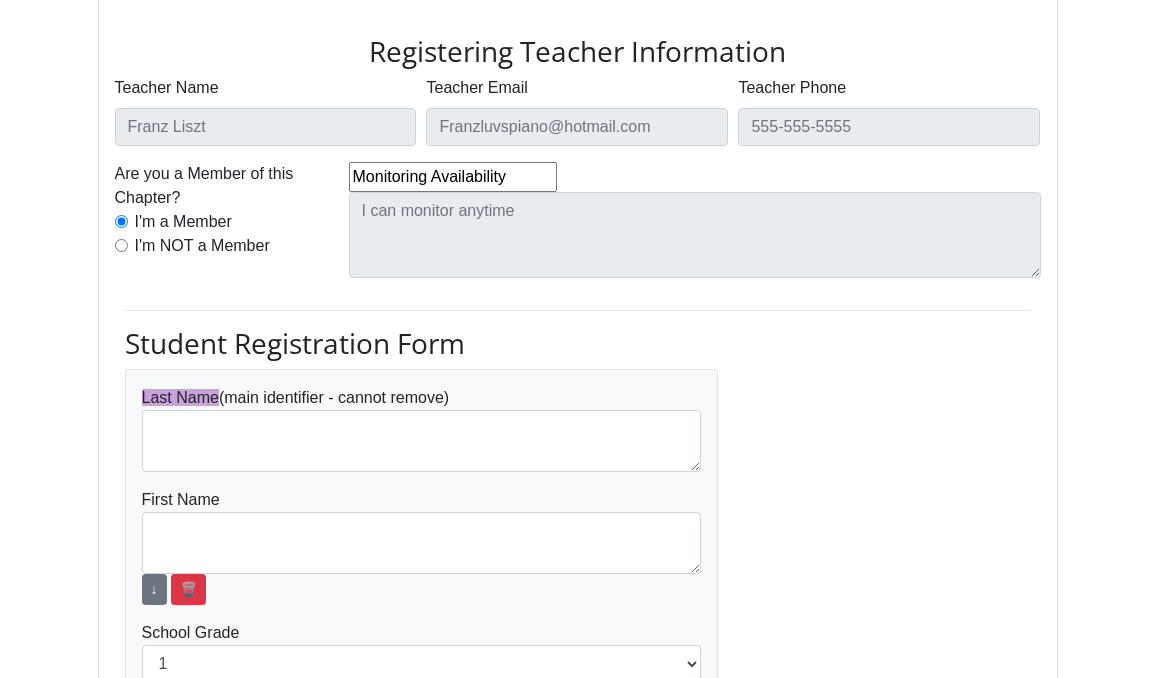 type on "Monitoring Availability" 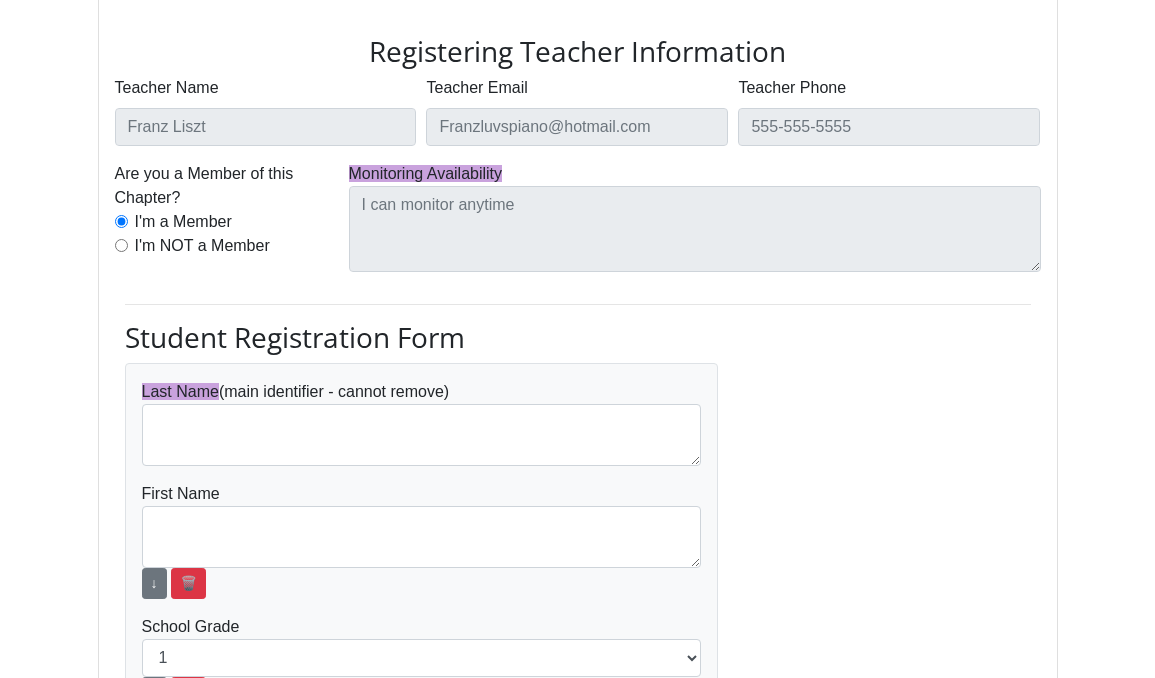 click on "Student Registration Form
Last Name  (main identifier - cannot remove)
First Name
↓
🗑️
School Grade
1
2
3
4
5
6
7
8
9
10
11
12
↑
🗑️
Add New Field
Field Name
Field Type
Text" at bounding box center [578, 750] 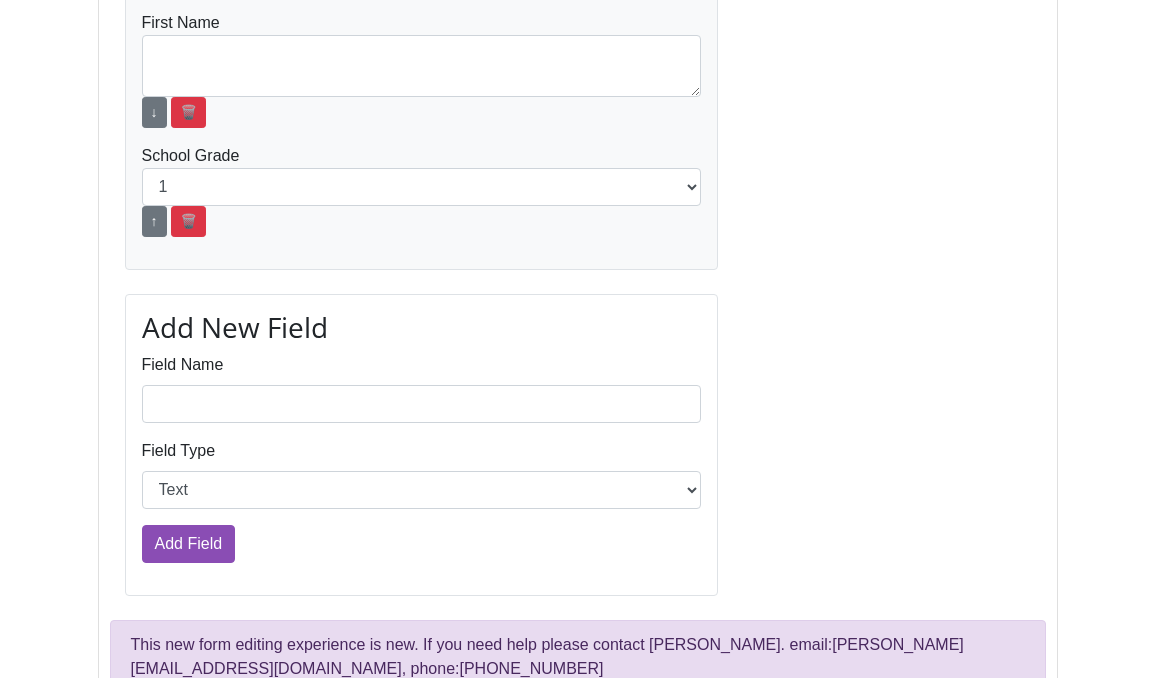 scroll, scrollTop: 1203, scrollLeft: 0, axis: vertical 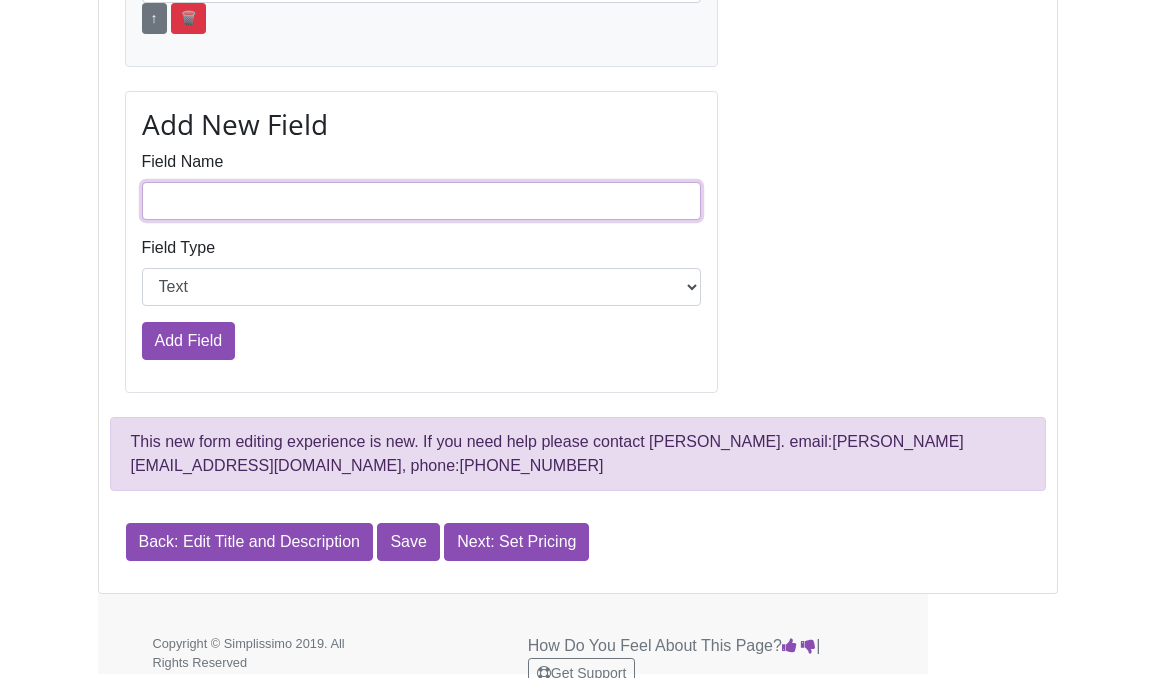 click on "Field Name" at bounding box center (422, 201) 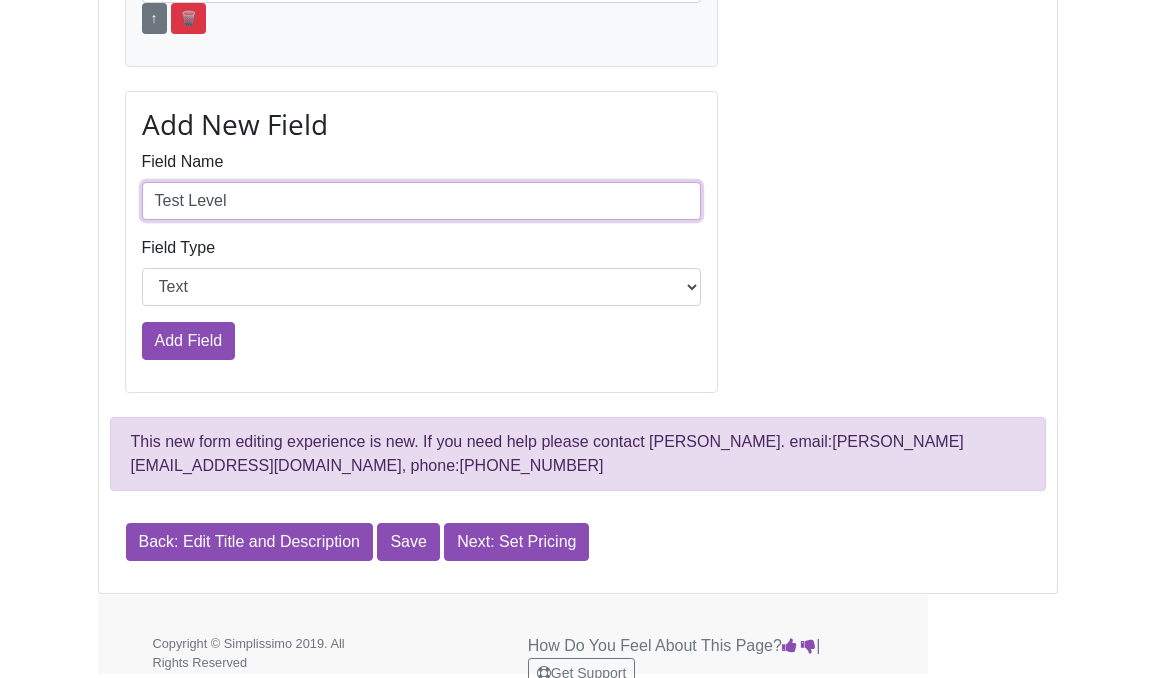 type on "Test Level" 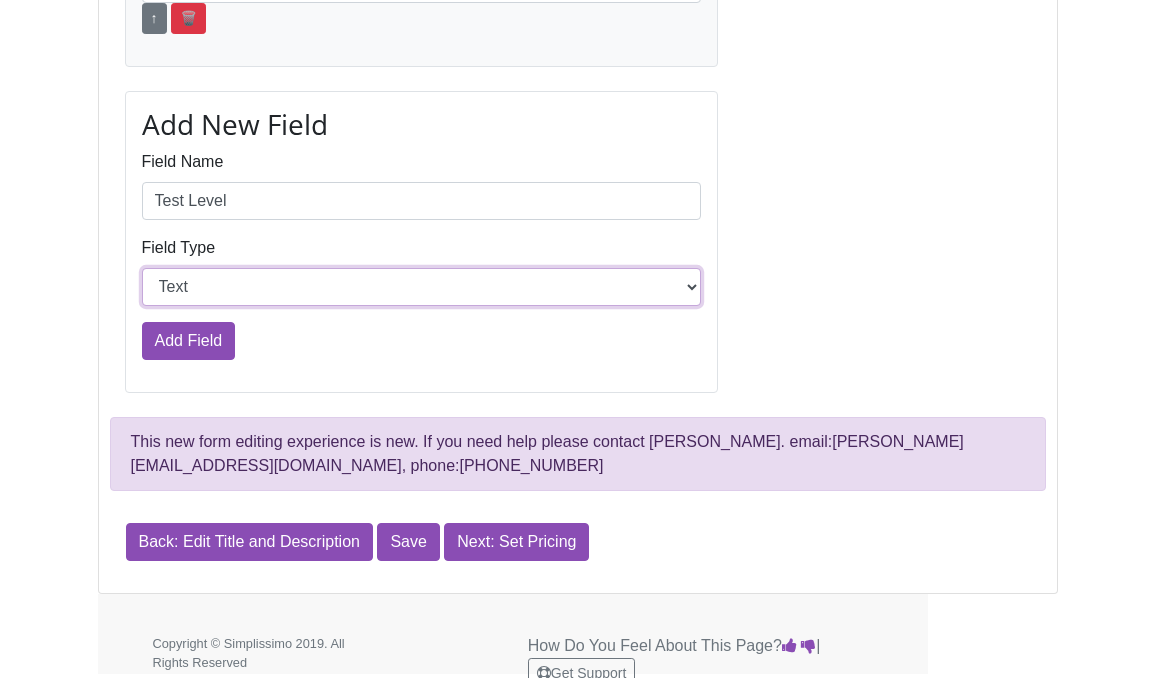select on "Option" 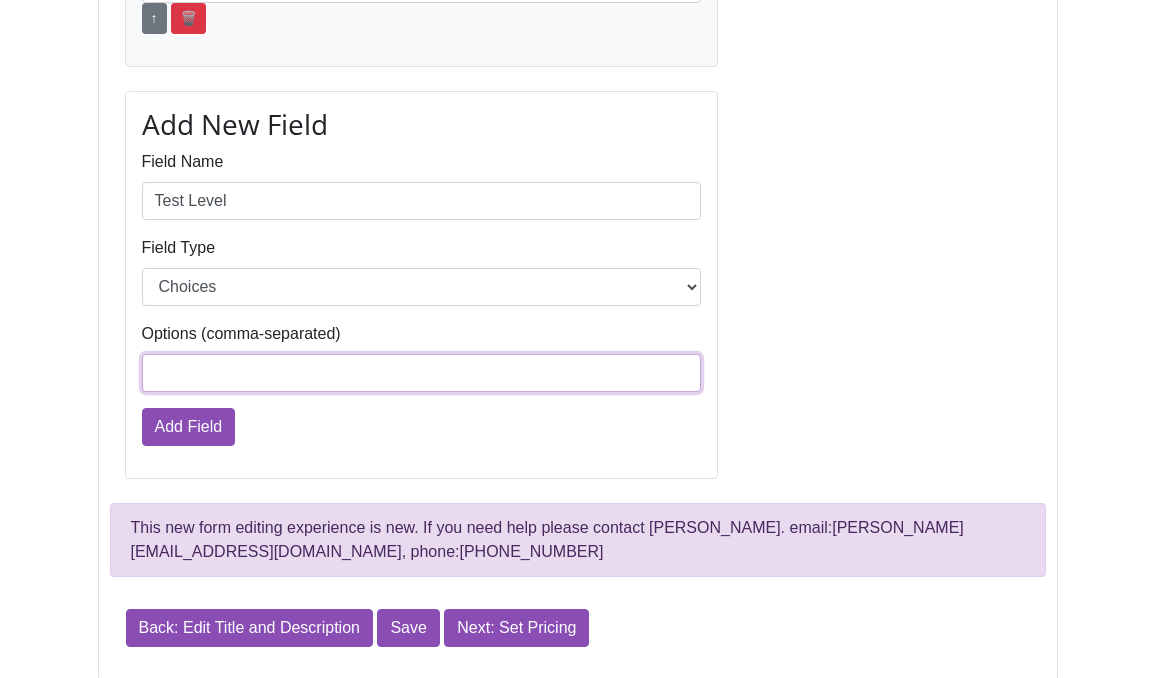 click on "Options (comma-separated)" at bounding box center (422, 373) 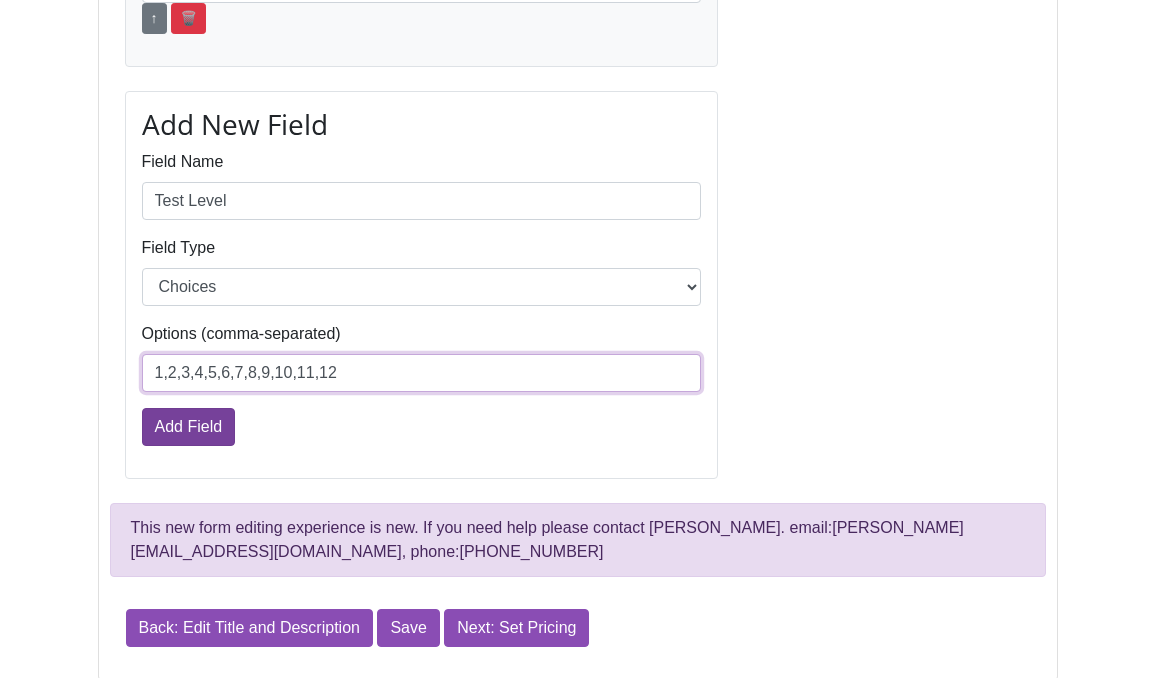 type on "1,2,3,4,5,6,7,8,9,10,11,12" 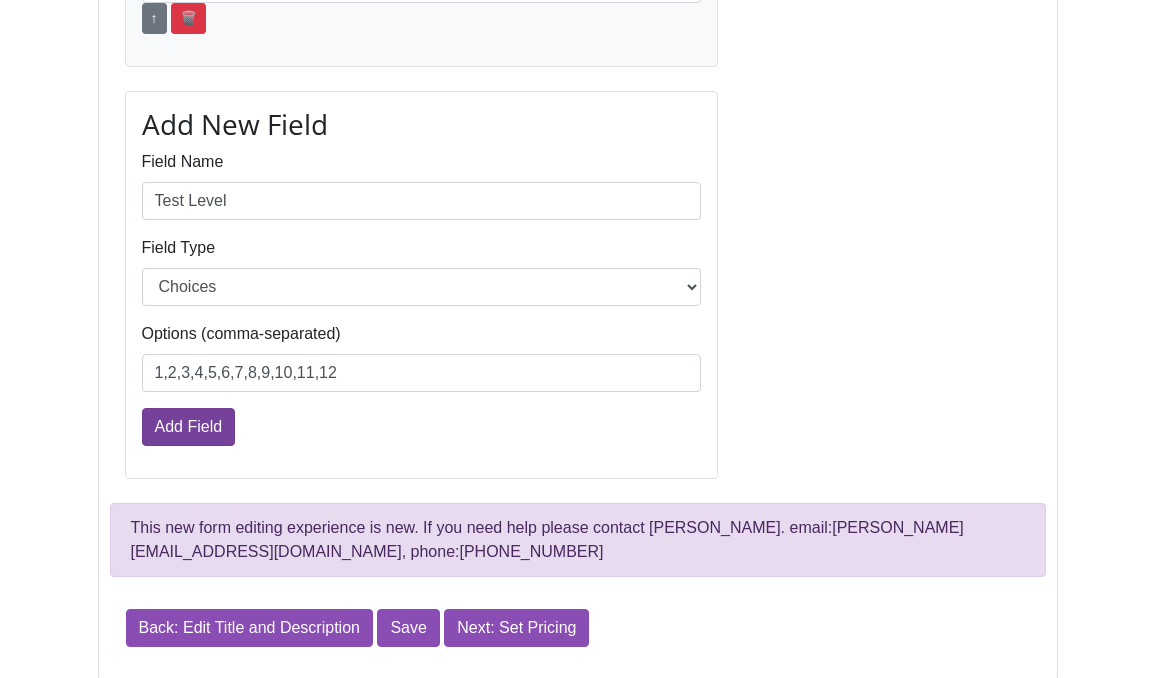 click on "Add Field" at bounding box center [189, 427] 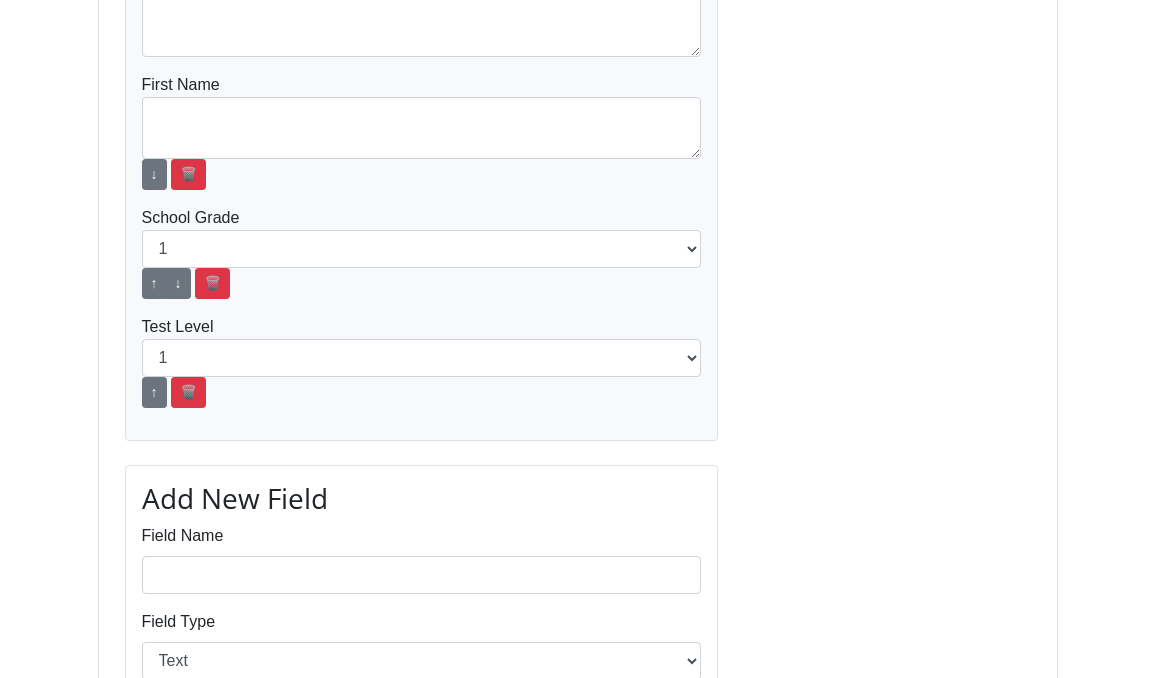 scroll, scrollTop: 1068, scrollLeft: 0, axis: vertical 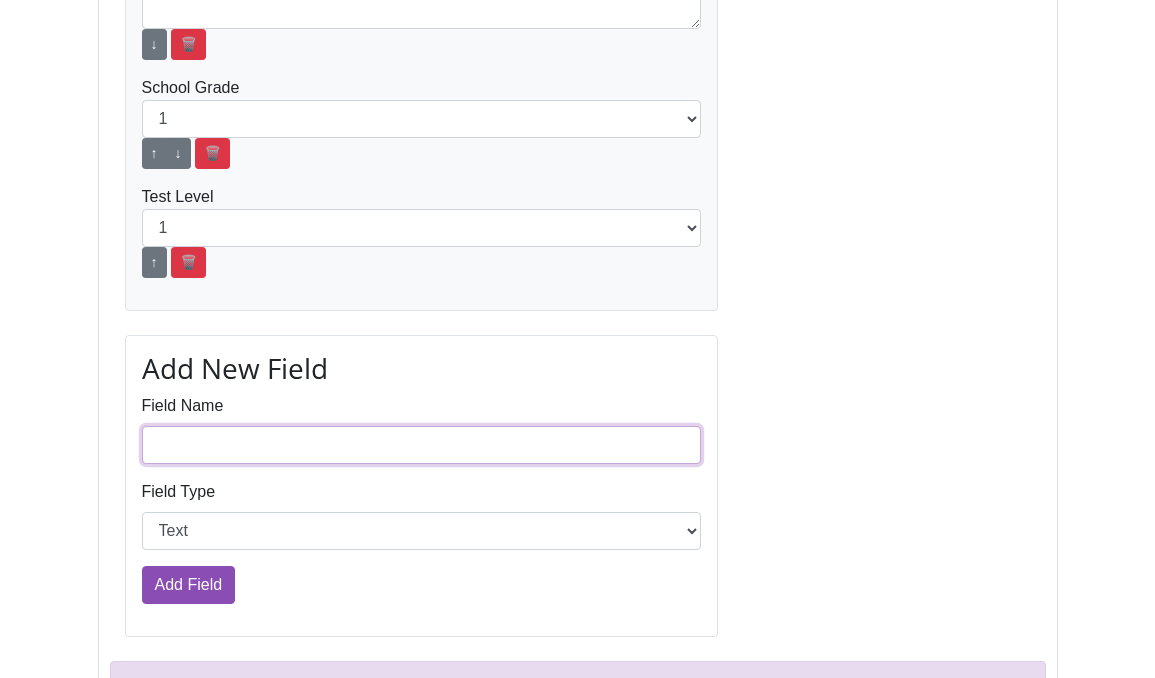 click on "Field Name" at bounding box center (422, 445) 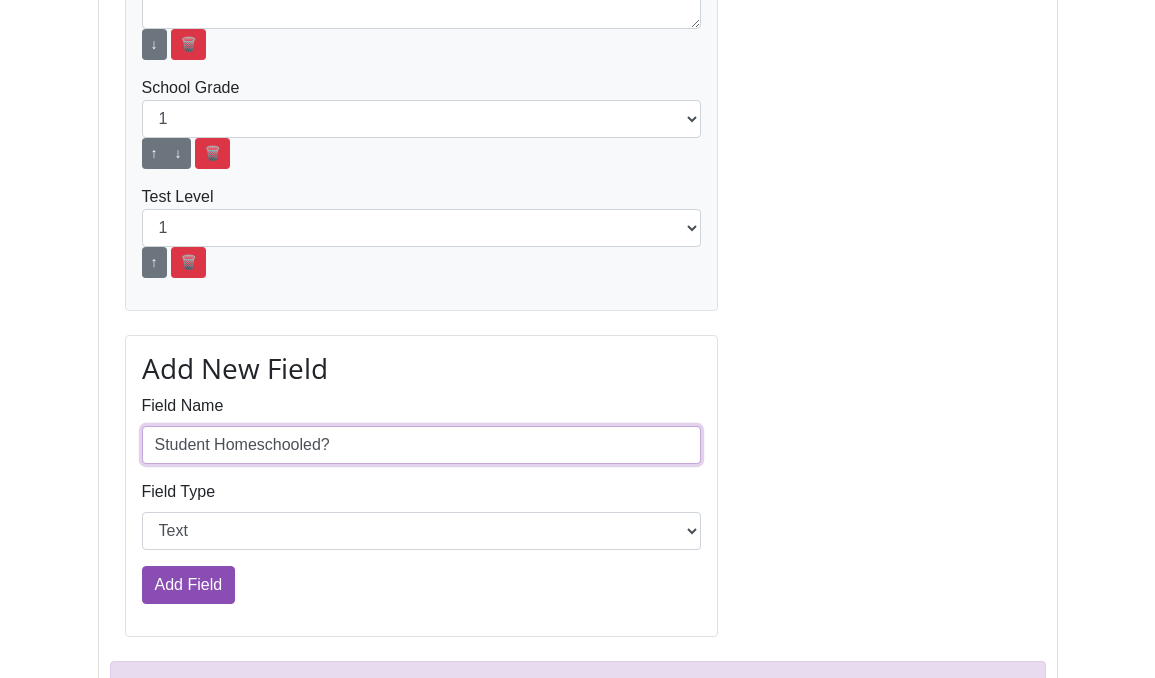 type on "Student Homeschooled?" 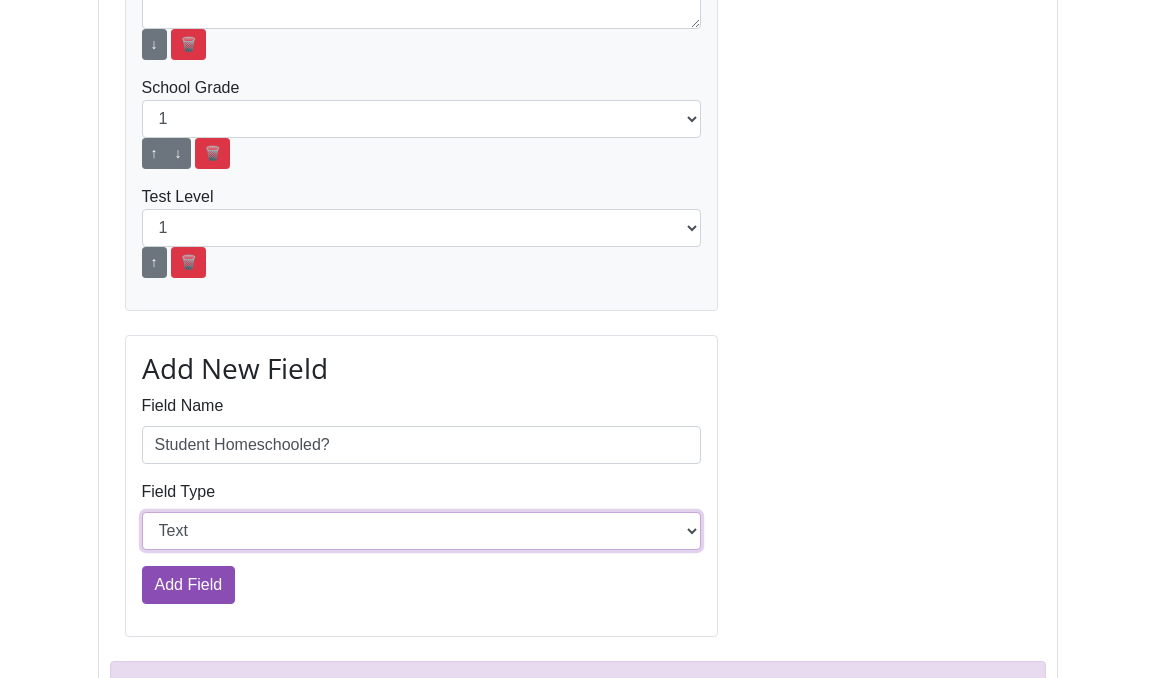 select on "Option" 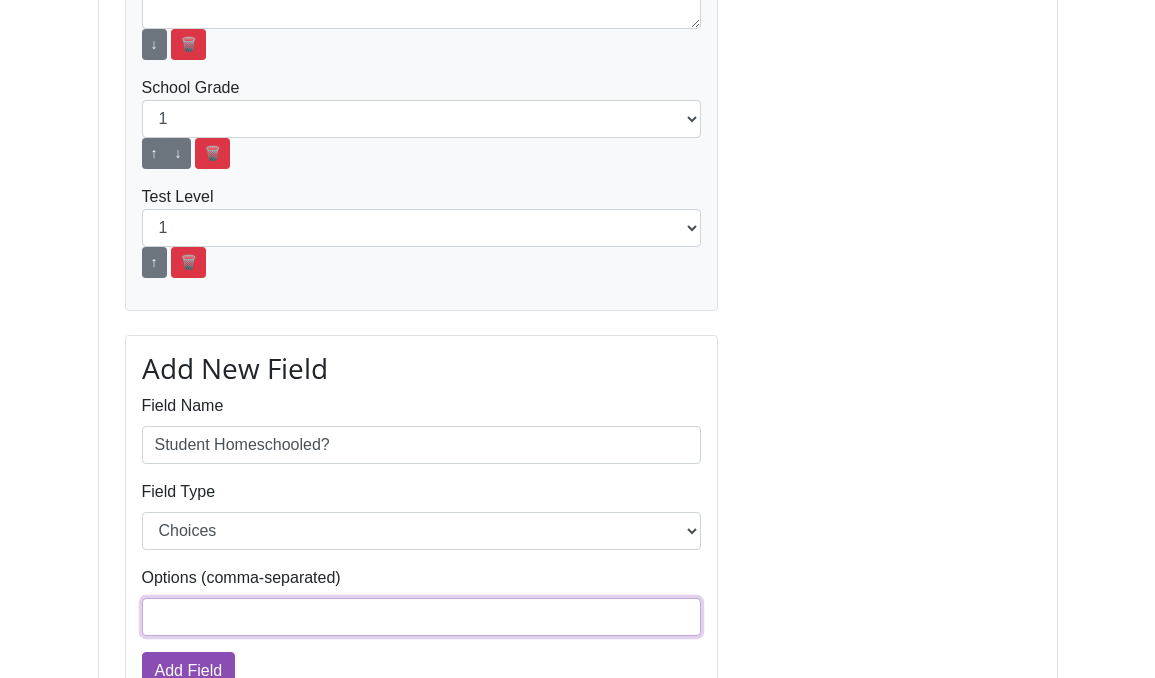 click on "Options (comma-separated)" at bounding box center [422, 617] 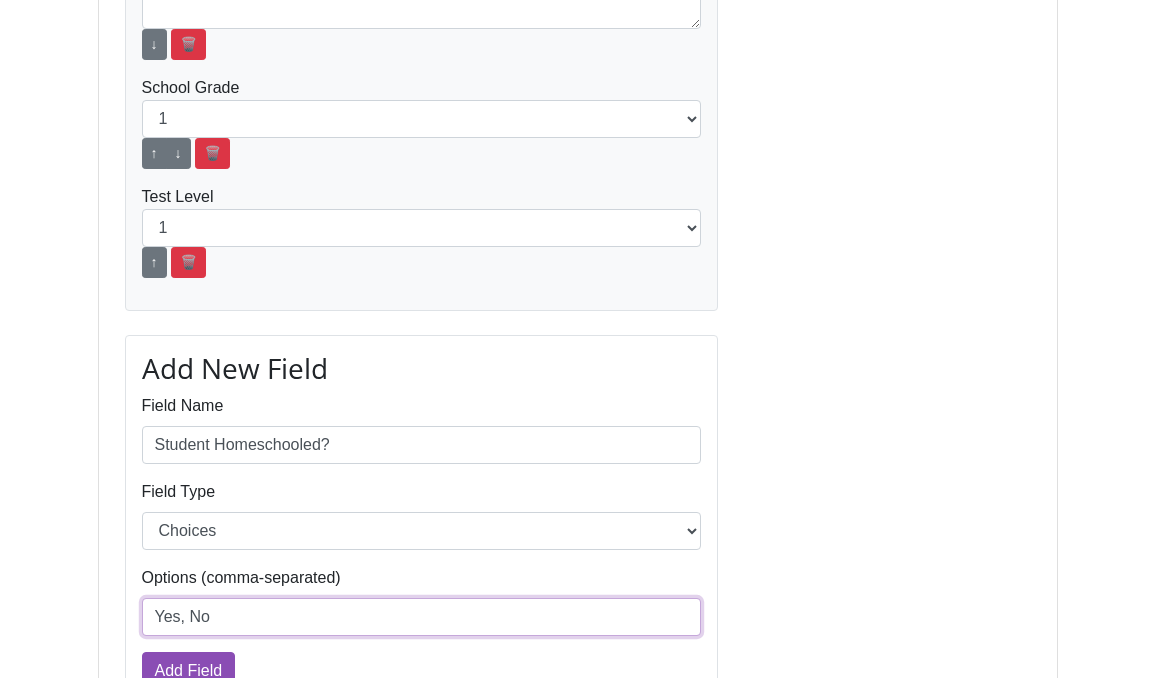 type on "Yes, No" 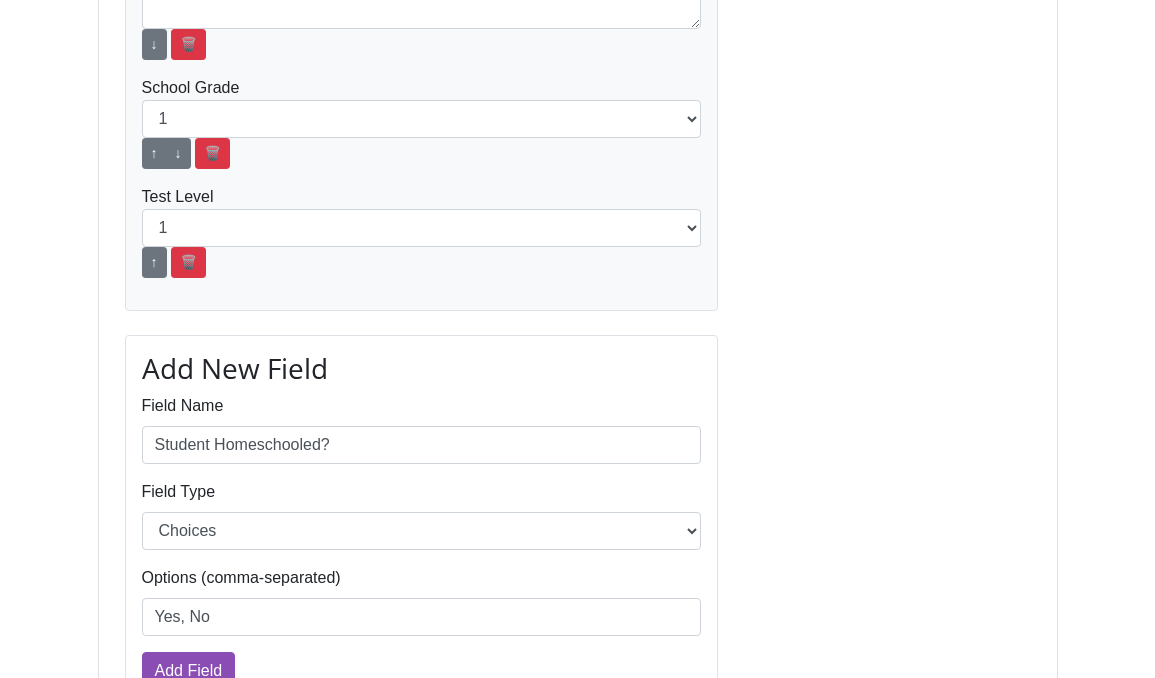 click on "Add New Field
Field Name
Student Homeschooled?
Field Type
Text
Choices
Options (comma-separated)
Yes, No
Add Field" at bounding box center [422, 529] 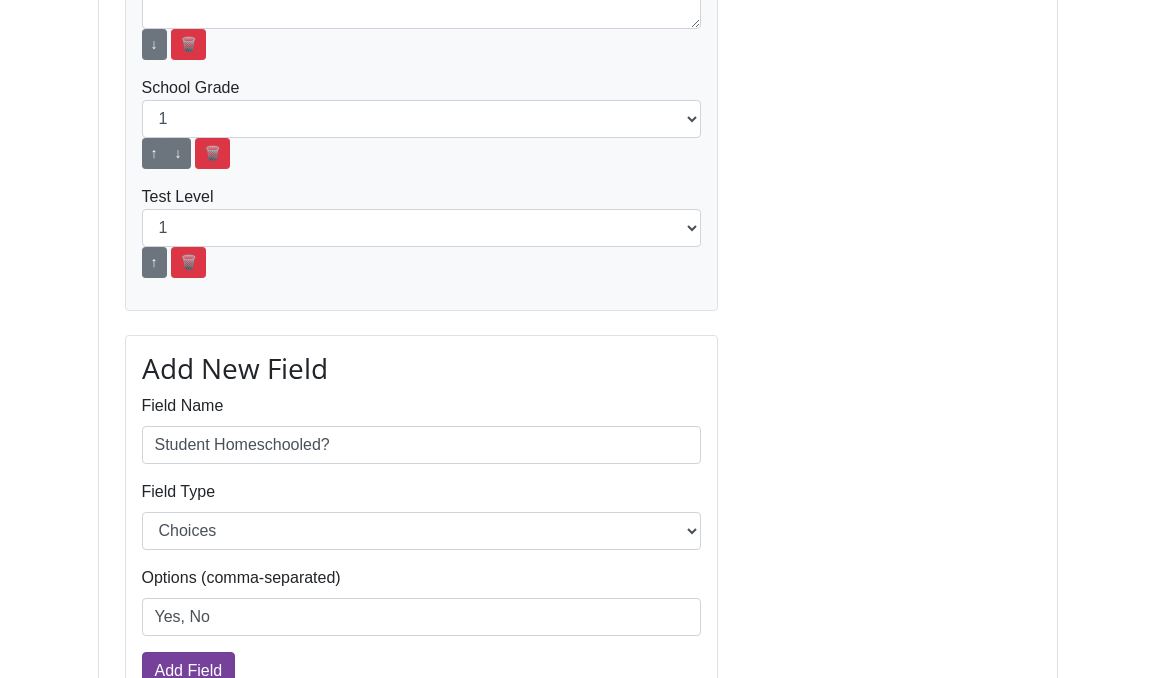 click on "Add Field" at bounding box center [189, 671] 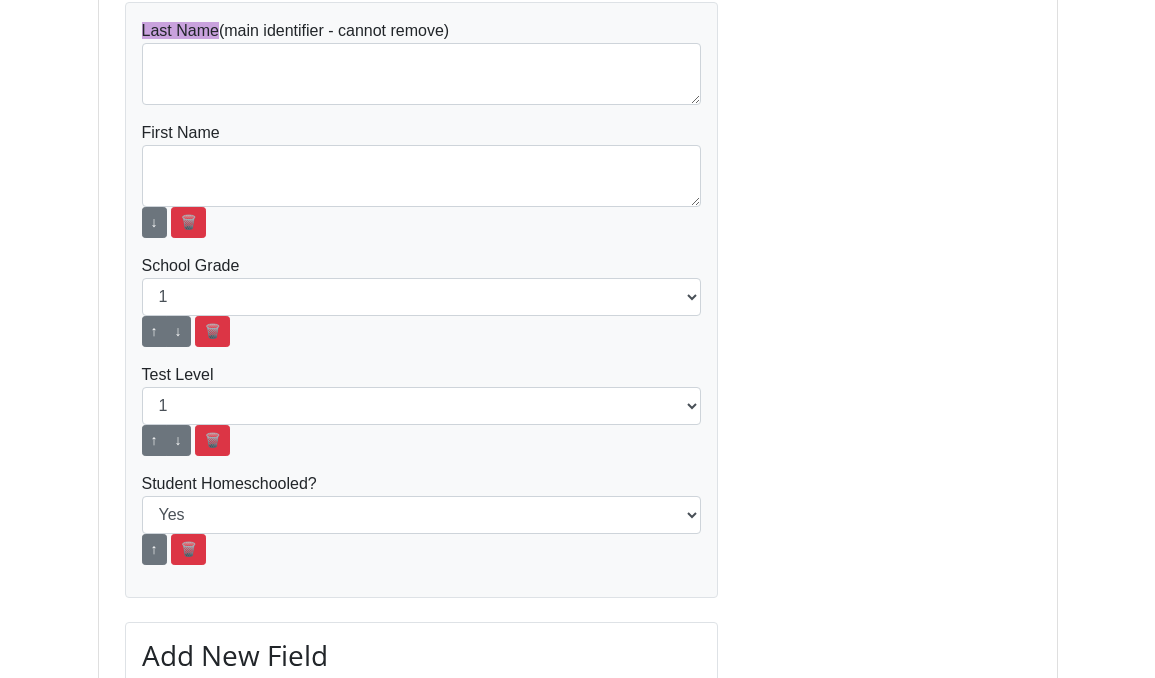 scroll, scrollTop: 921, scrollLeft: 0, axis: vertical 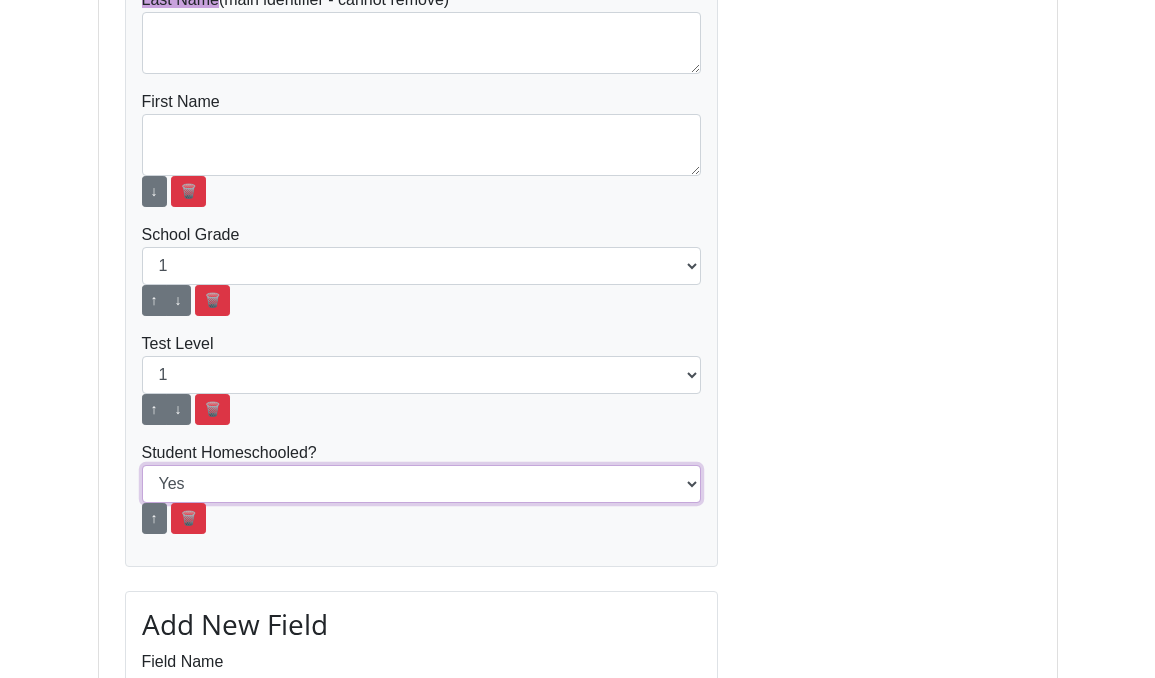 select on "No" 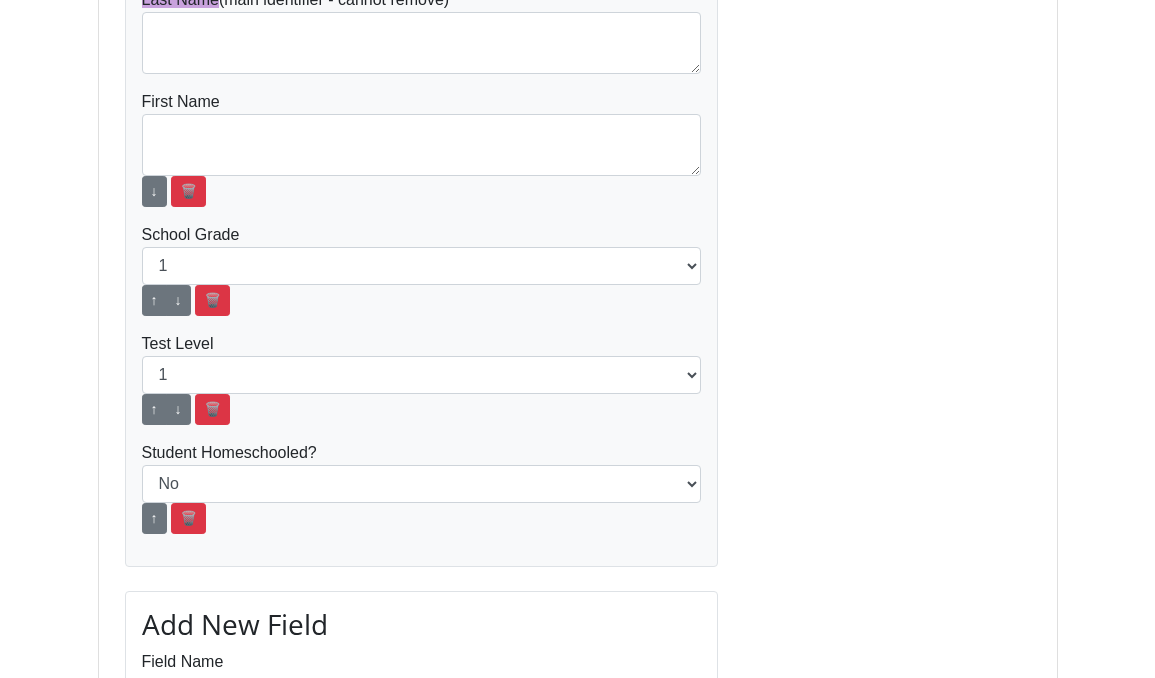 click on "Student Registration Form
Last Name  (main identifier - cannot remove)
First Name
↓
🗑️
School Grade
1
2
3
4
5
6
7
8
9
10
11
12
↑
↓
🗑️
Test Level
1
2
3
4 5 6 7 8 9 10 11 12" at bounding box center [578, 467] 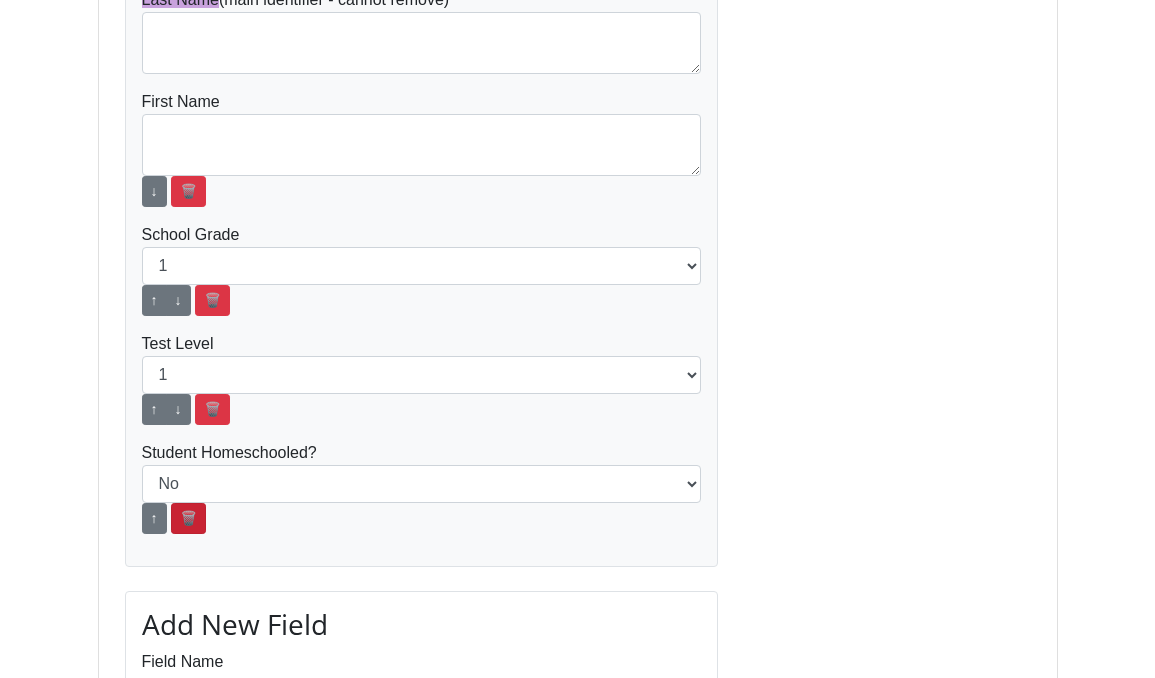 click on "🗑️" at bounding box center [188, 518] 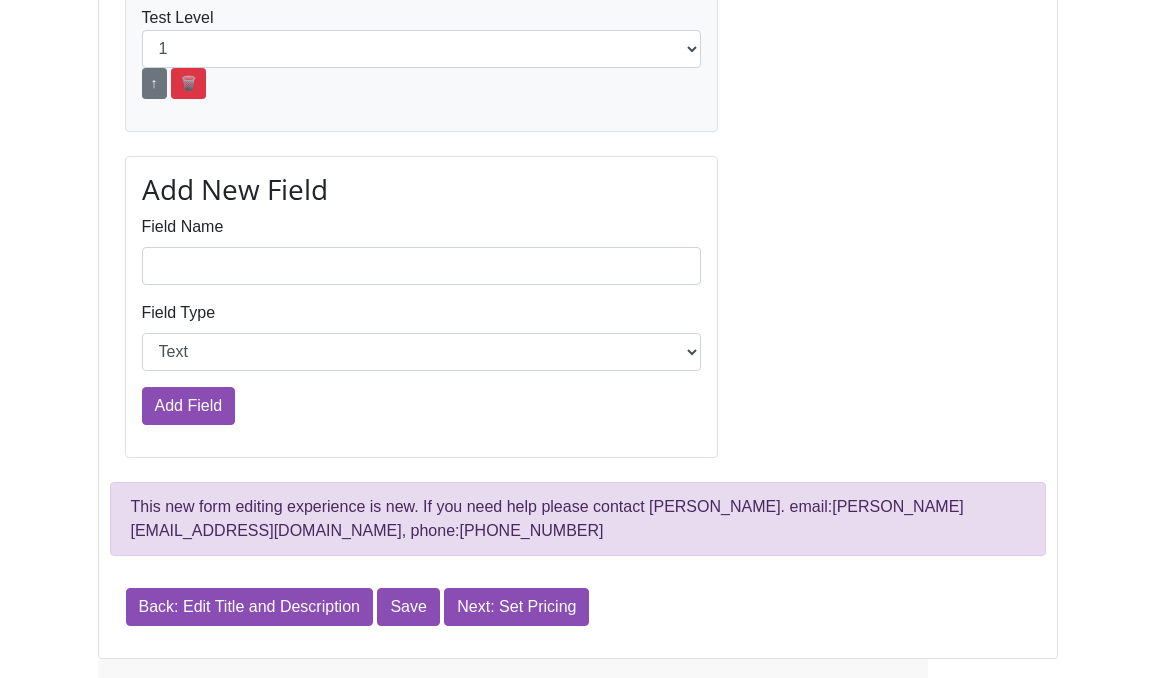 scroll, scrollTop: 1153, scrollLeft: 0, axis: vertical 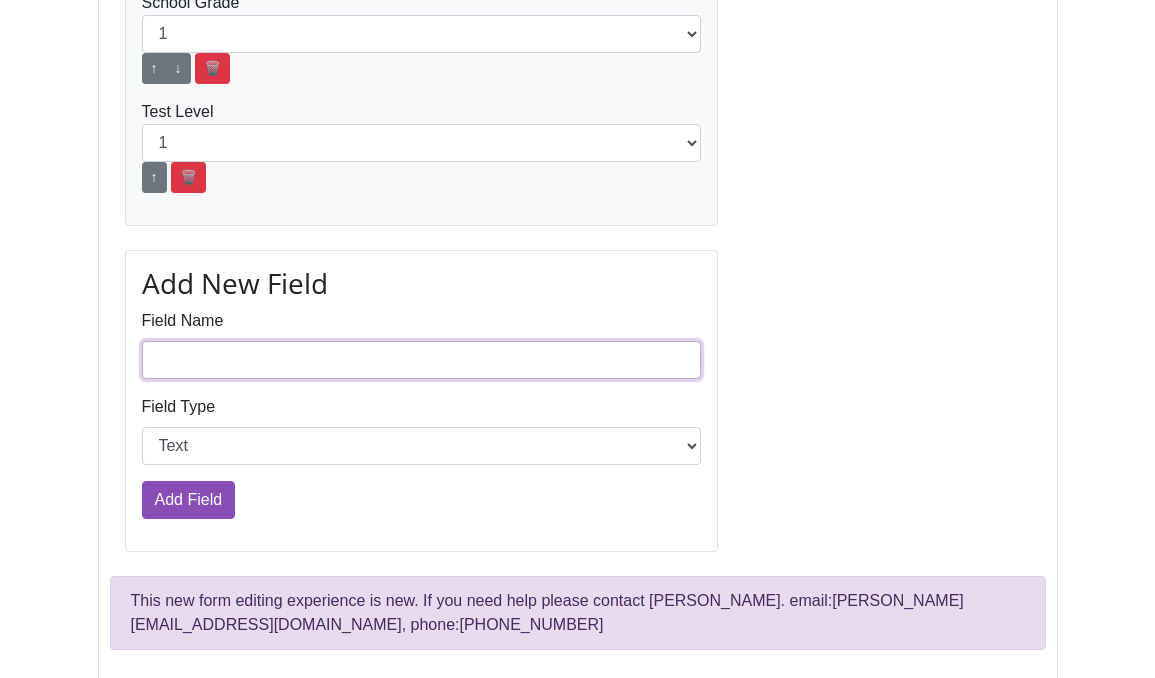 click on "Field Name" at bounding box center (422, 360) 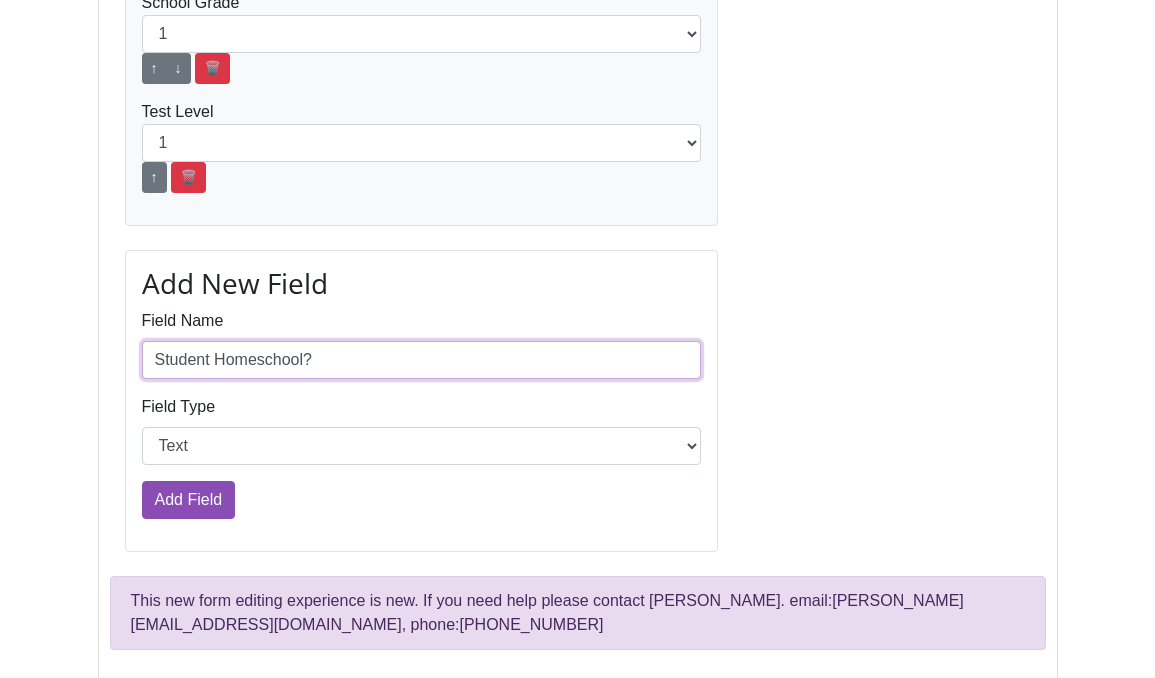 type on "Student Homeschool?" 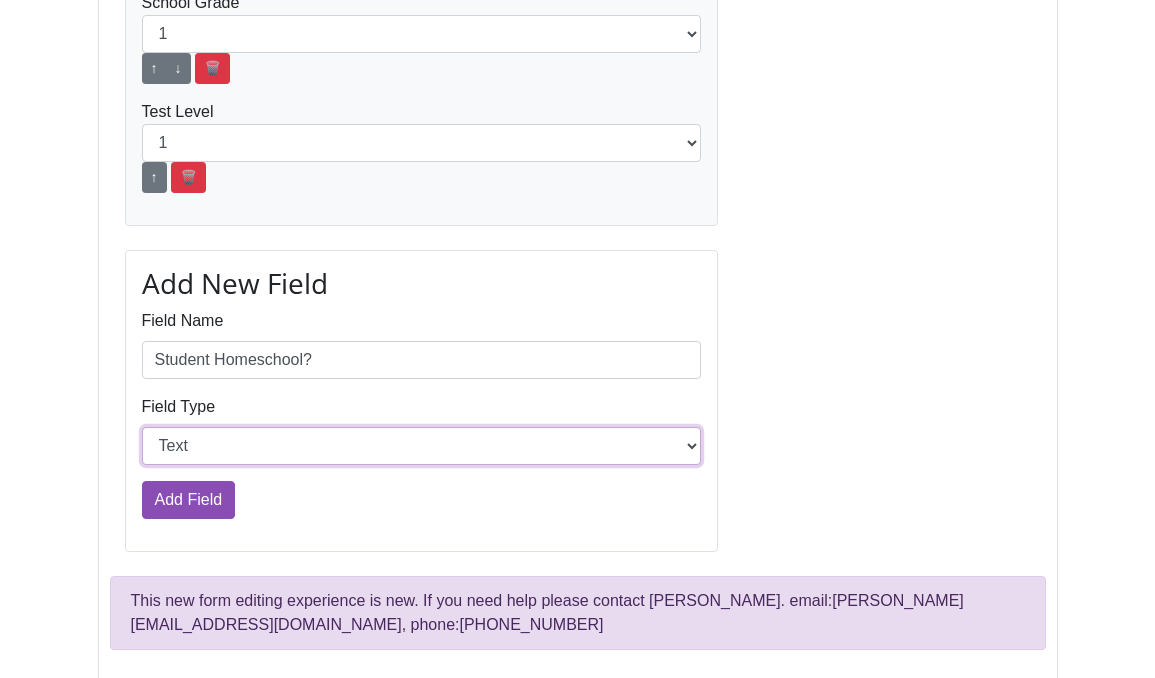 select on "Option" 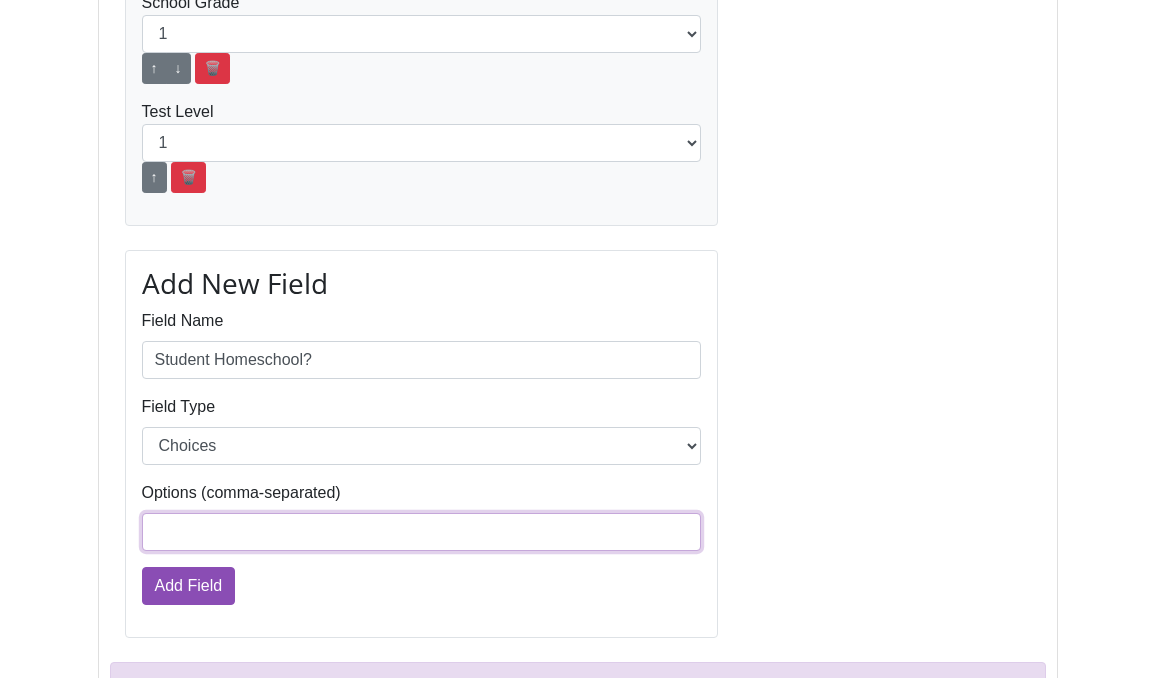 click on "Options (comma-separated)" at bounding box center [422, 532] 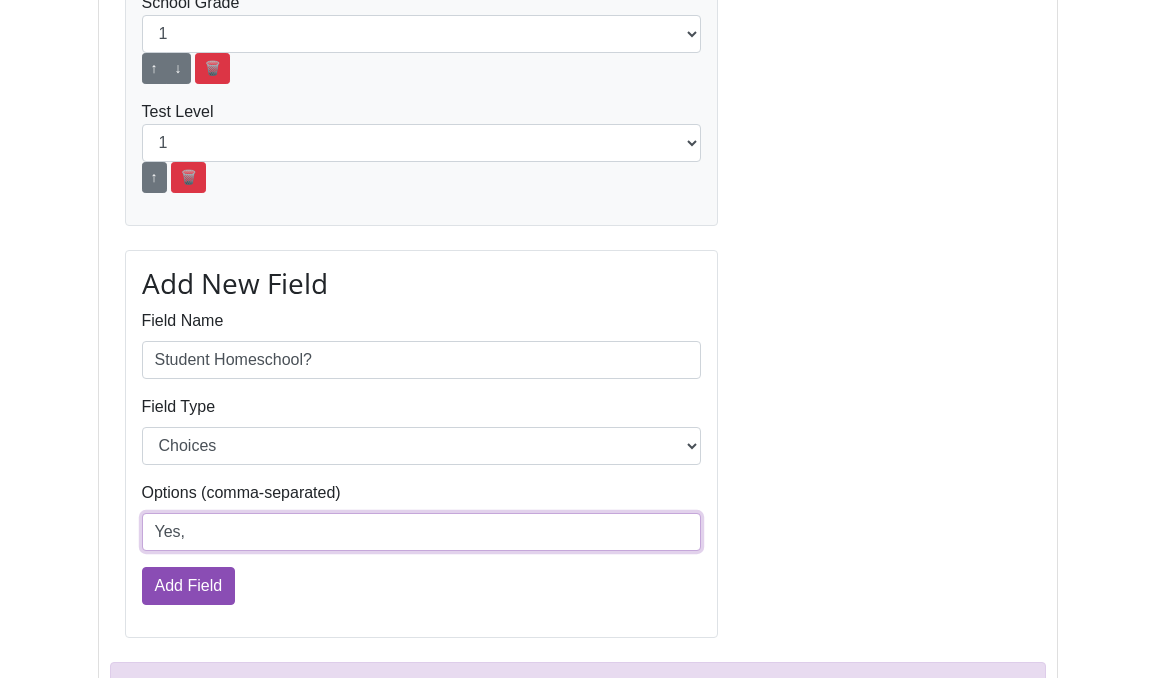 type on "N" 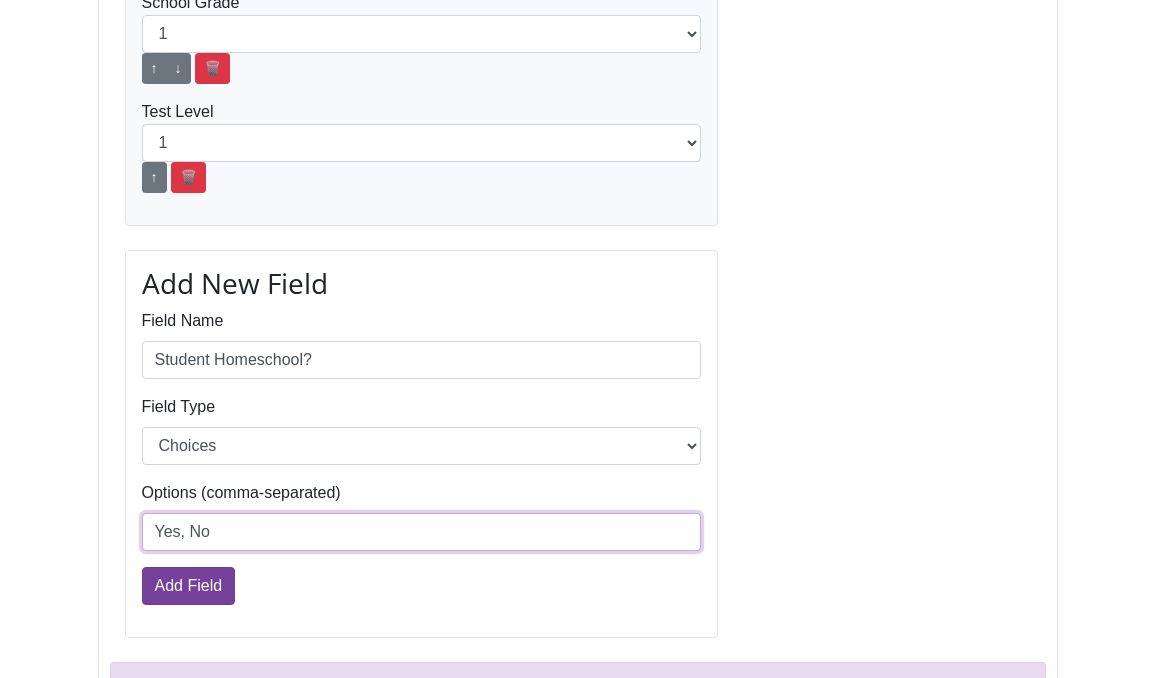 type on "Yes, No" 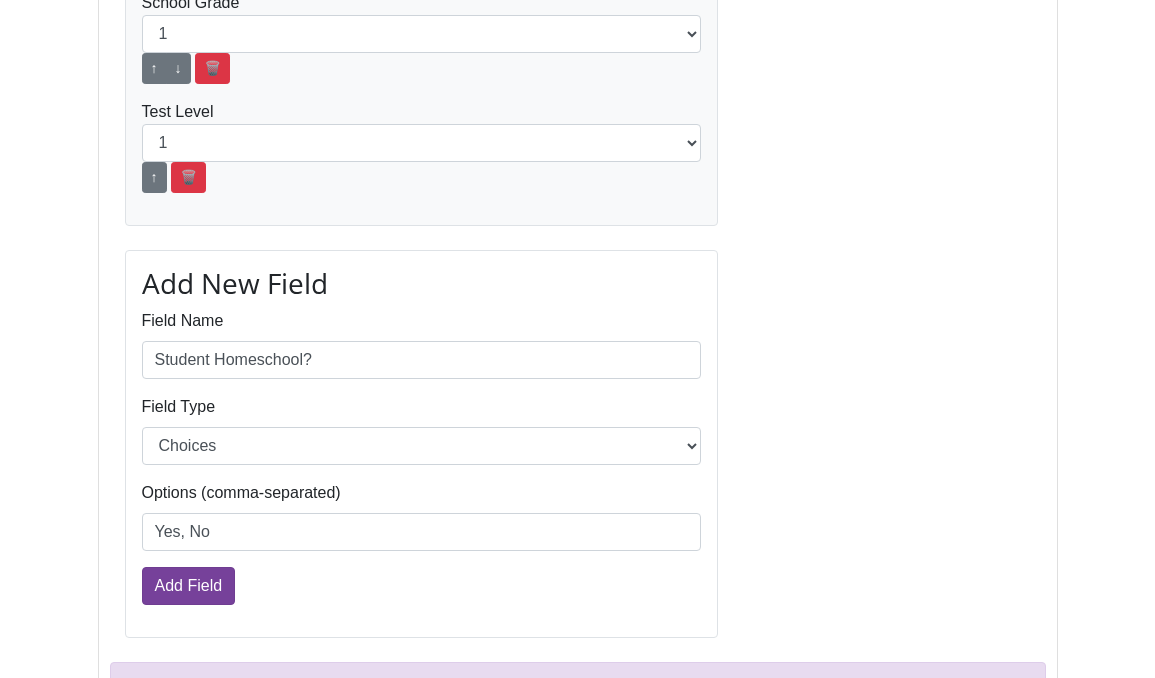 click on "Add Field" at bounding box center [189, 586] 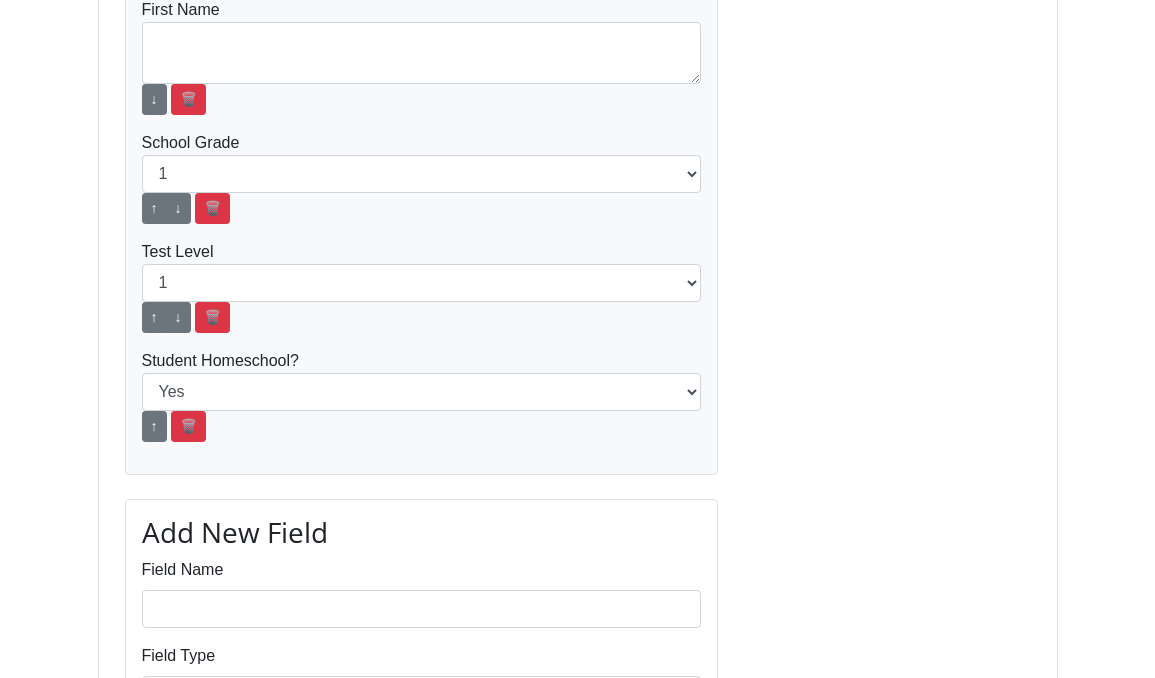 scroll, scrollTop: 1150, scrollLeft: 0, axis: vertical 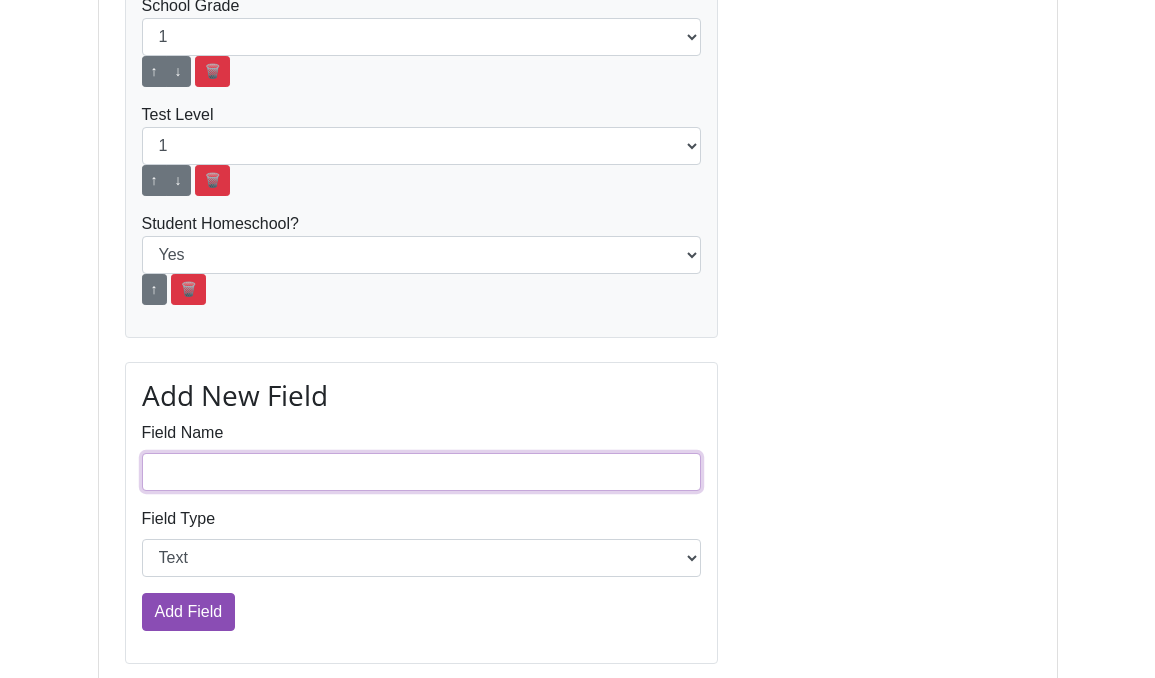 click on "Field Name" at bounding box center (422, 472) 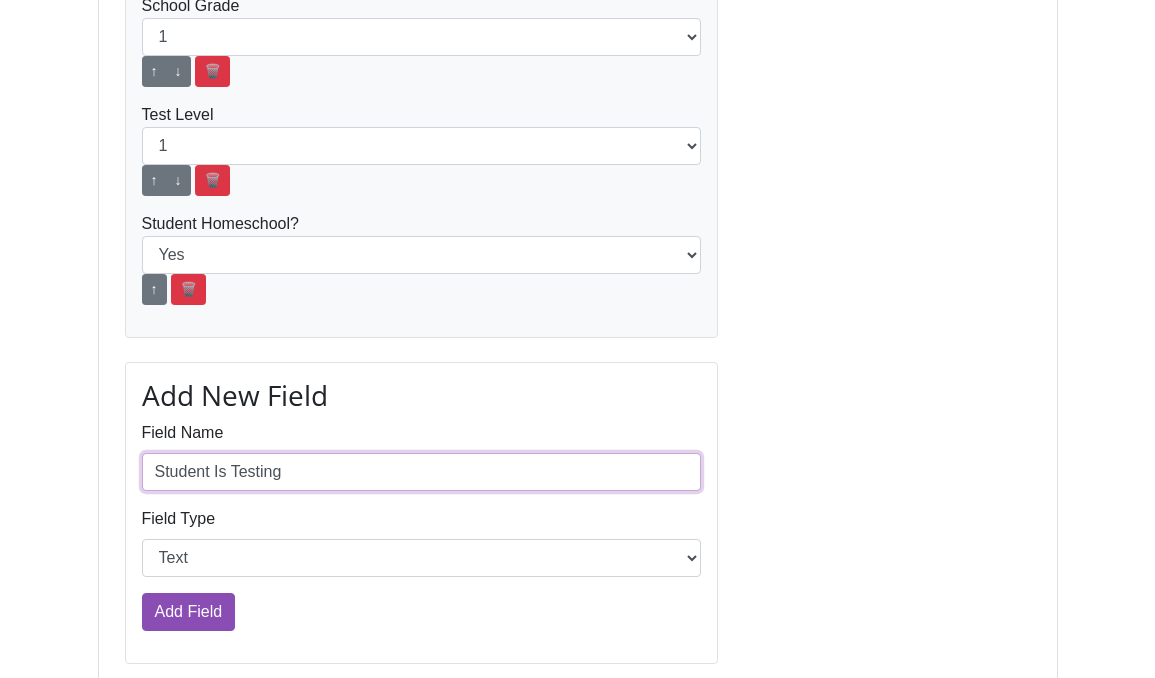 type on "Student Is Testing" 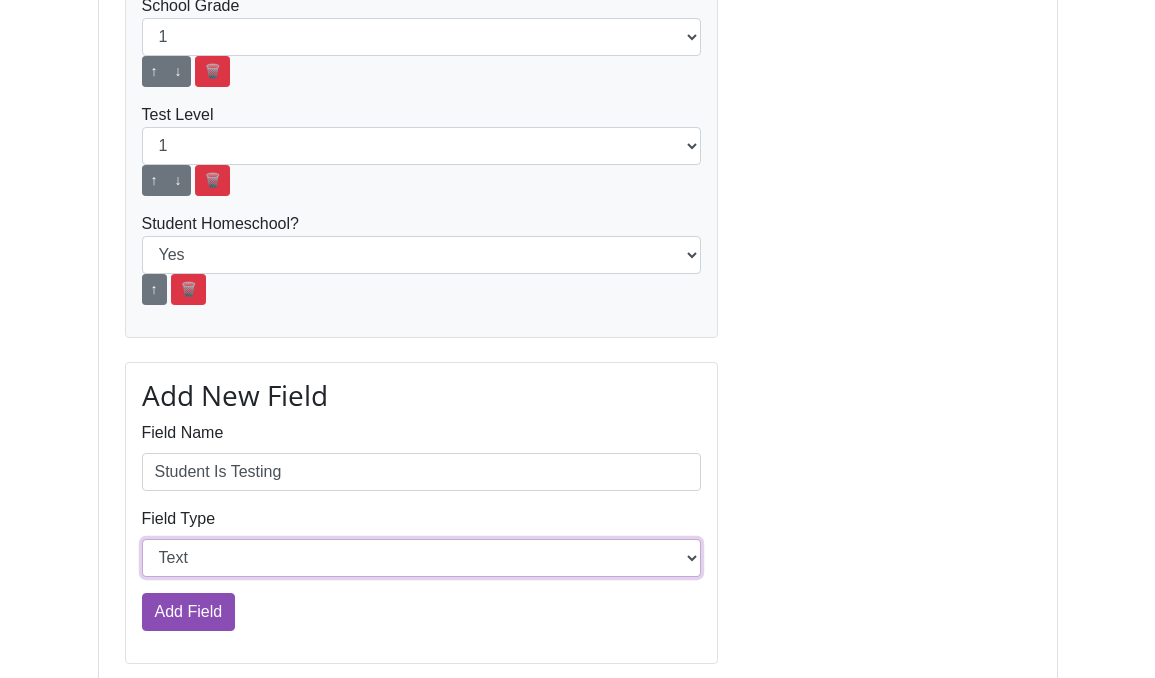 select on "Option" 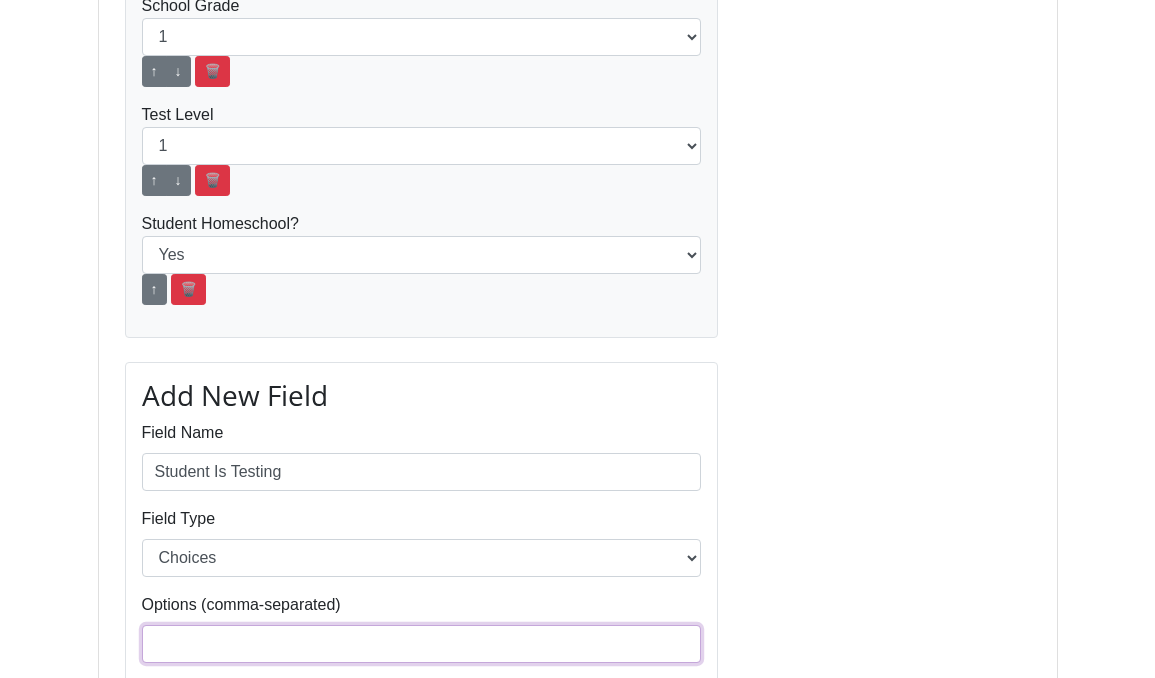 click on "Options (comma-separated)" at bounding box center [422, 644] 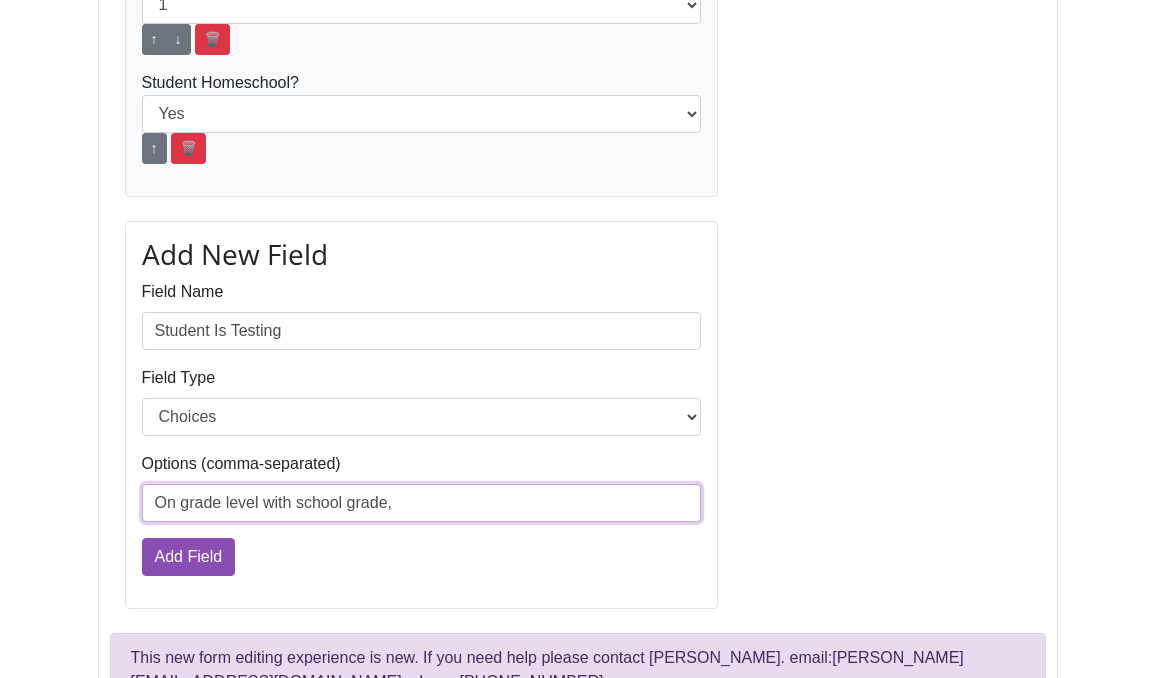 scroll, scrollTop: 1294, scrollLeft: 0, axis: vertical 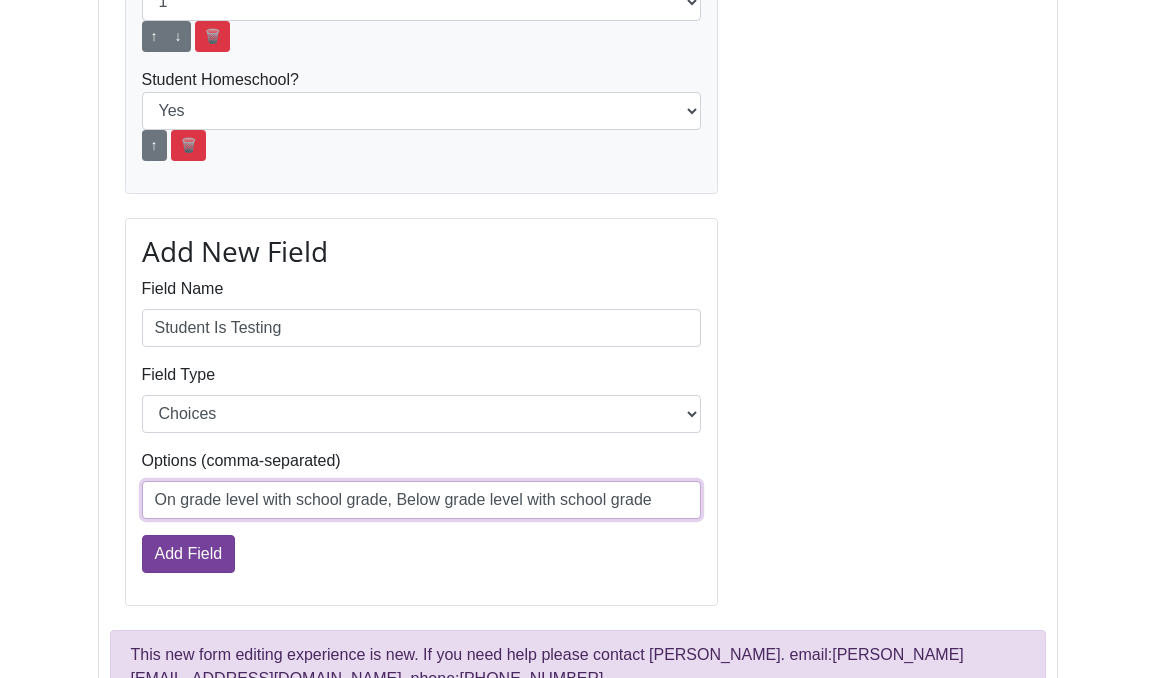 type on "On grade level with school grade, Below grade level with school grade" 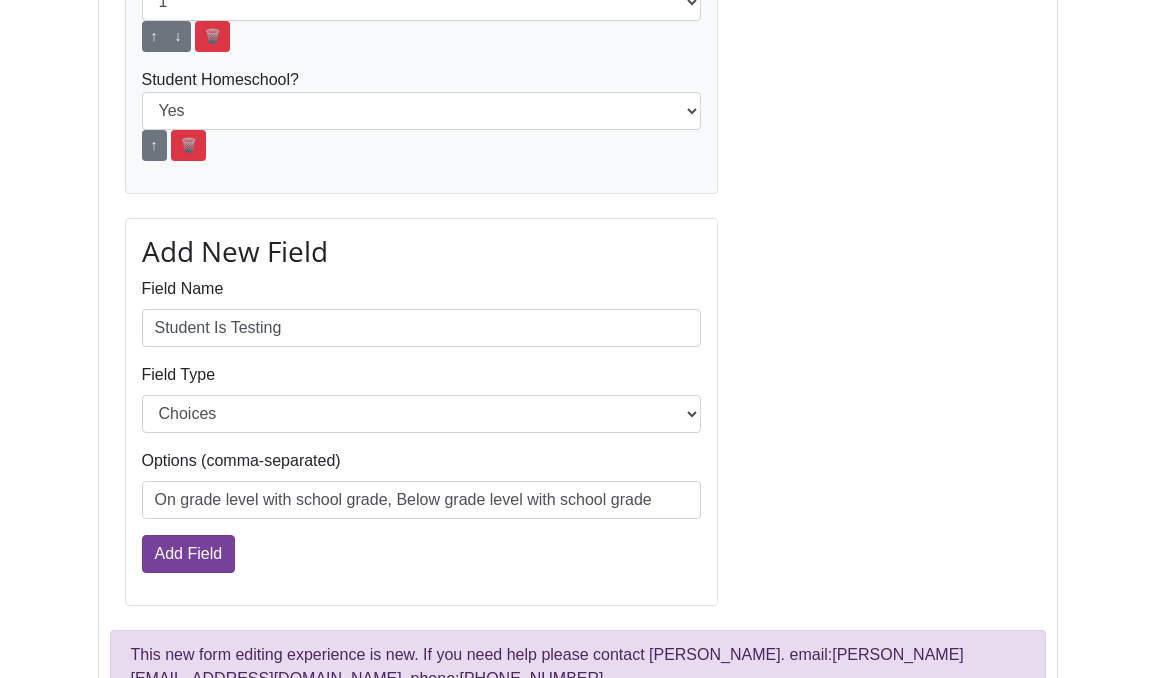 click on "Add Field" at bounding box center [189, 554] 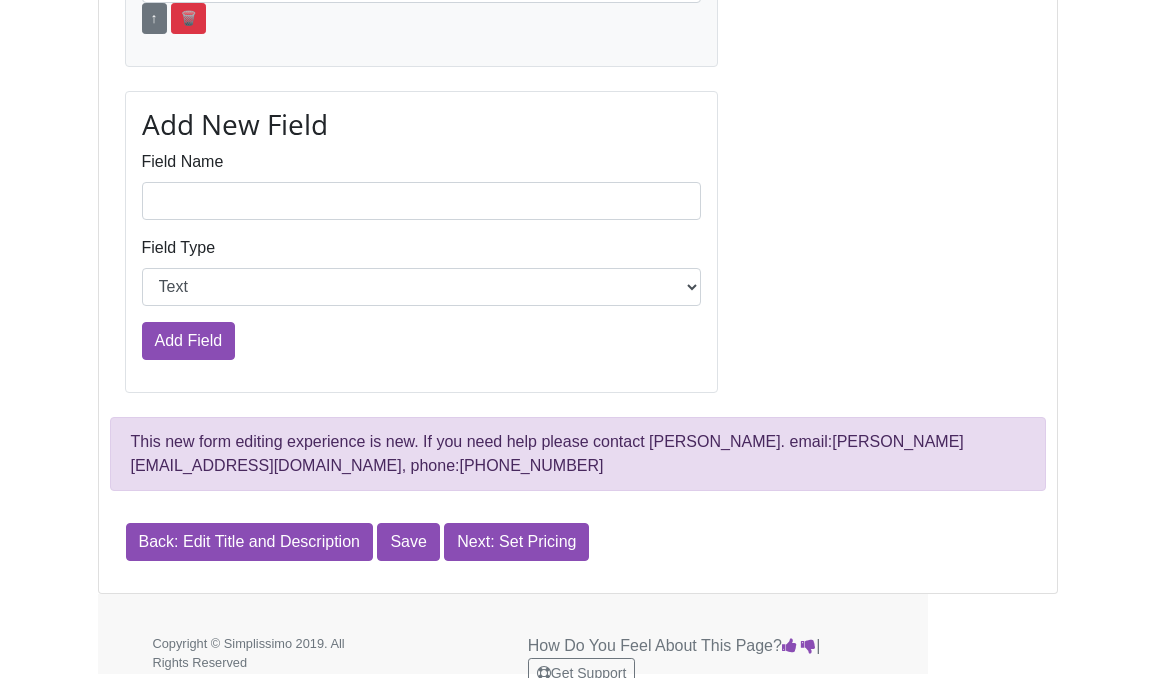 scroll, scrollTop: 1185, scrollLeft: 0, axis: vertical 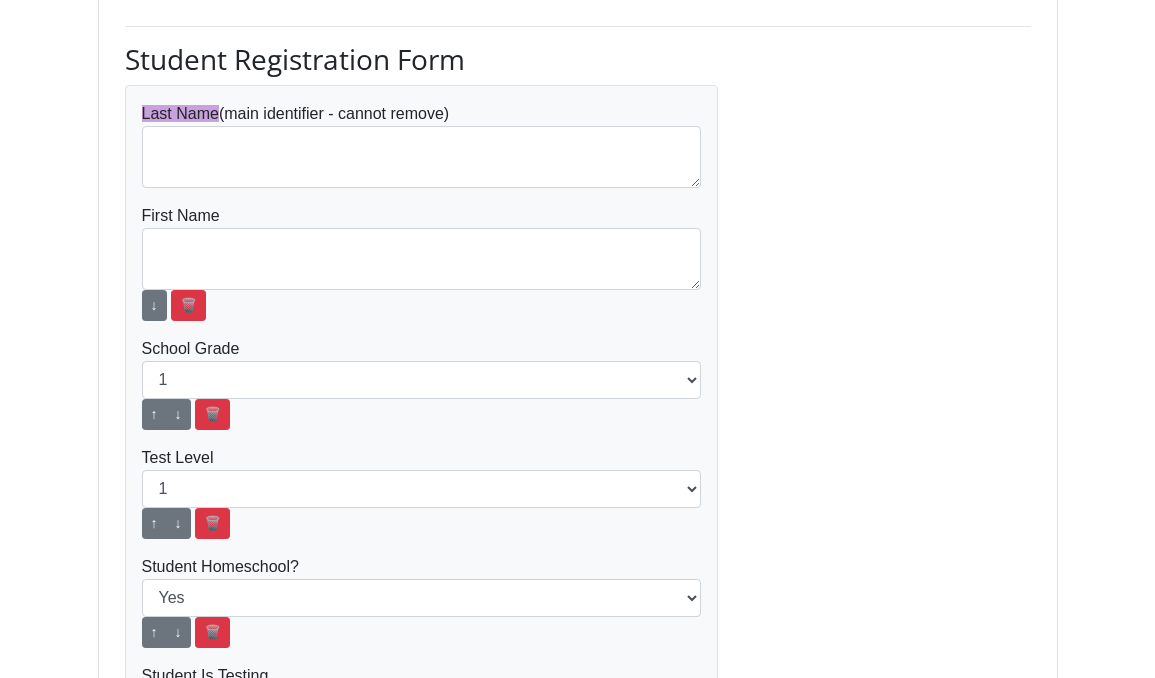 click on "Last Name  (main identifier - cannot remove)" at bounding box center (422, 145) 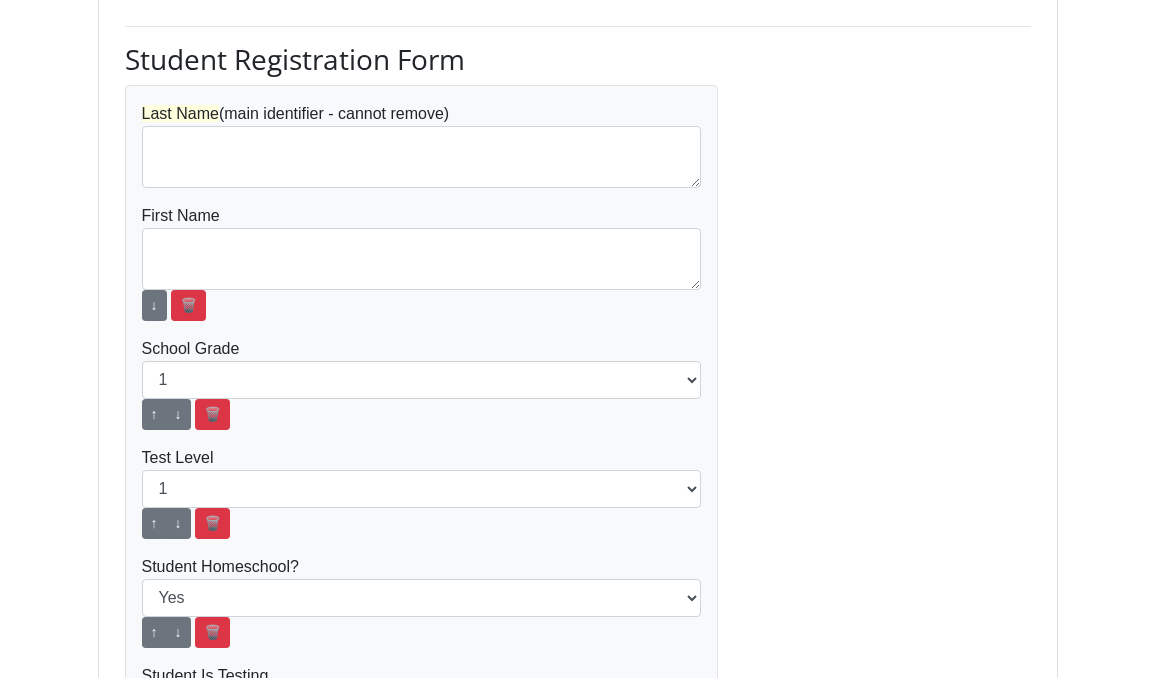 click on "Last Name" at bounding box center (180, 113) 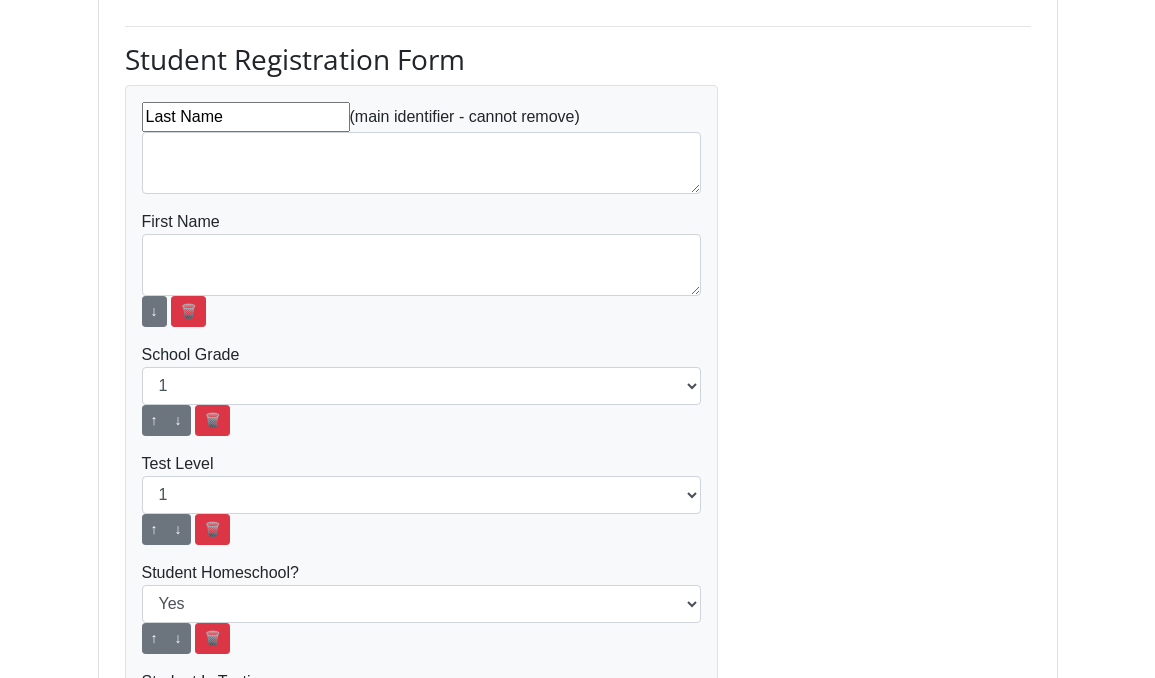 click on "Last Name" at bounding box center (246, 117) 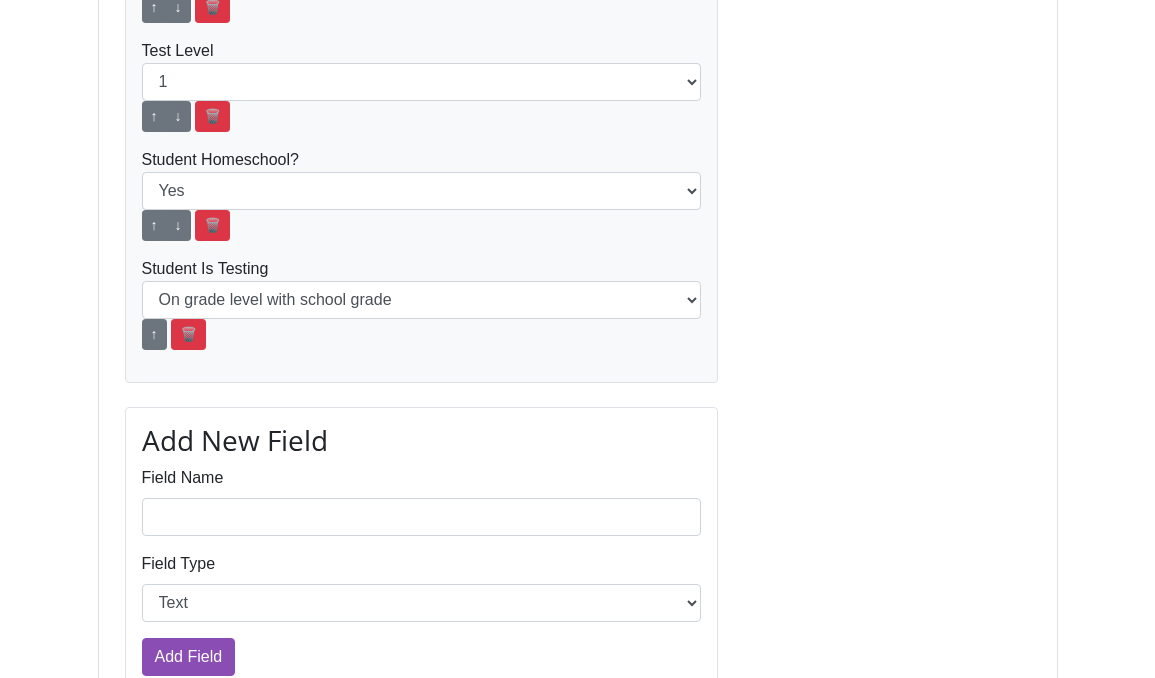 scroll, scrollTop: 1311, scrollLeft: 0, axis: vertical 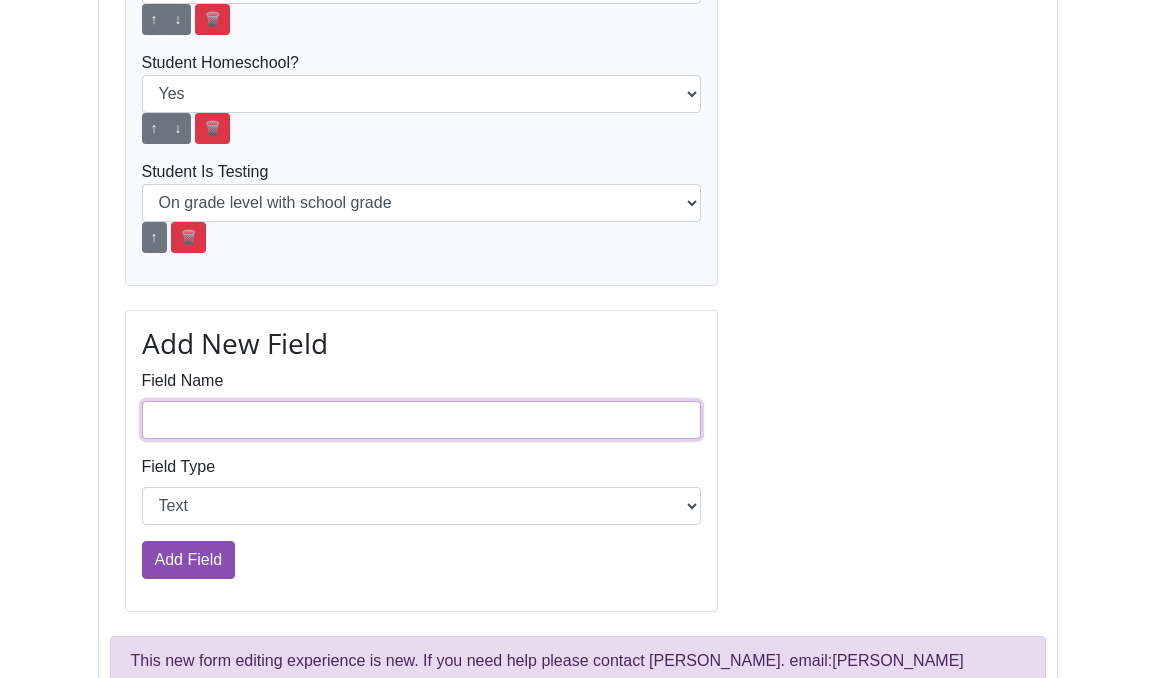 click on "Field Name" at bounding box center (422, 420) 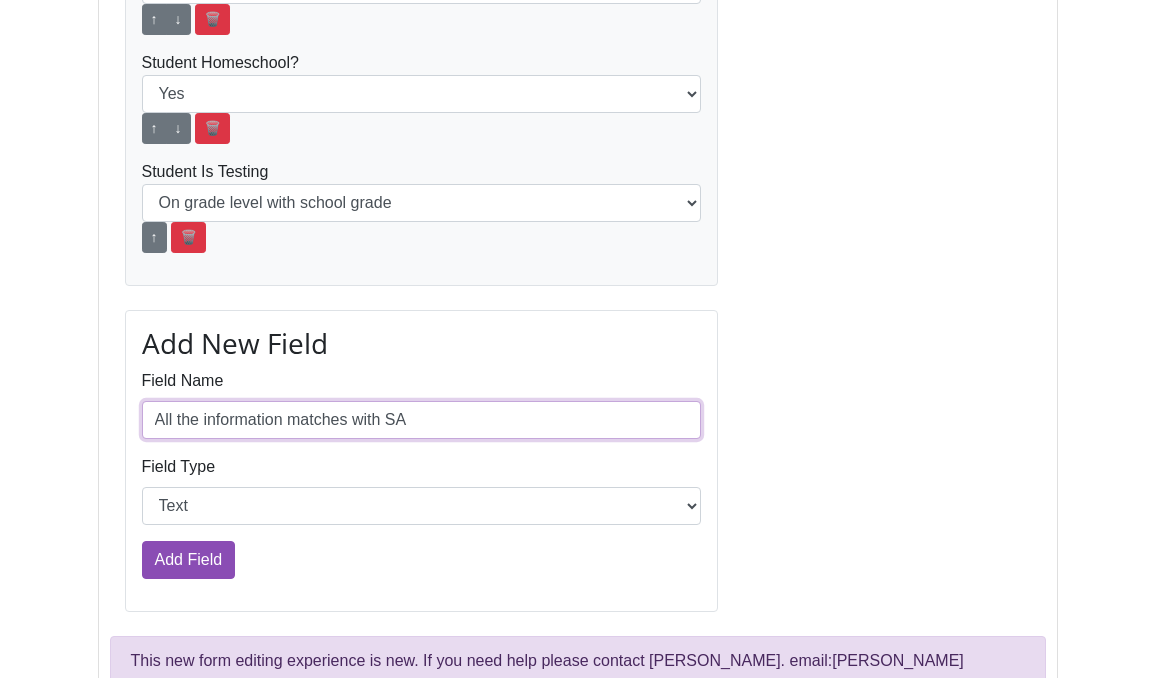 drag, startPoint x: 428, startPoint y: 393, endPoint x: 105, endPoint y: 392, distance: 323.00156 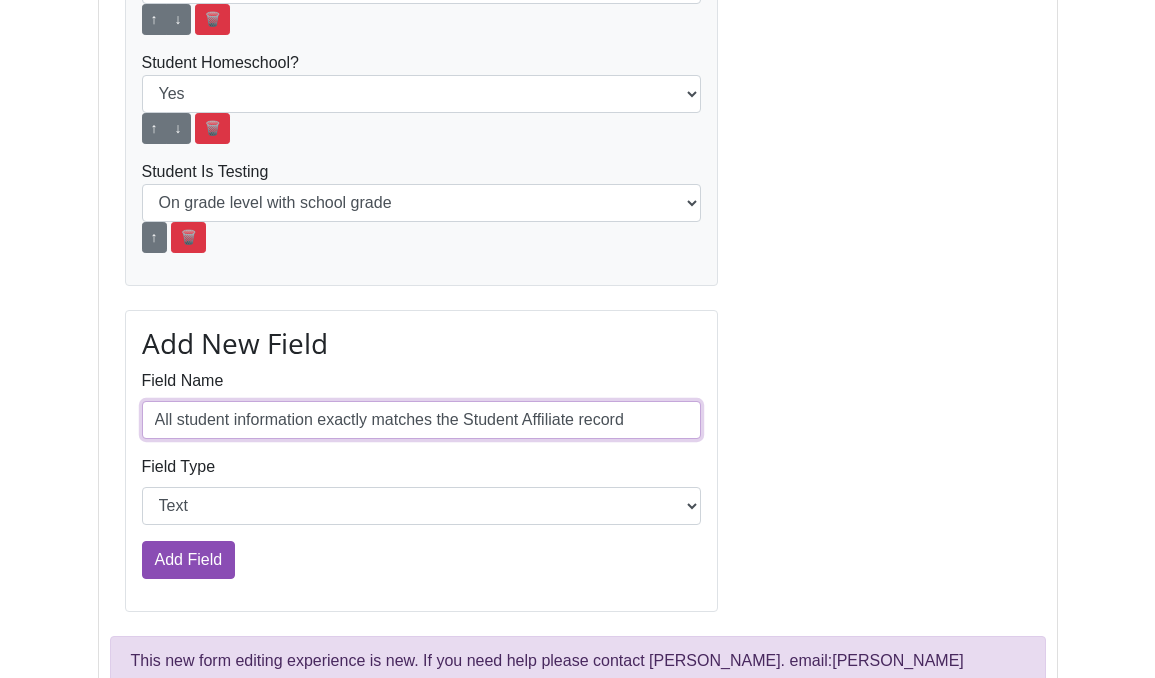 drag, startPoint x: 678, startPoint y: 398, endPoint x: 594, endPoint y: 398, distance: 84 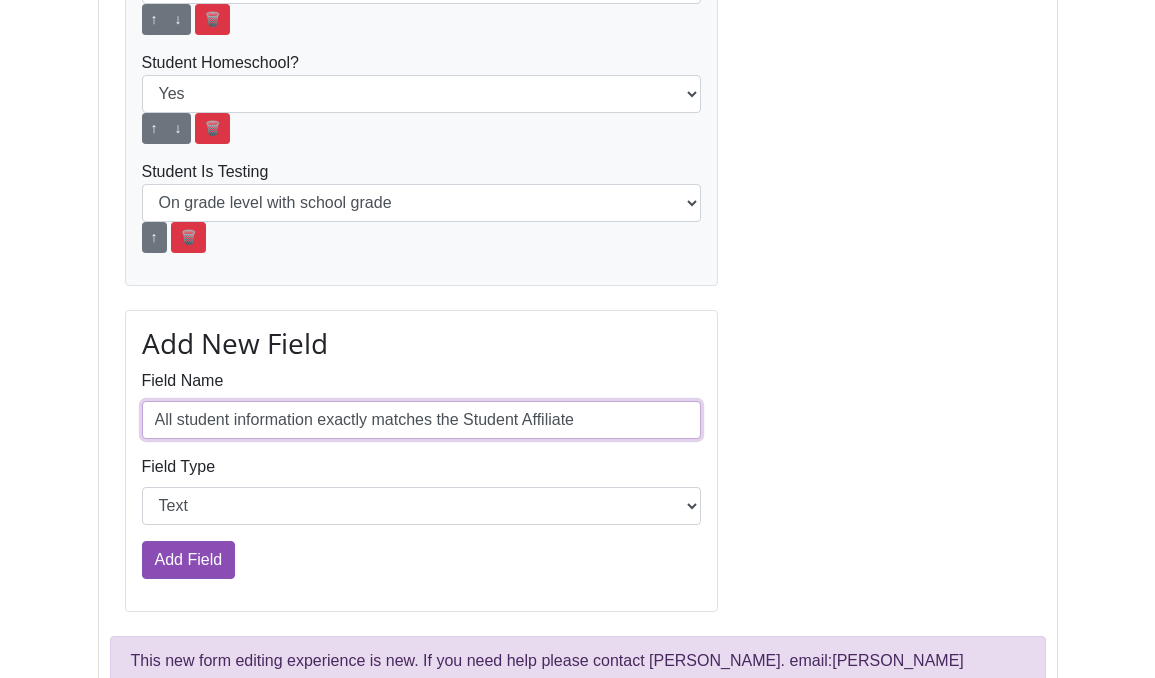 drag, startPoint x: 605, startPoint y: 391, endPoint x: 65, endPoint y: 391, distance: 540 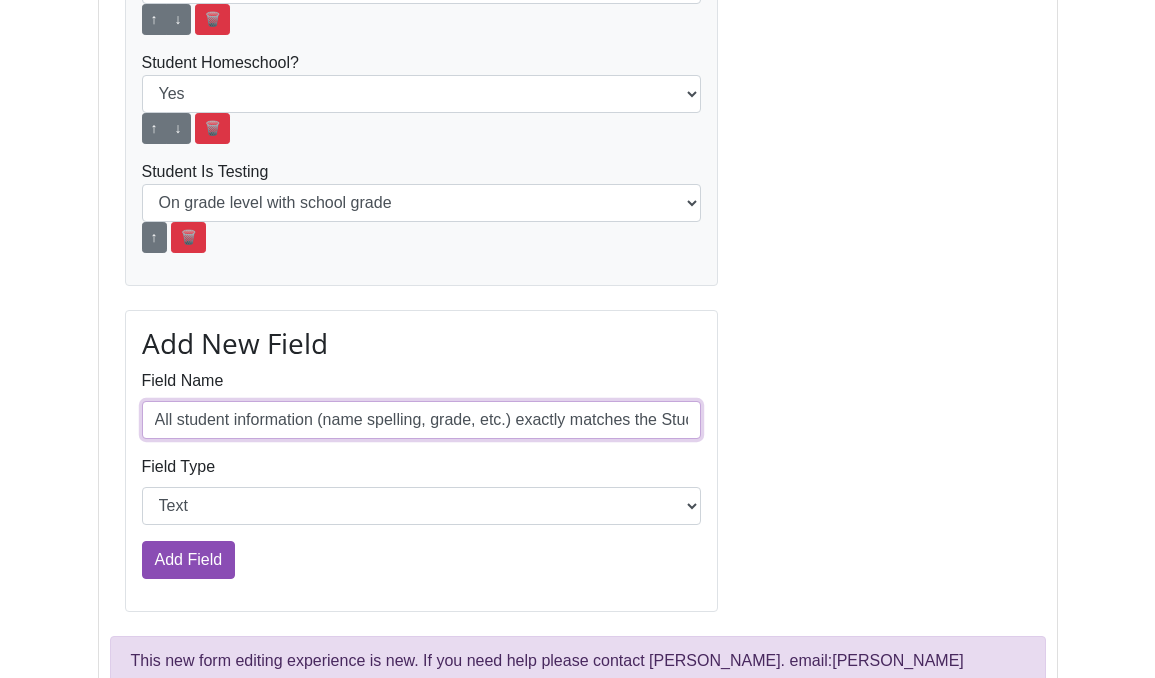 drag, startPoint x: 690, startPoint y: 397, endPoint x: 580, endPoint y: 396, distance: 110.00455 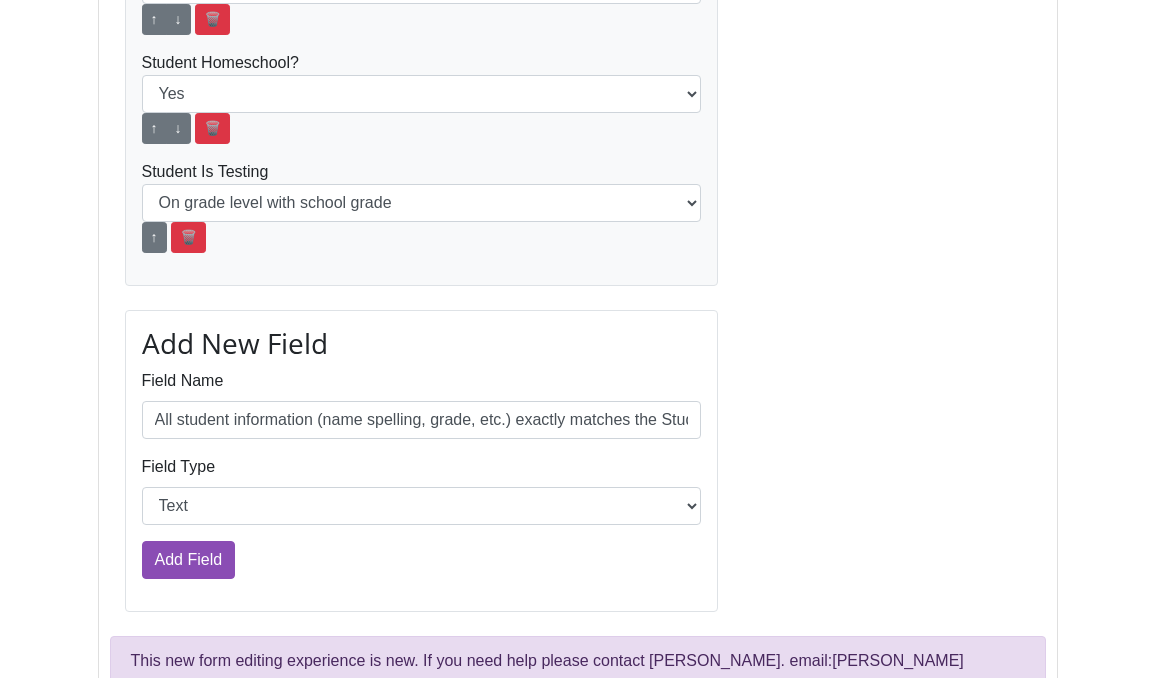 click on "Field Type
Text
Choices" at bounding box center [422, 490] 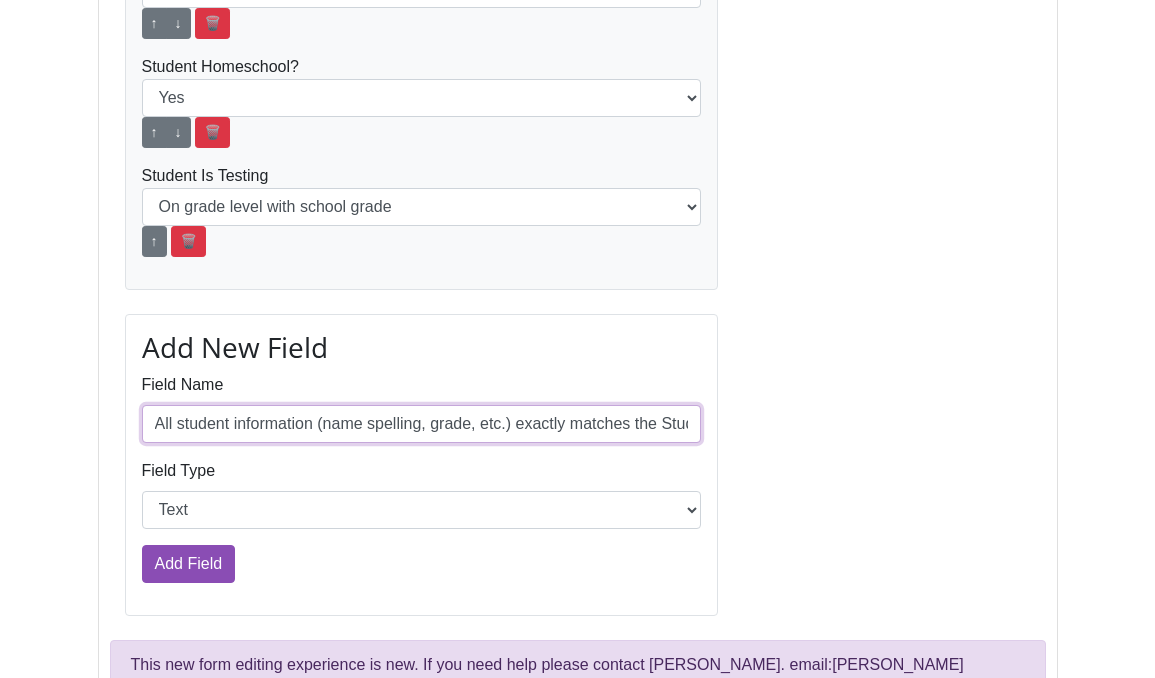 drag, startPoint x: 155, startPoint y: 398, endPoint x: 888, endPoint y: 398, distance: 733 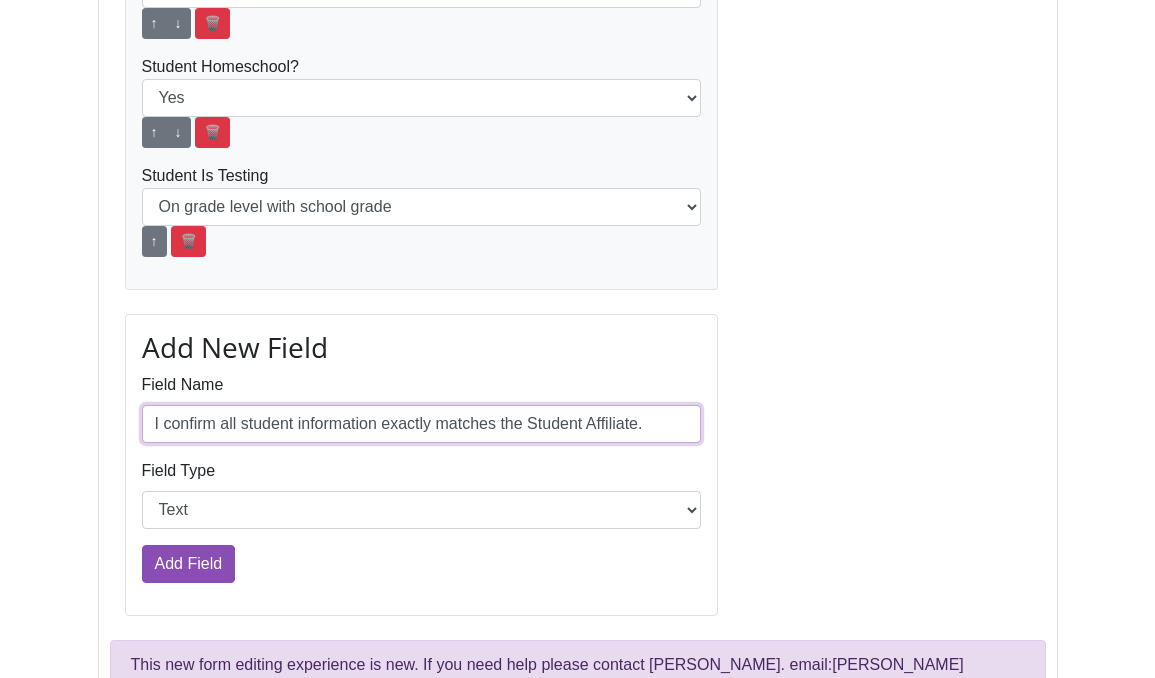 type on "I confirm all student information exactly matches the Student Affiliate." 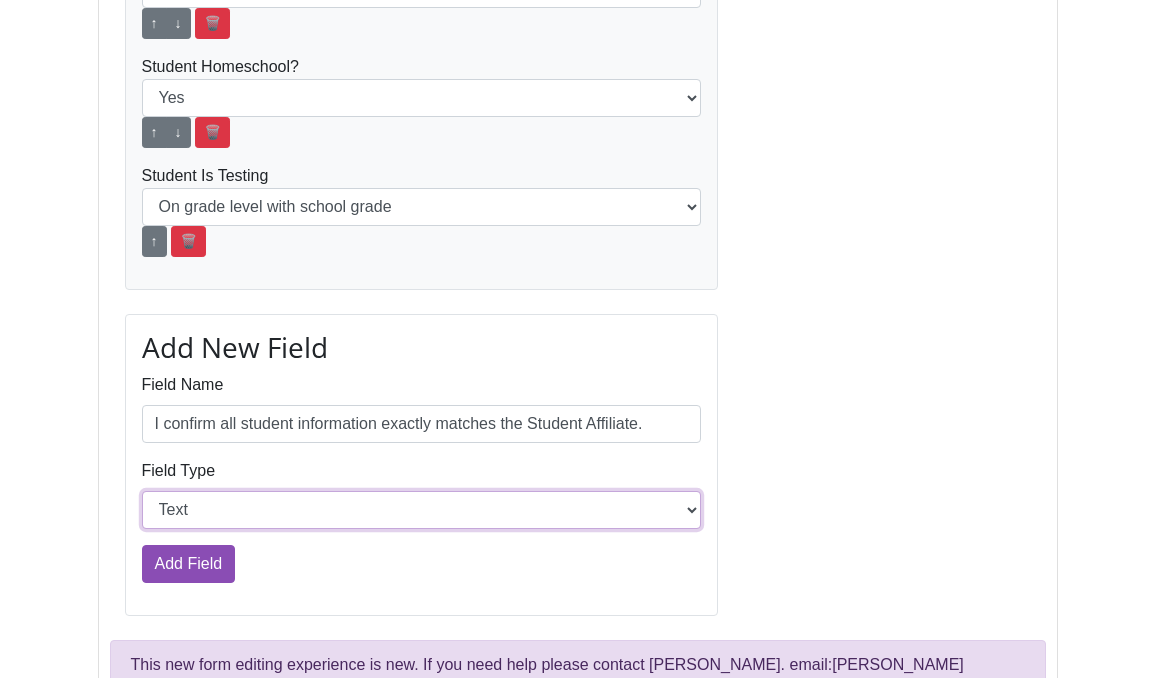 select on "Option" 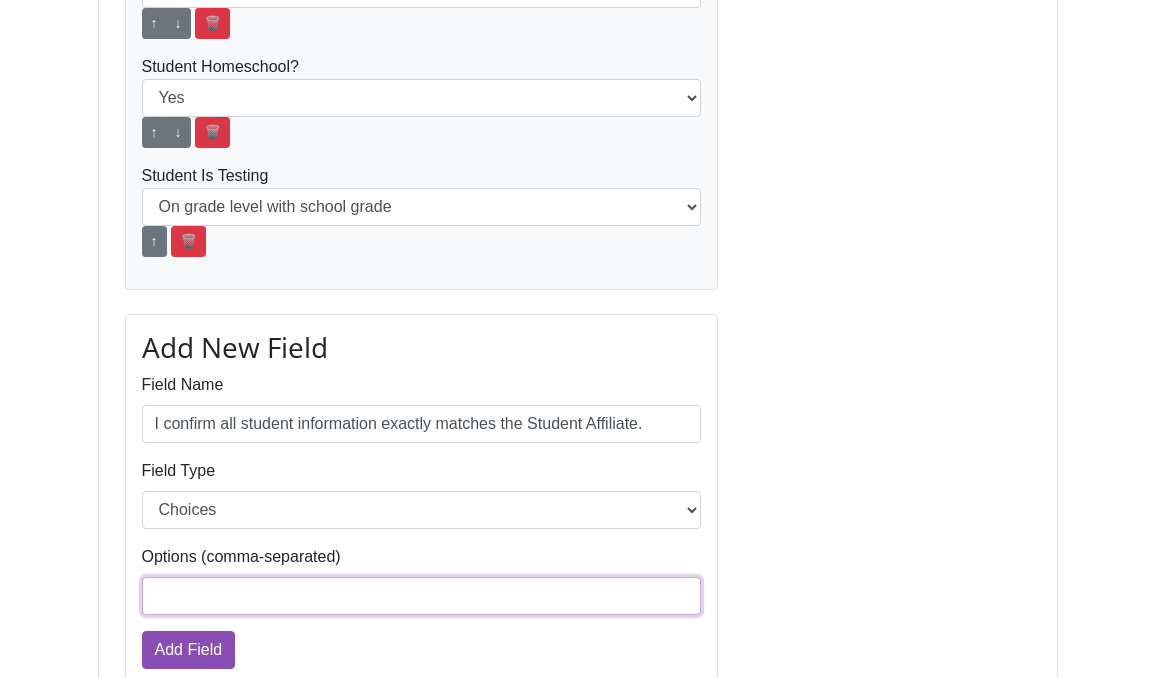 click on "Options (comma-separated)" at bounding box center [422, 596] 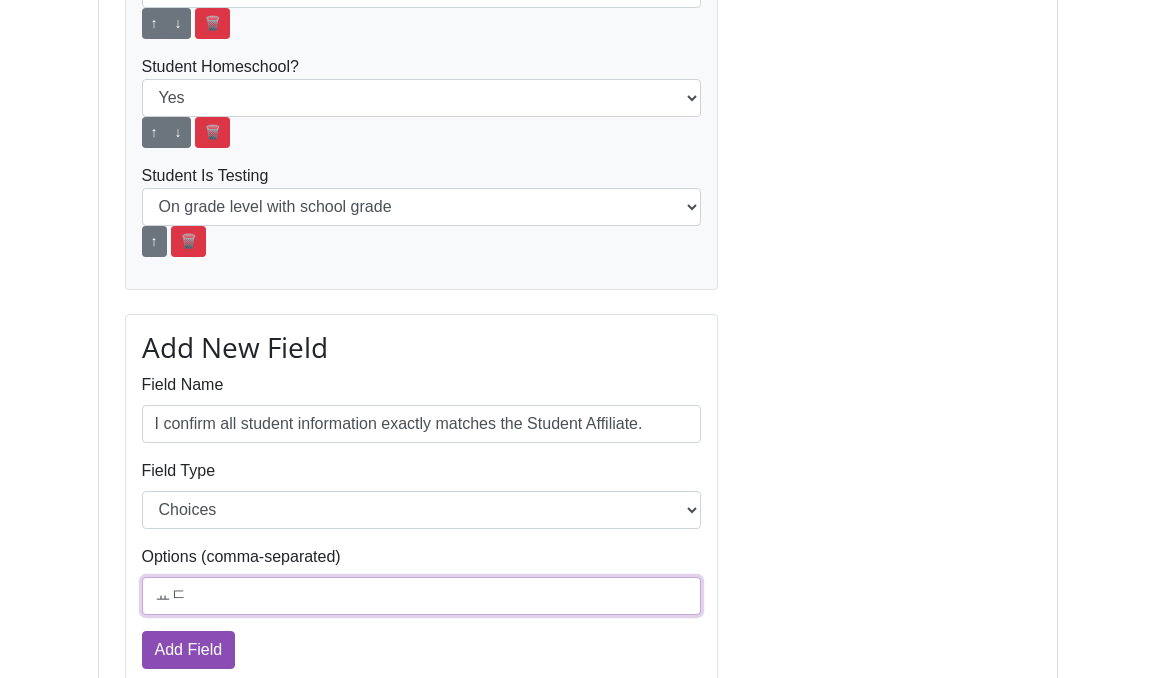 type on "ㅛ" 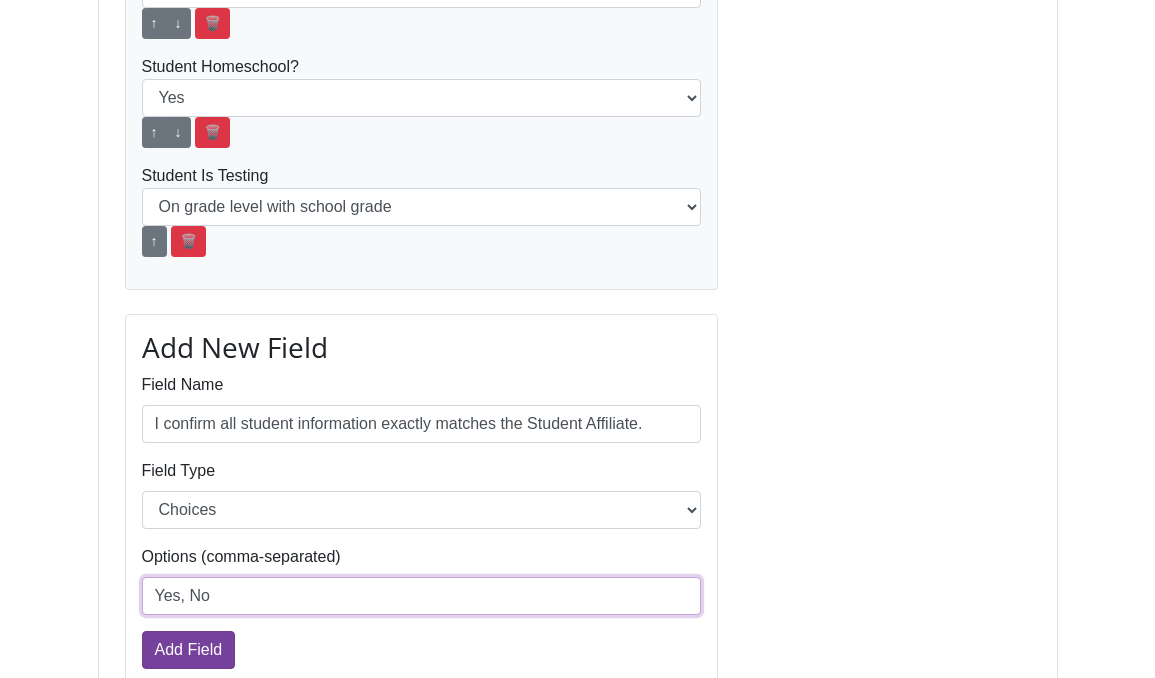 type on "Yes, No" 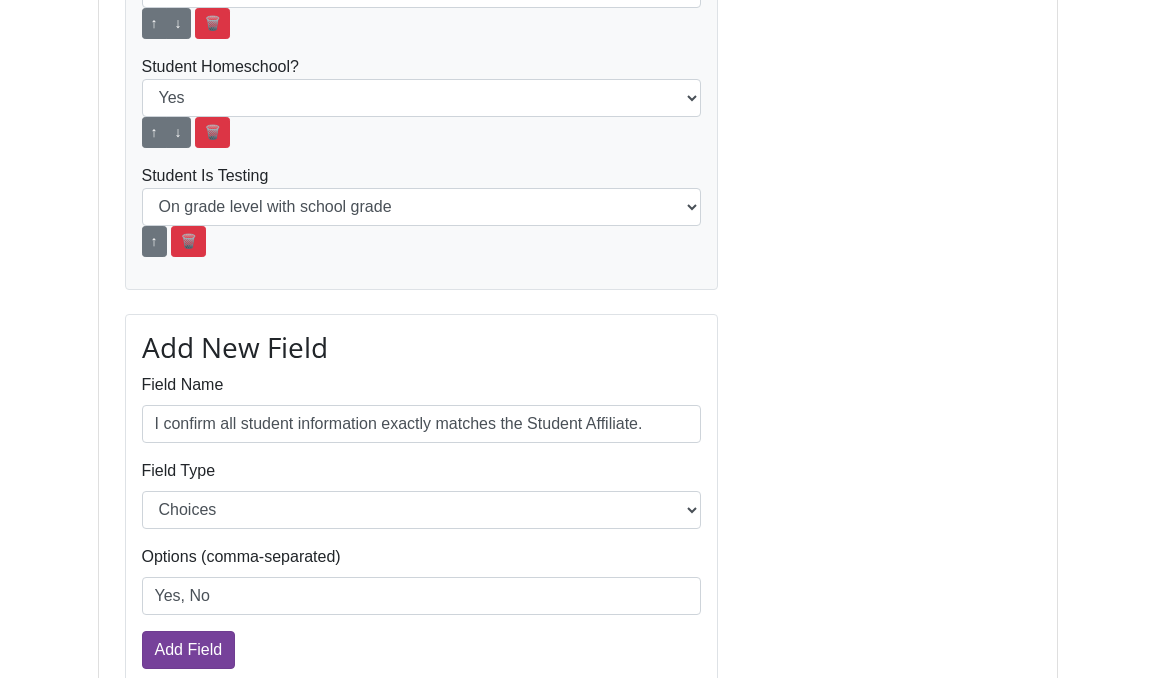 click on "Add Field" at bounding box center [189, 650] 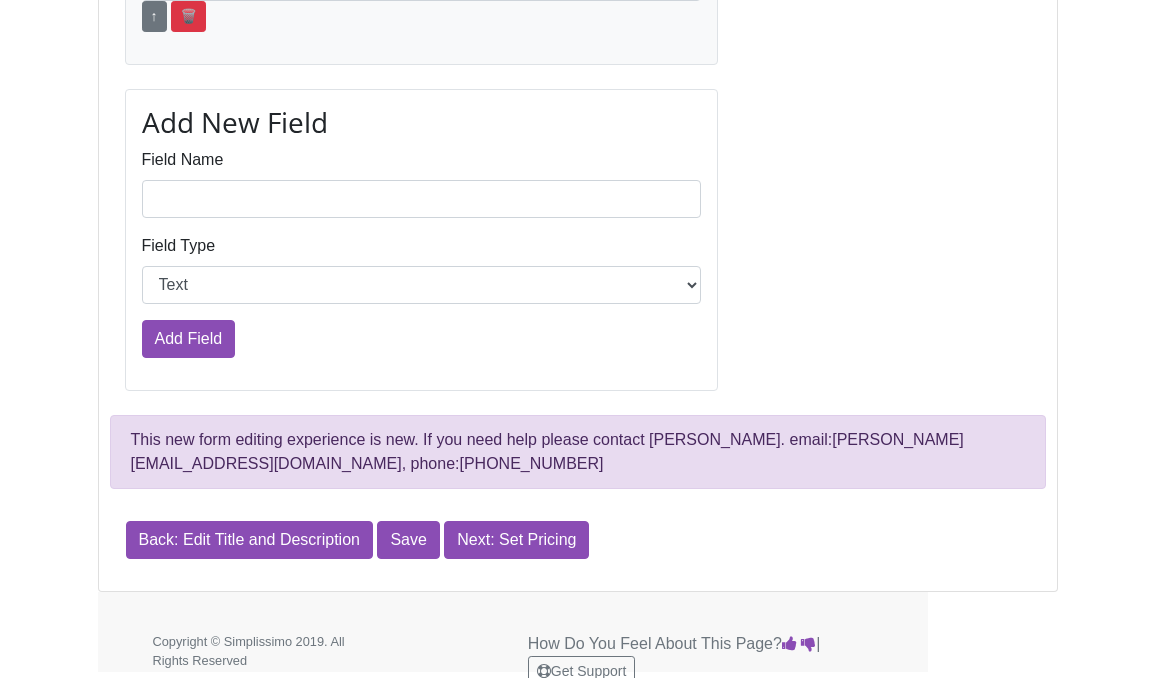 scroll, scrollTop: 1639, scrollLeft: 0, axis: vertical 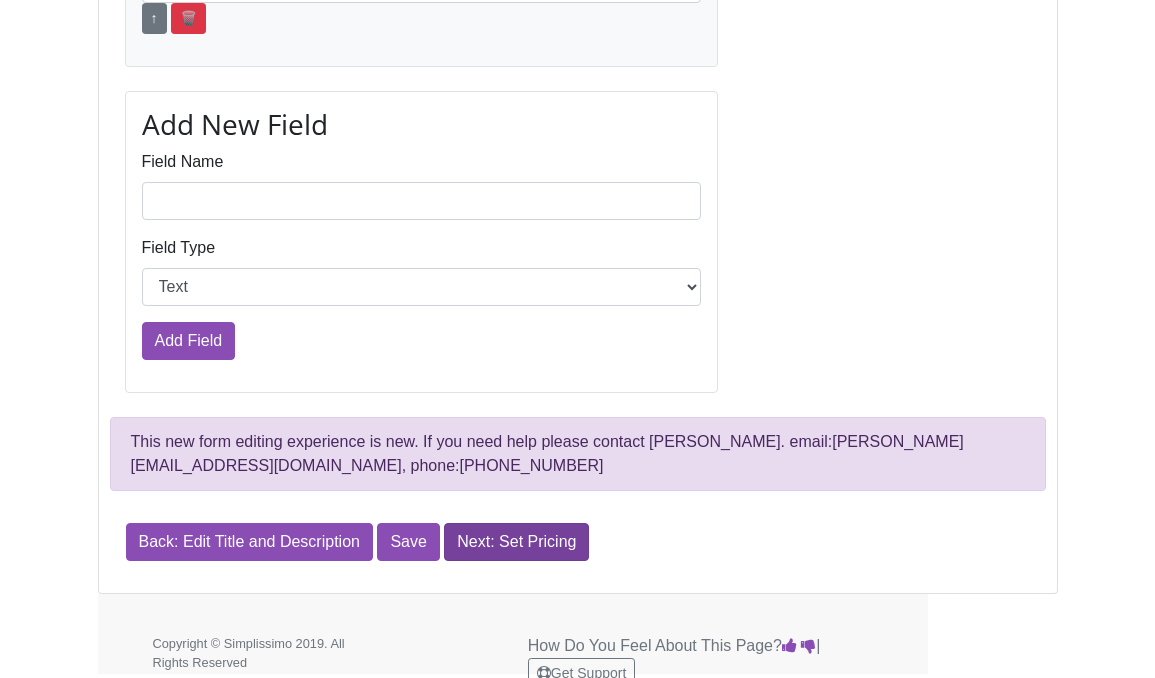 click on "Next: Set Pricing" at bounding box center (516, 542) 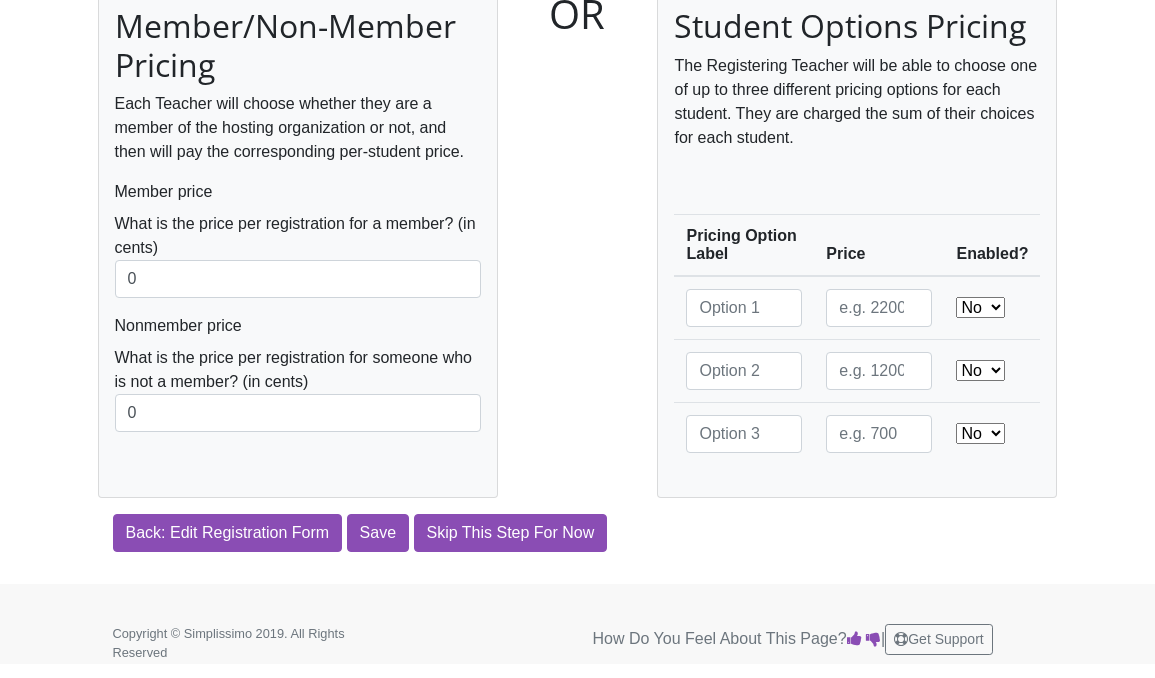 scroll, scrollTop: 260, scrollLeft: 0, axis: vertical 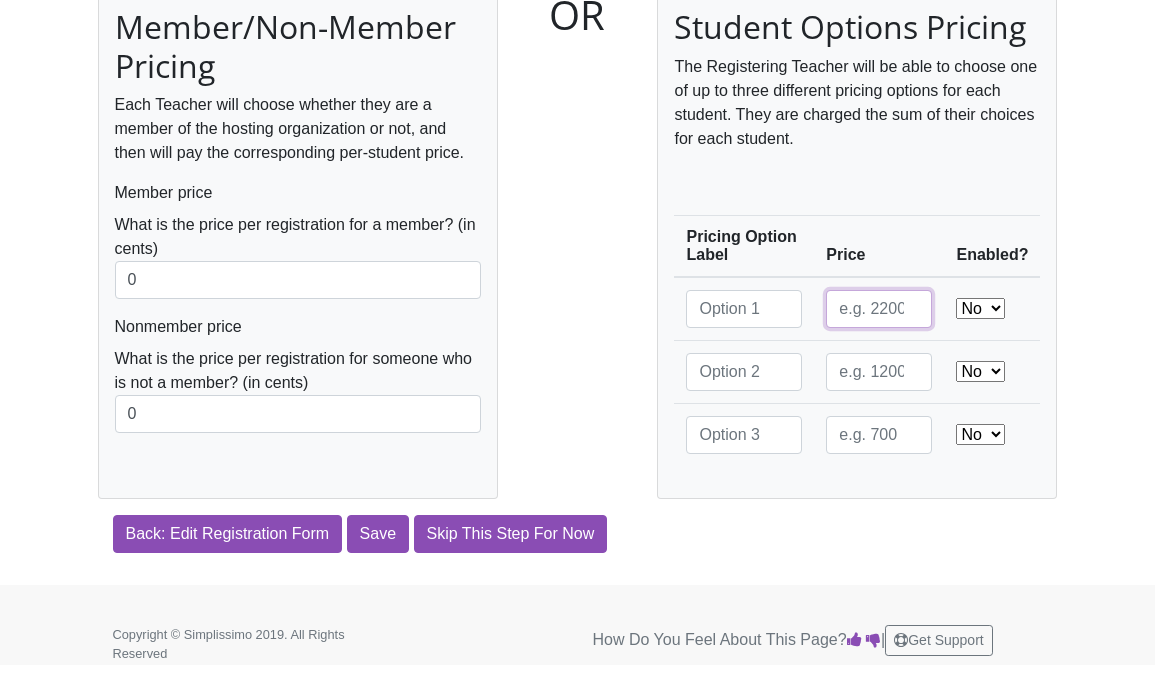 click at bounding box center [879, 309] 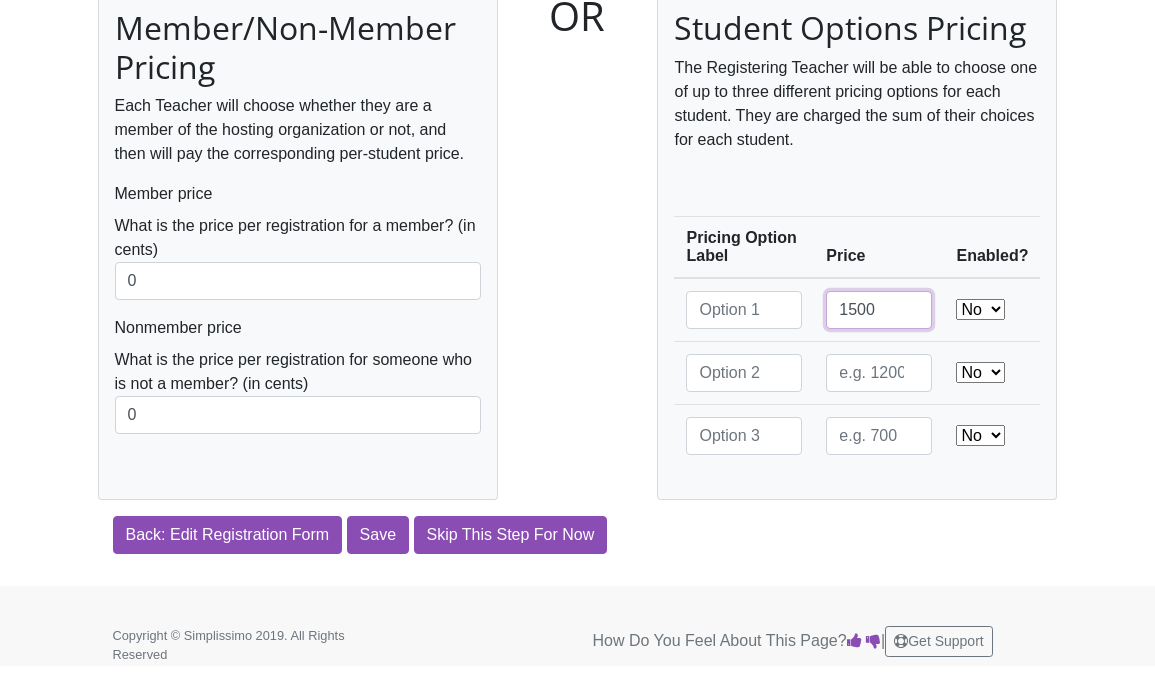 type on "1500" 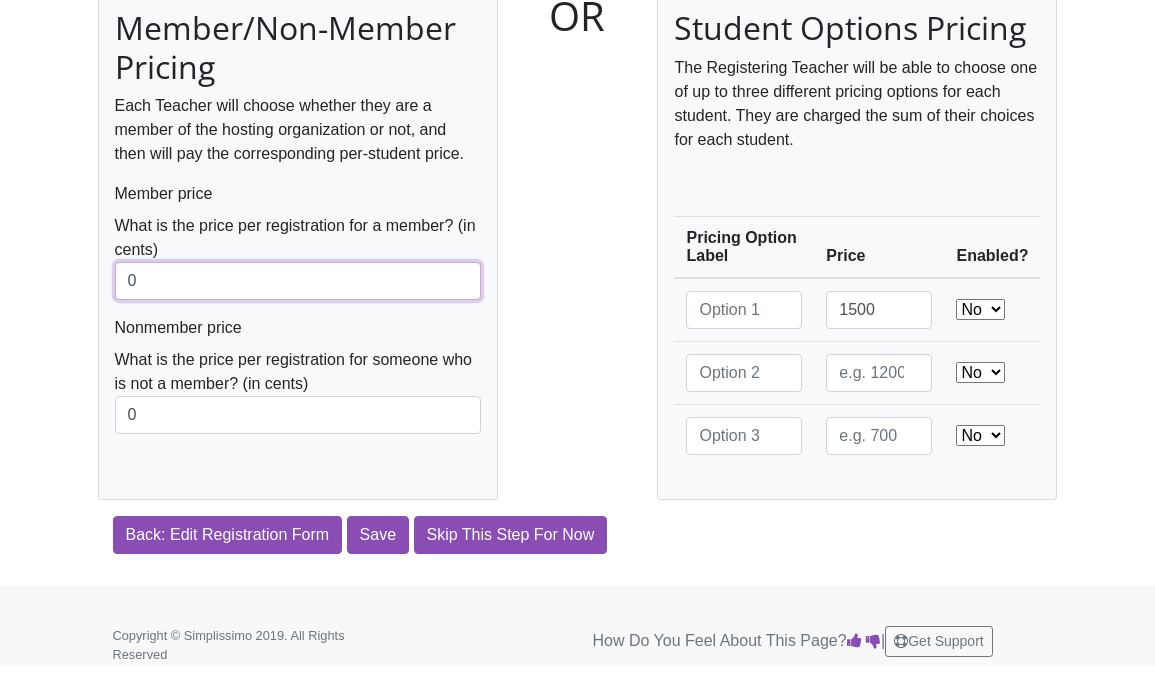 click on "0" at bounding box center [298, 281] 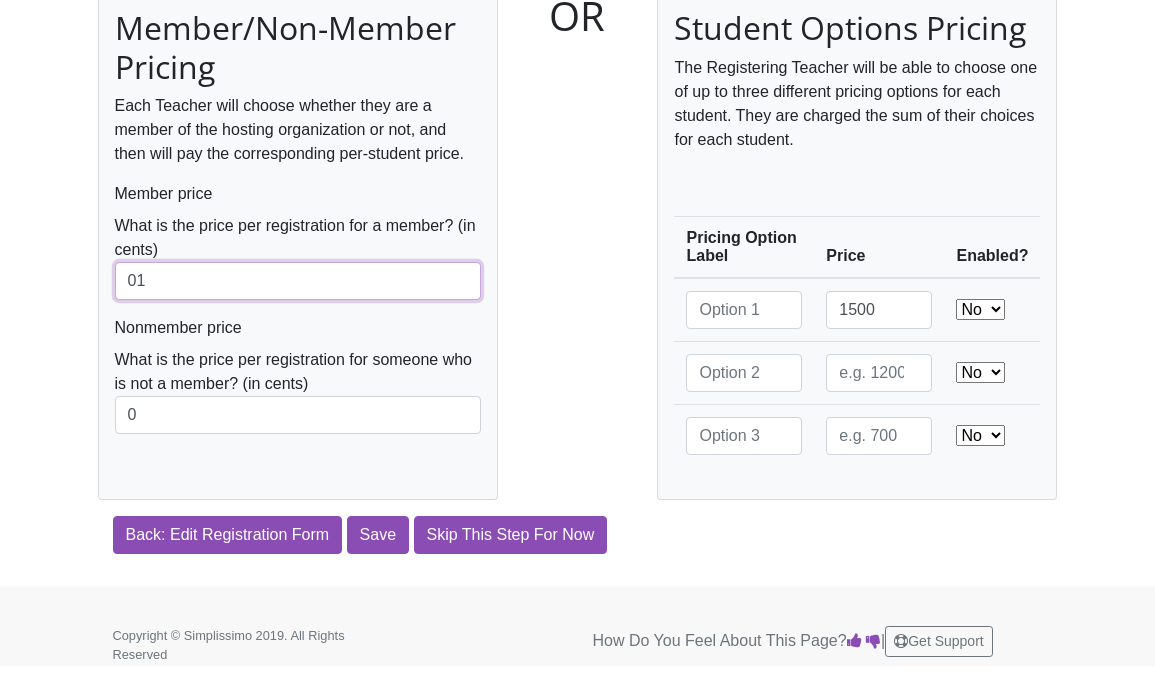 type on "0" 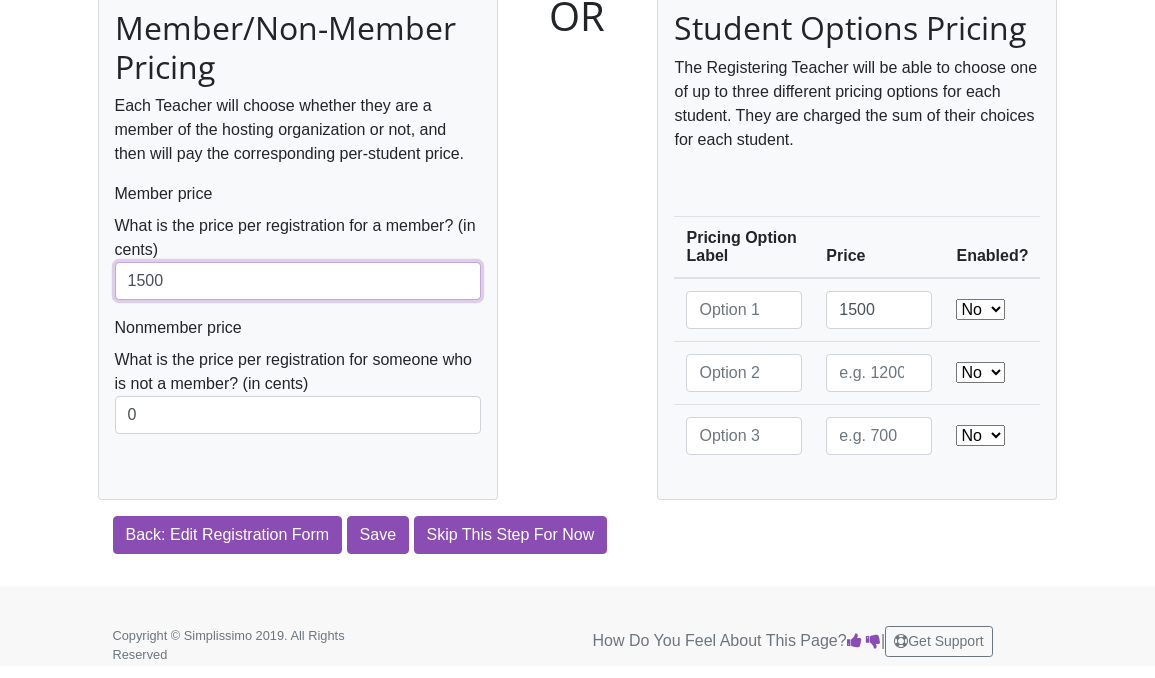 type on "1500" 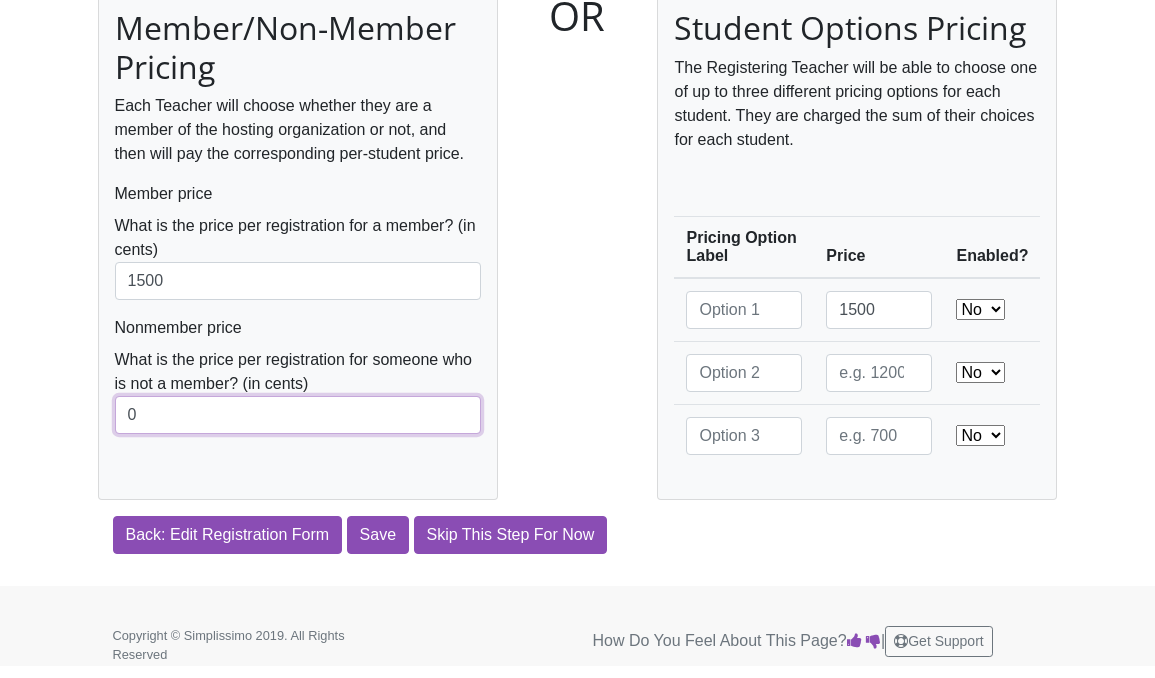 click on "0" at bounding box center (298, 415) 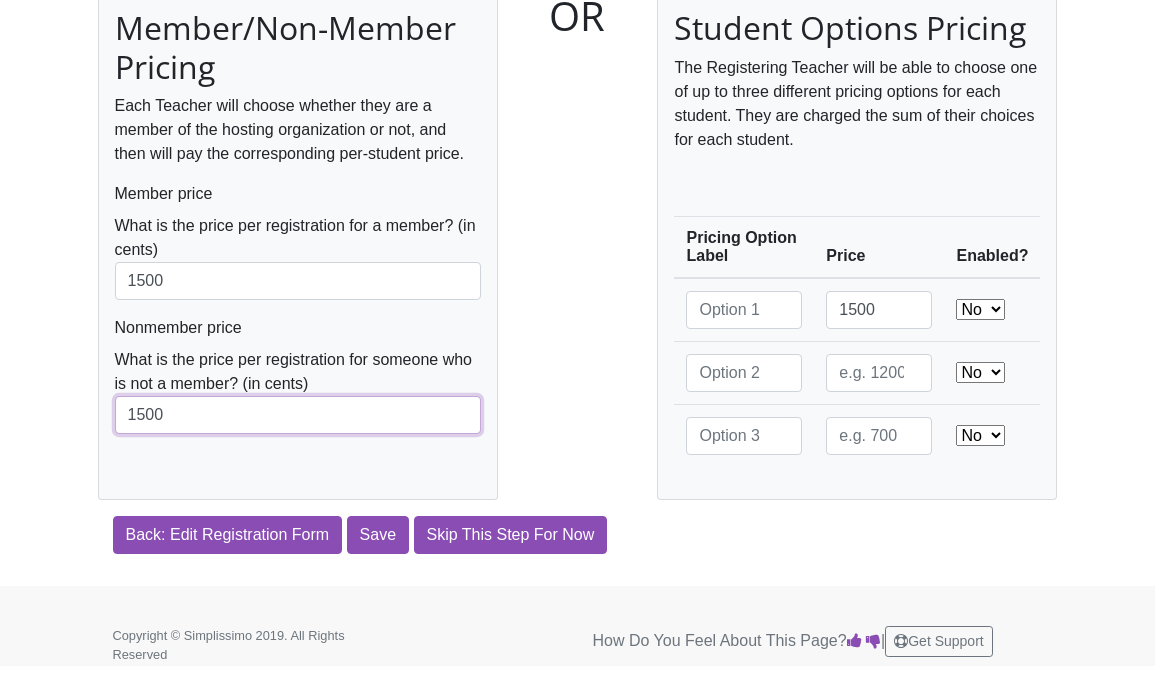 type on "1500" 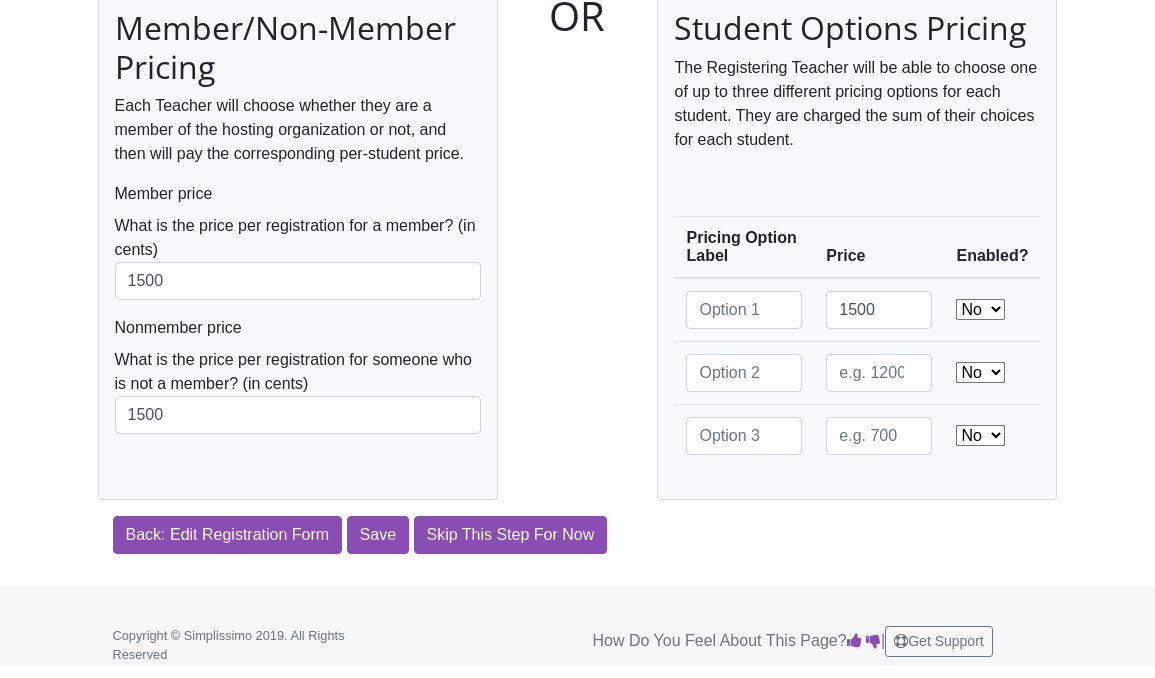 click on "OR" at bounding box center [578, 245] 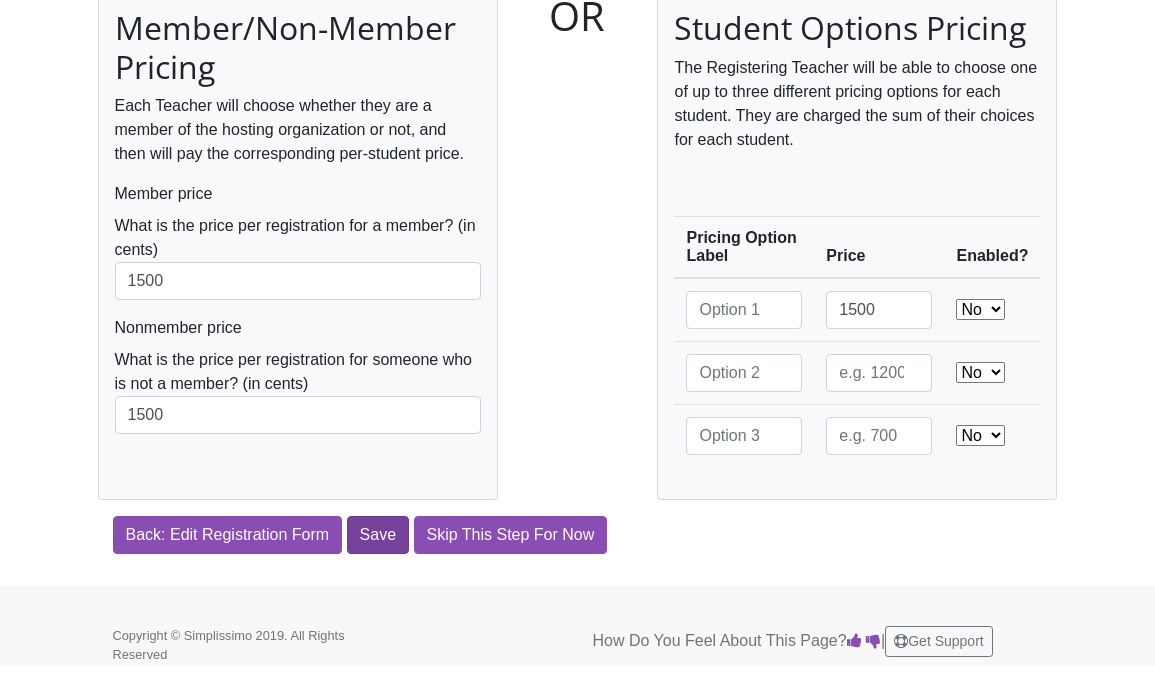 click on "Save" at bounding box center [378, 535] 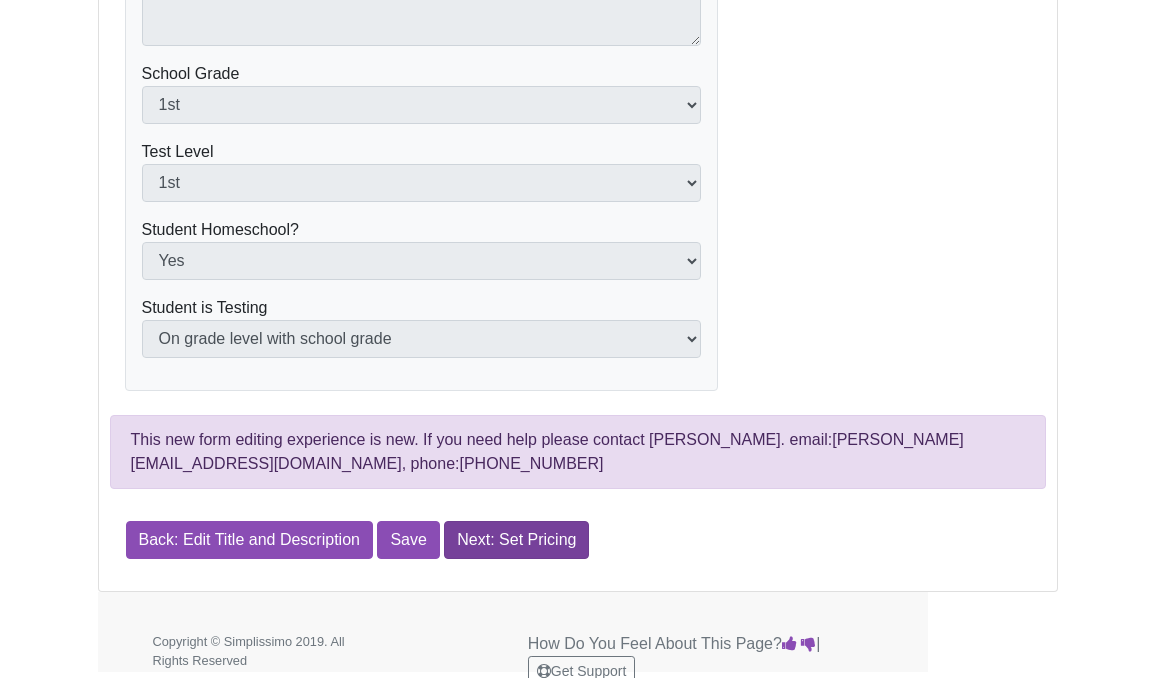 scroll, scrollTop: 984, scrollLeft: 0, axis: vertical 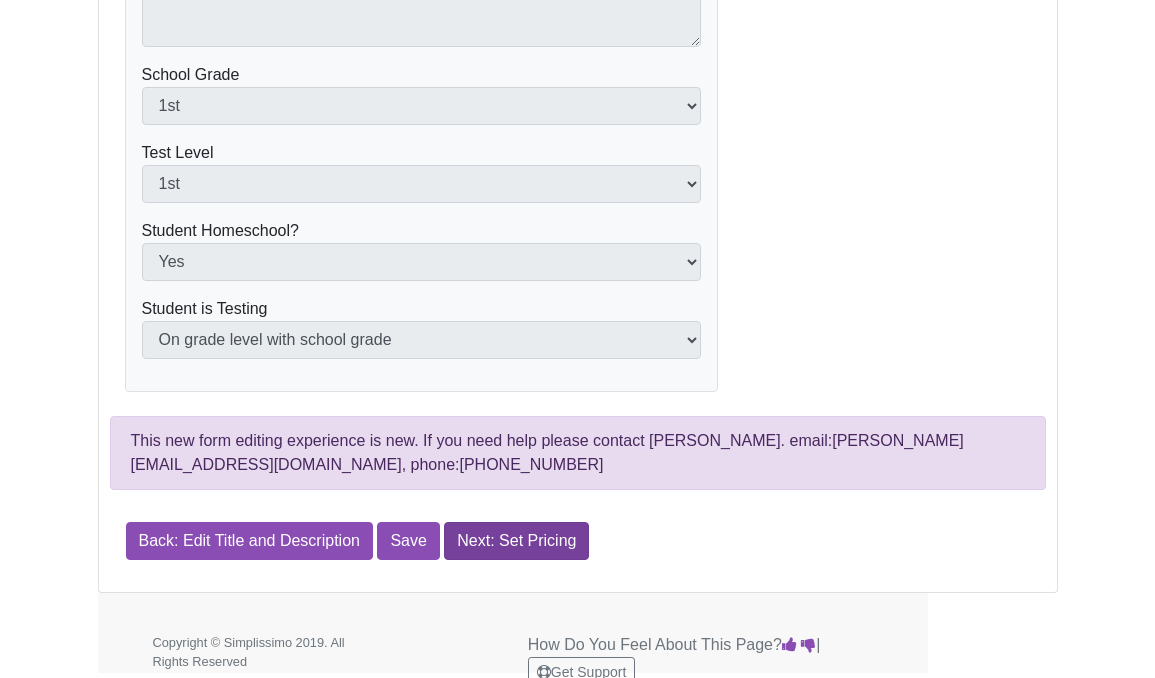 click on "Next: Set Pricing" at bounding box center (516, 541) 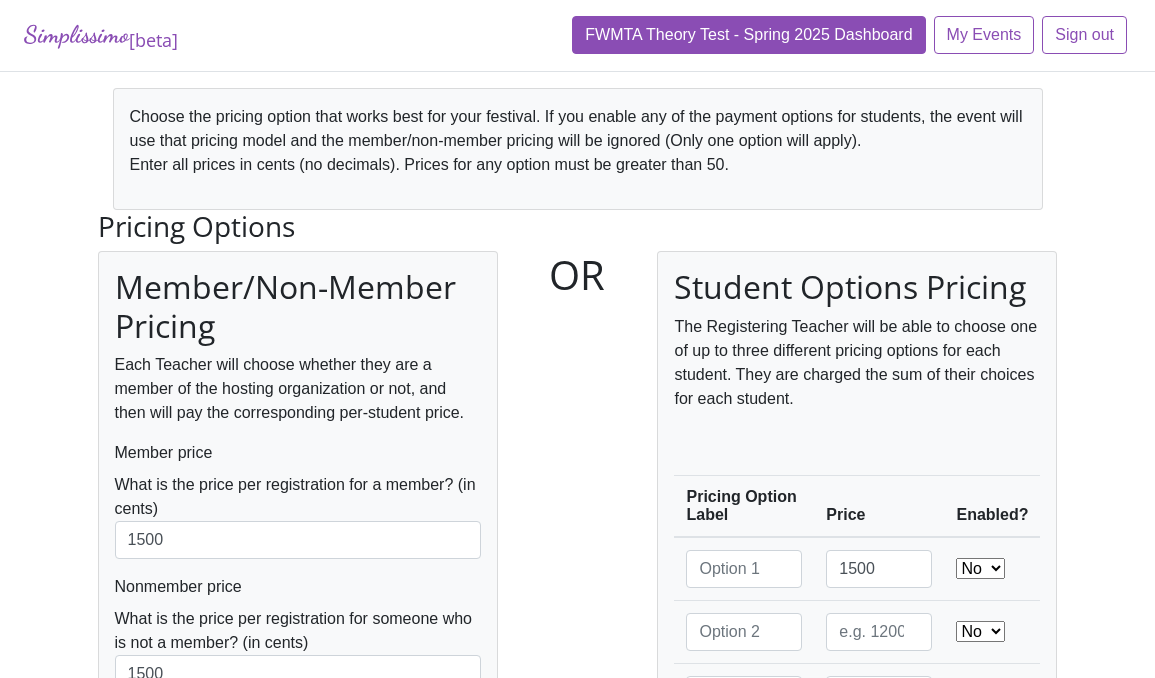 scroll, scrollTop: 0, scrollLeft: 0, axis: both 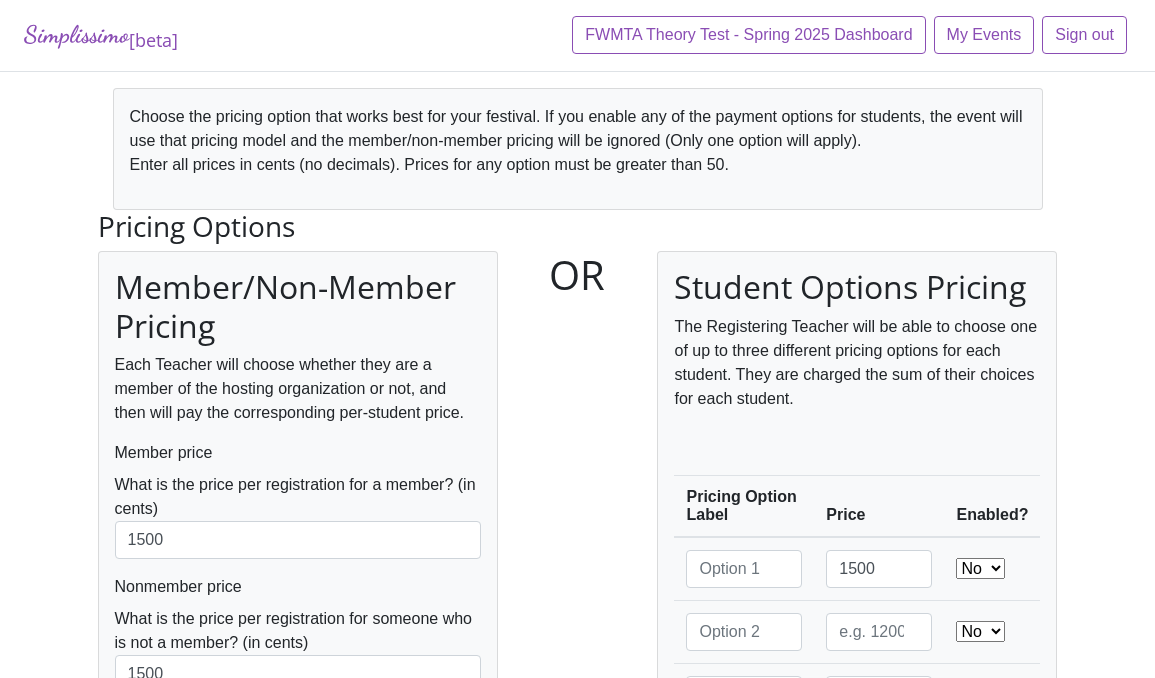 click on "OR" at bounding box center (578, 504) 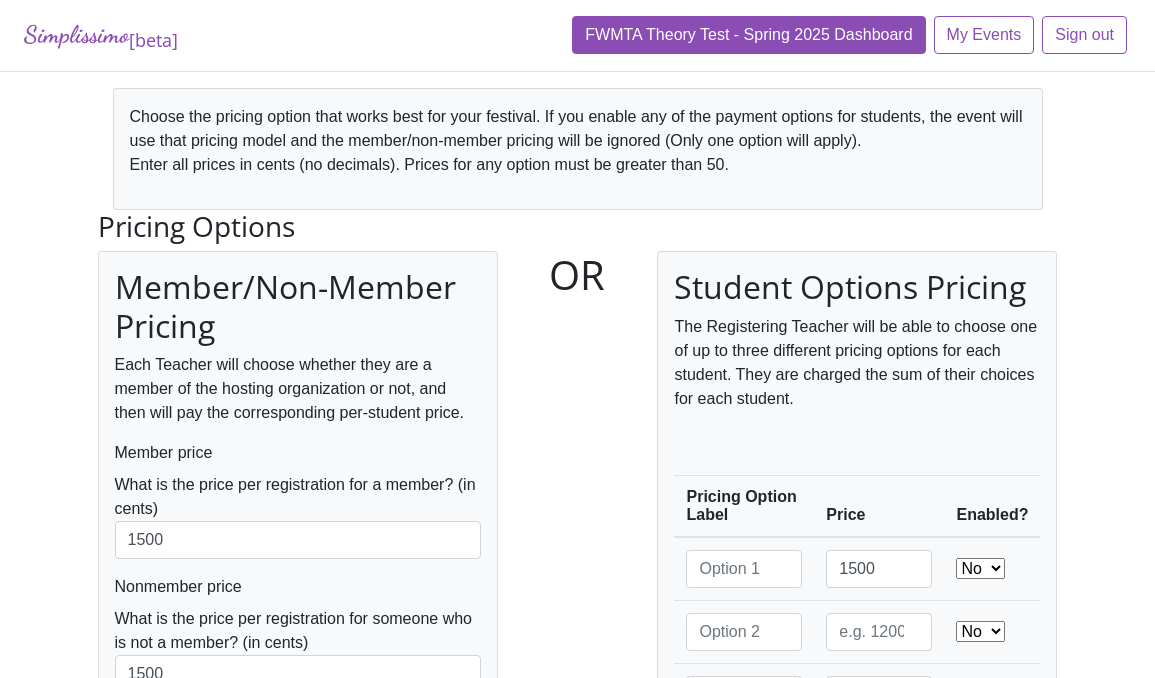 click on "FWMTA Theory Test - Spring 2025 Dashboard" at bounding box center (748, 35) 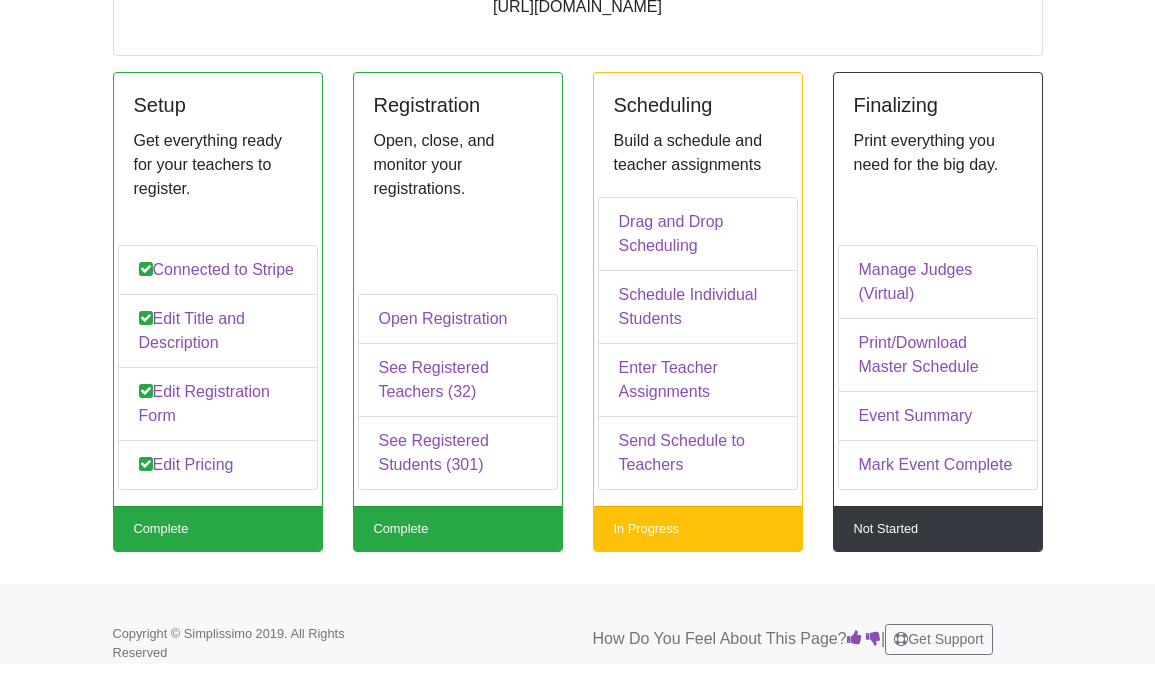 scroll, scrollTop: 258, scrollLeft: 0, axis: vertical 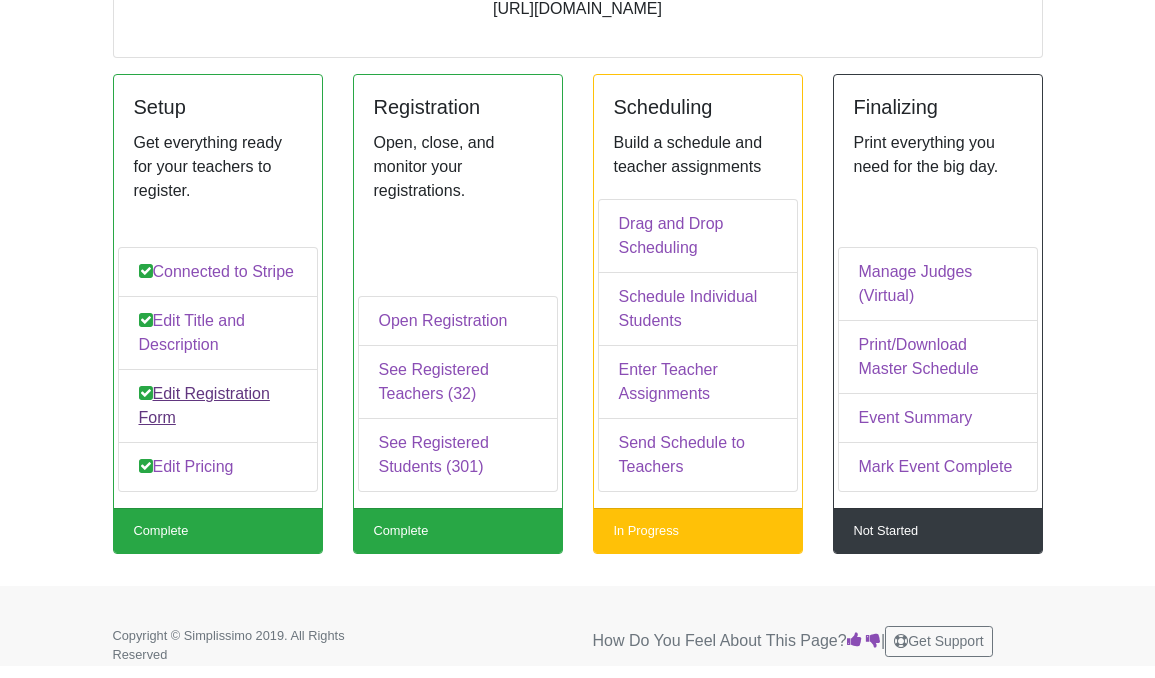 click on "Edit Registration Form" at bounding box center (218, 406) 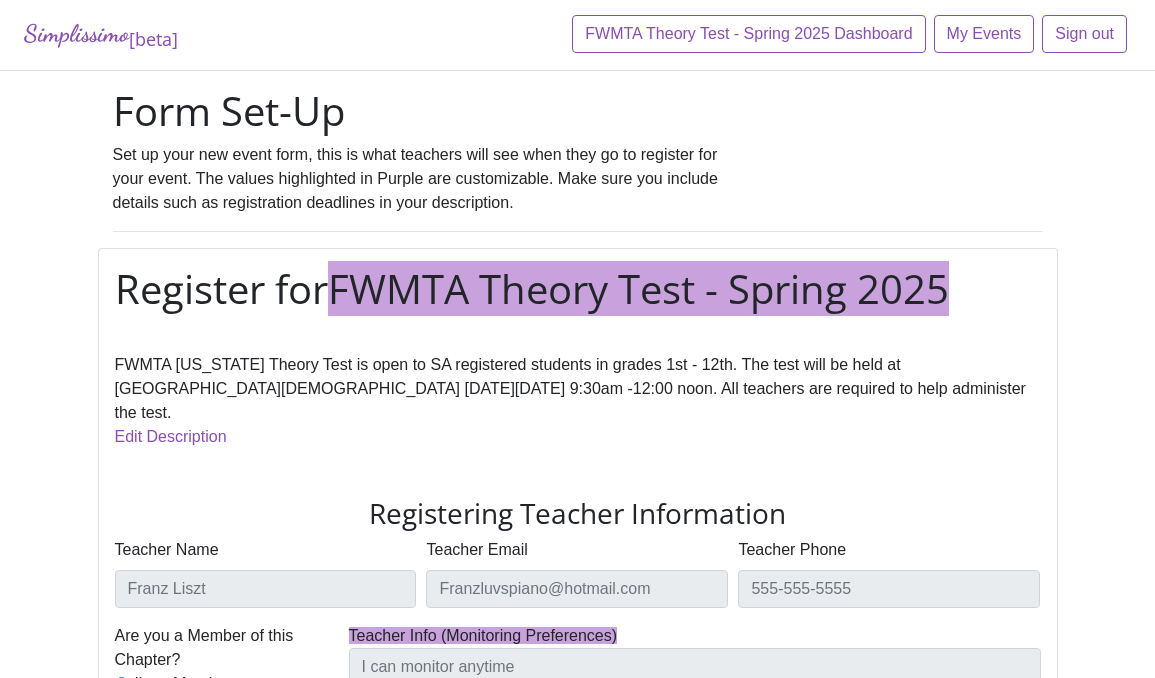 scroll, scrollTop: 0, scrollLeft: 0, axis: both 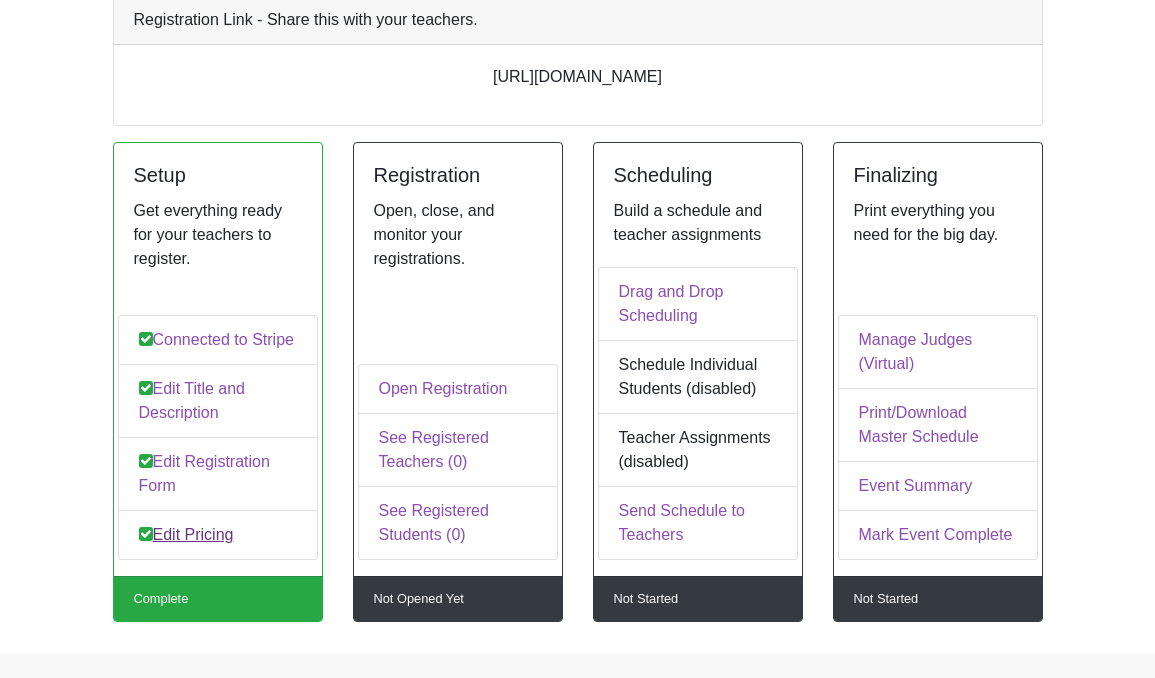 click on "Edit Pricing" at bounding box center (218, 535) 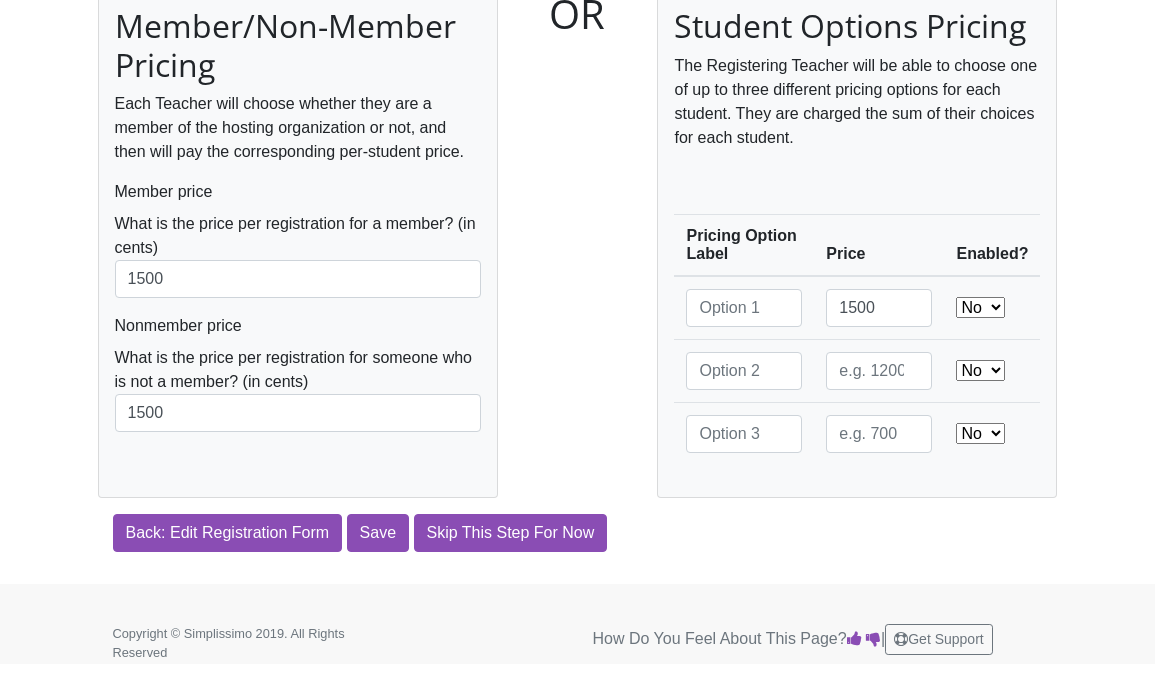 scroll, scrollTop: 260, scrollLeft: 0, axis: vertical 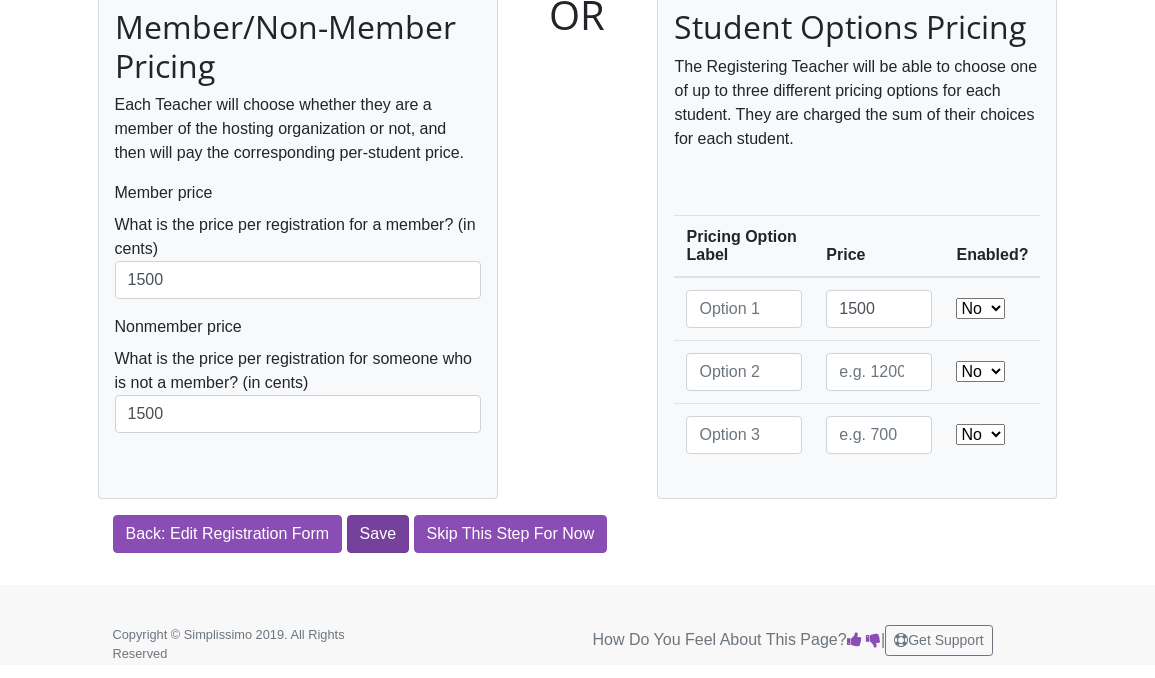 click on "Save" at bounding box center (378, 534) 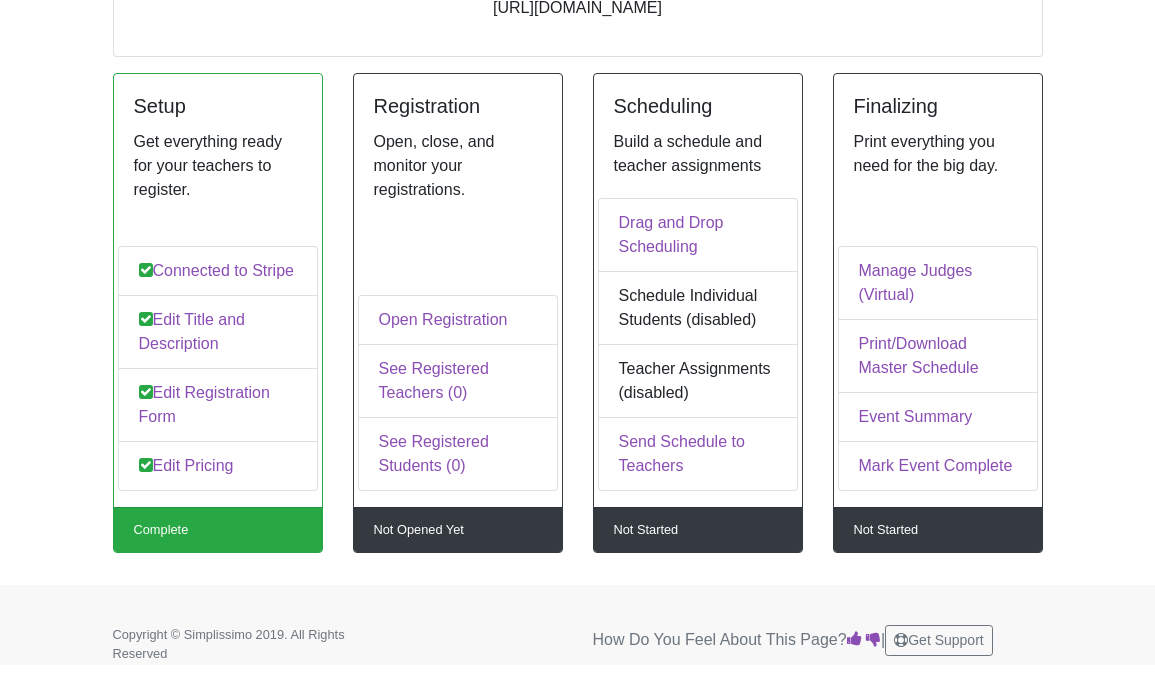 scroll, scrollTop: 324, scrollLeft: 0, axis: vertical 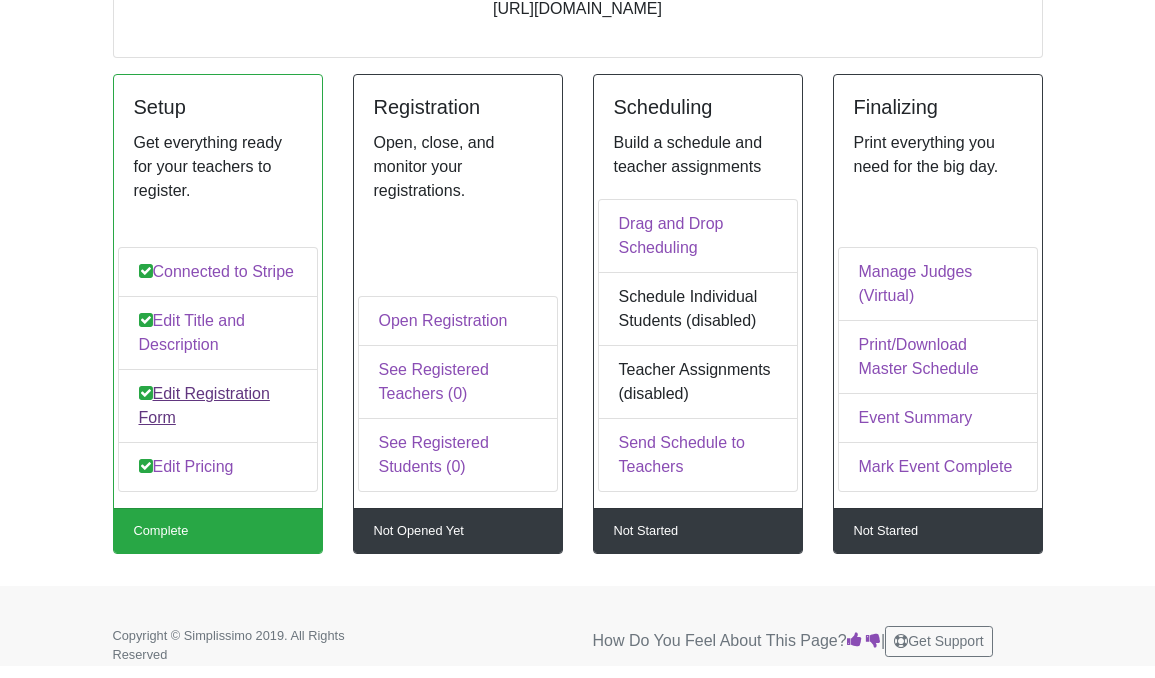 click on "Edit Registration Form" at bounding box center (218, 406) 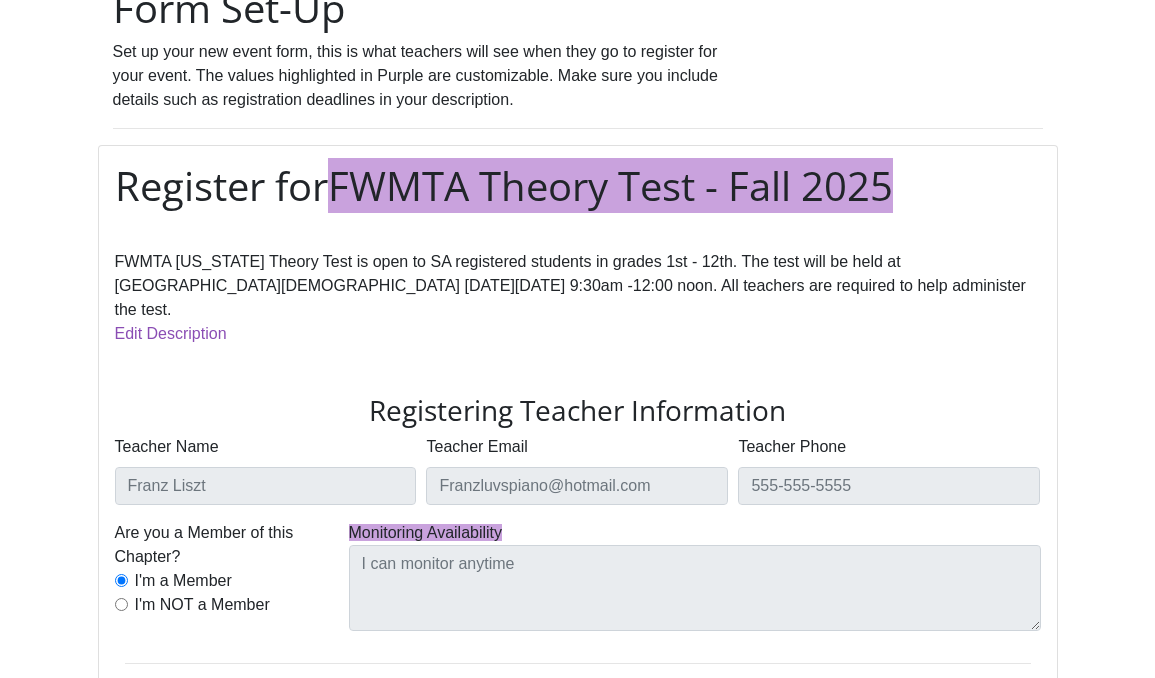 scroll, scrollTop: 36, scrollLeft: 0, axis: vertical 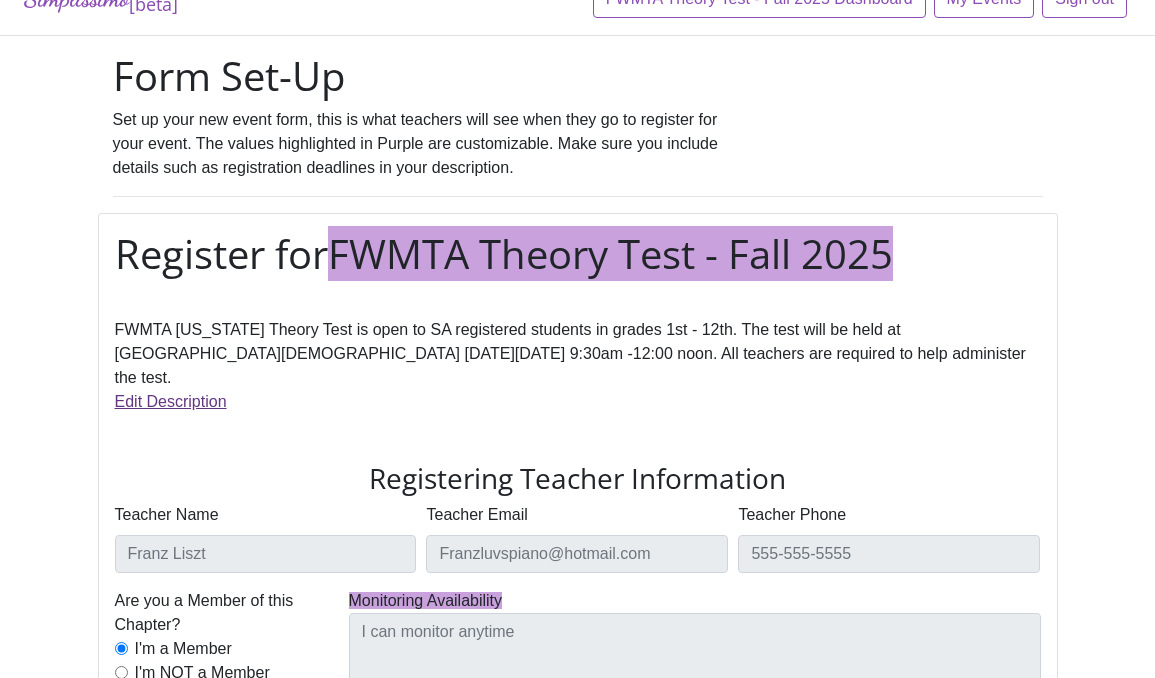 click on "Edit Description" at bounding box center (171, 401) 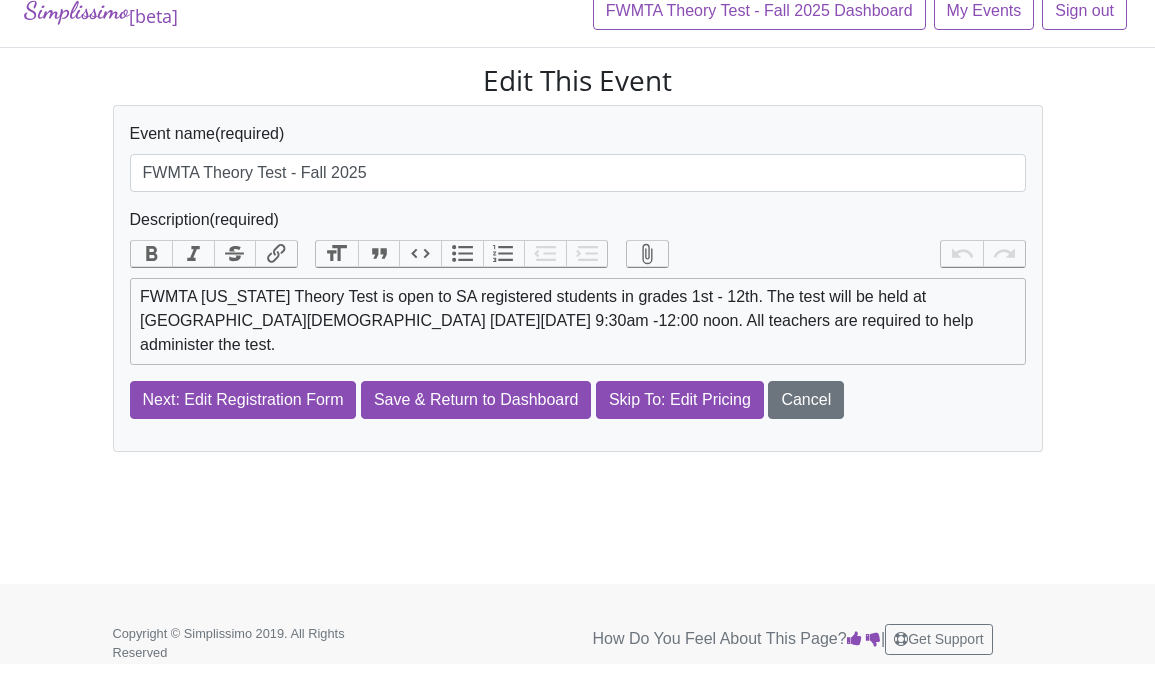scroll, scrollTop: 0, scrollLeft: 0, axis: both 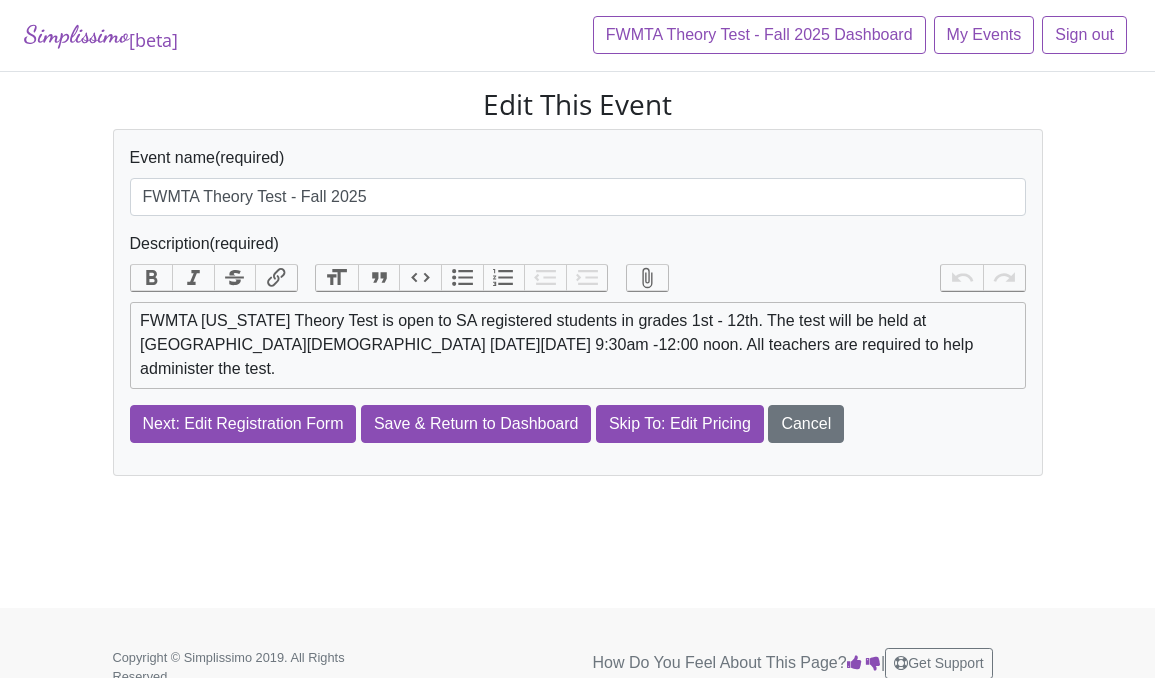click on "Simplissimo  [beta]
FWMTA Theory Test - Fall 2025 Dashboard
My Events
Sign out
Edit This Event
Event name  (required)
FWMTA Theory Test - Fall 2025
Description  (required)
Bold
Italic
Strikethrough
Link
Heading
Quote
Code
Bullets
Numbers
Decrease Level
Increase Level
Attach Files
Undo
Redo
Link
Unlink
Next: Edit Registration Form   Save & Return to Dashboard   Skip To: Edit Pricing
Cancel" at bounding box center (577, 304) 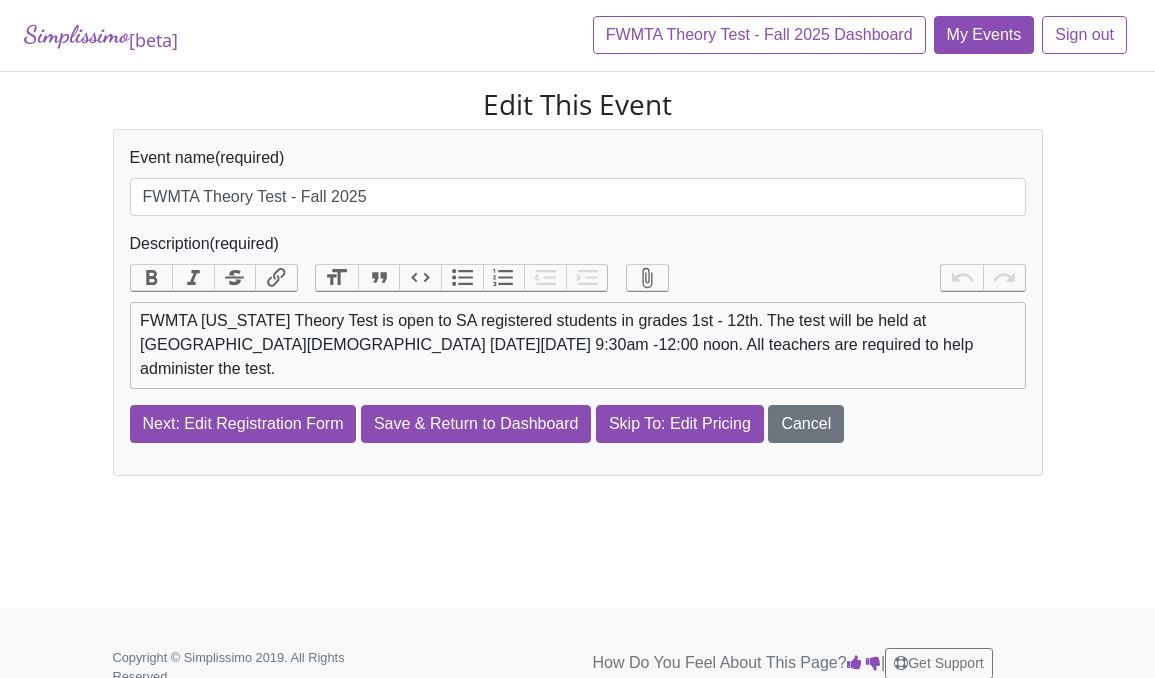 click on "My Events" at bounding box center (984, 35) 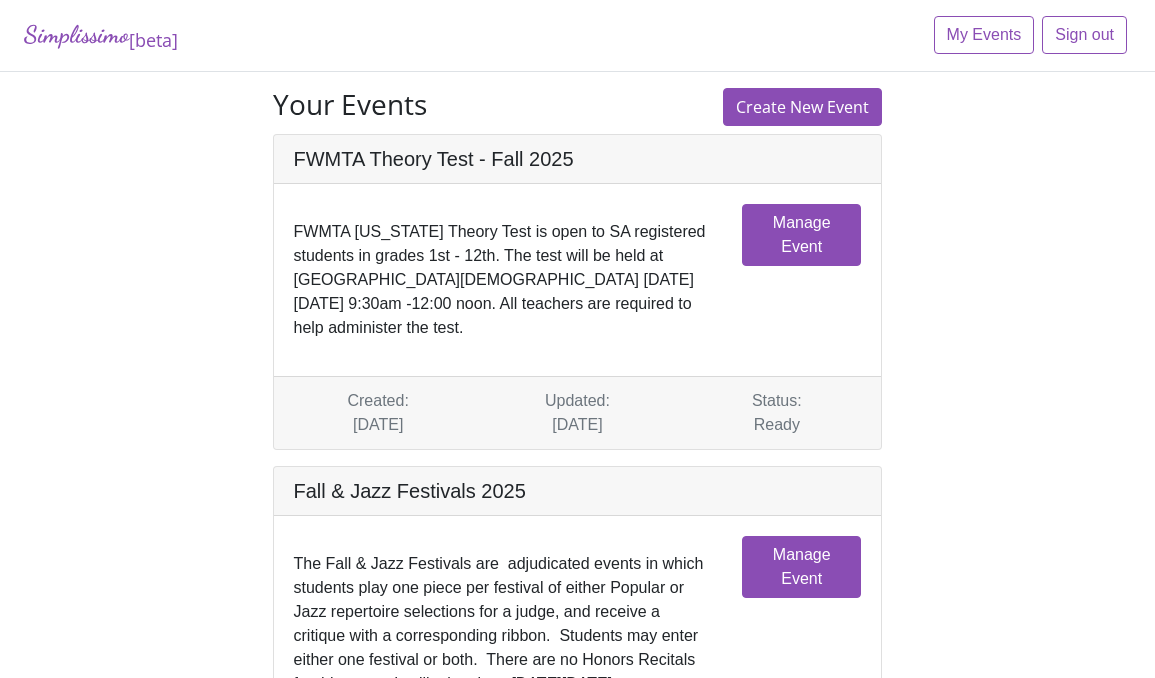 drag, startPoint x: 745, startPoint y: 418, endPoint x: 812, endPoint y: 418, distance: 67 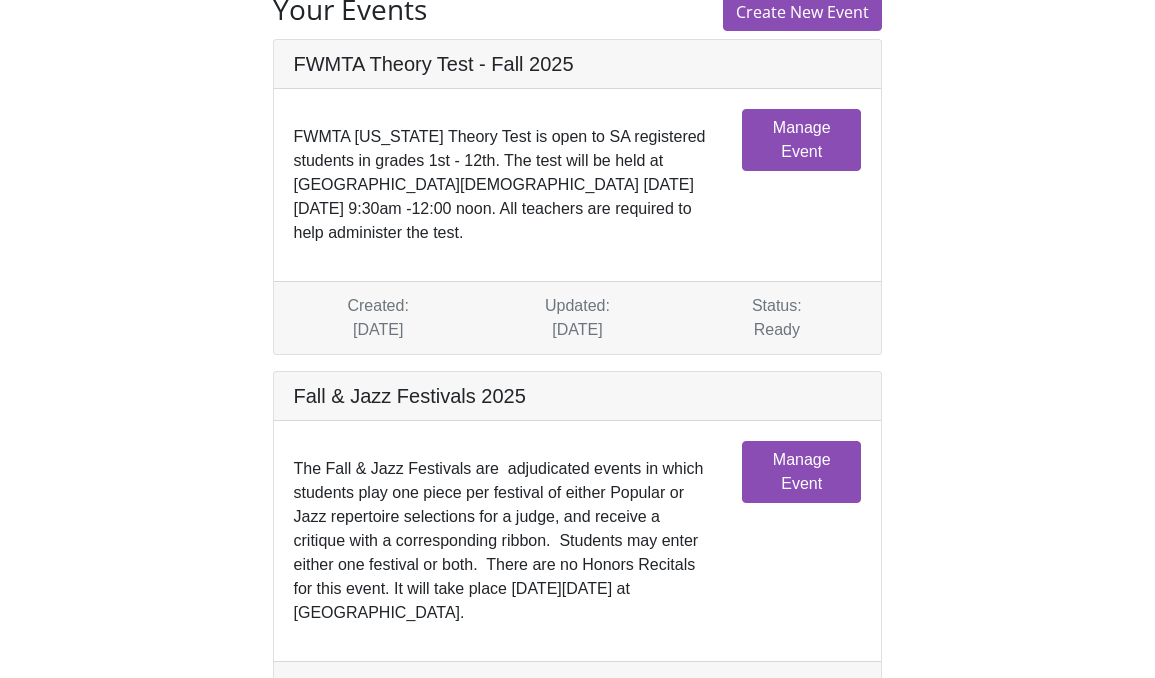scroll, scrollTop: 410, scrollLeft: 0, axis: vertical 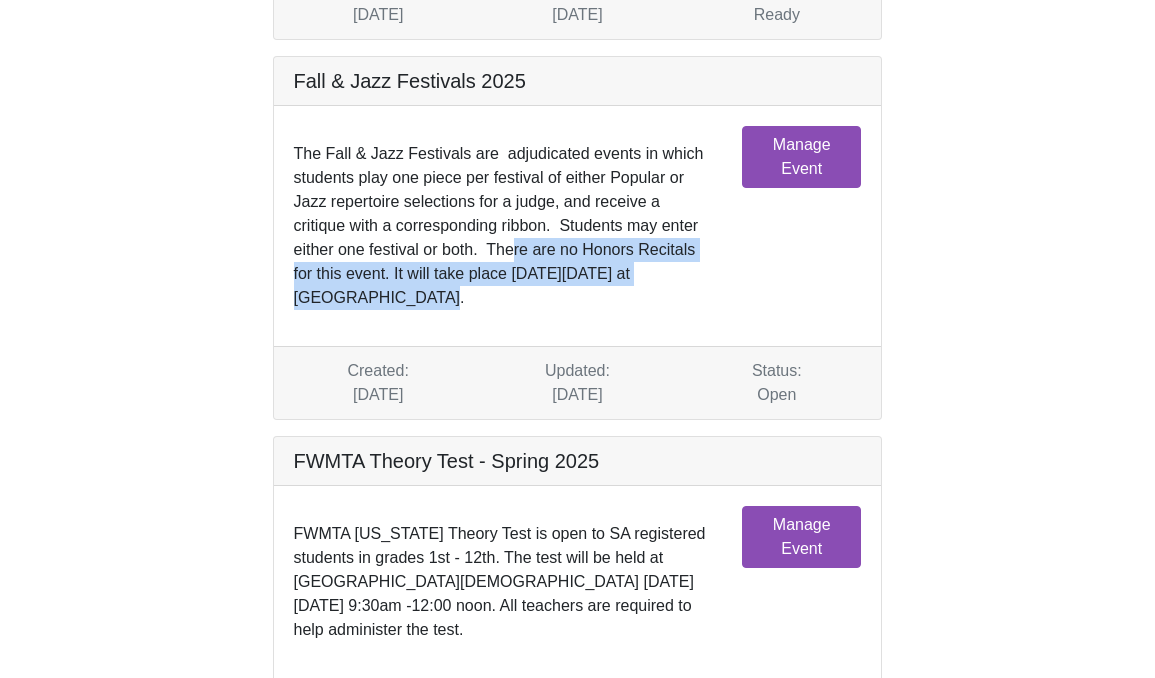 drag, startPoint x: 515, startPoint y: 252, endPoint x: 627, endPoint y: 284, distance: 116.48176 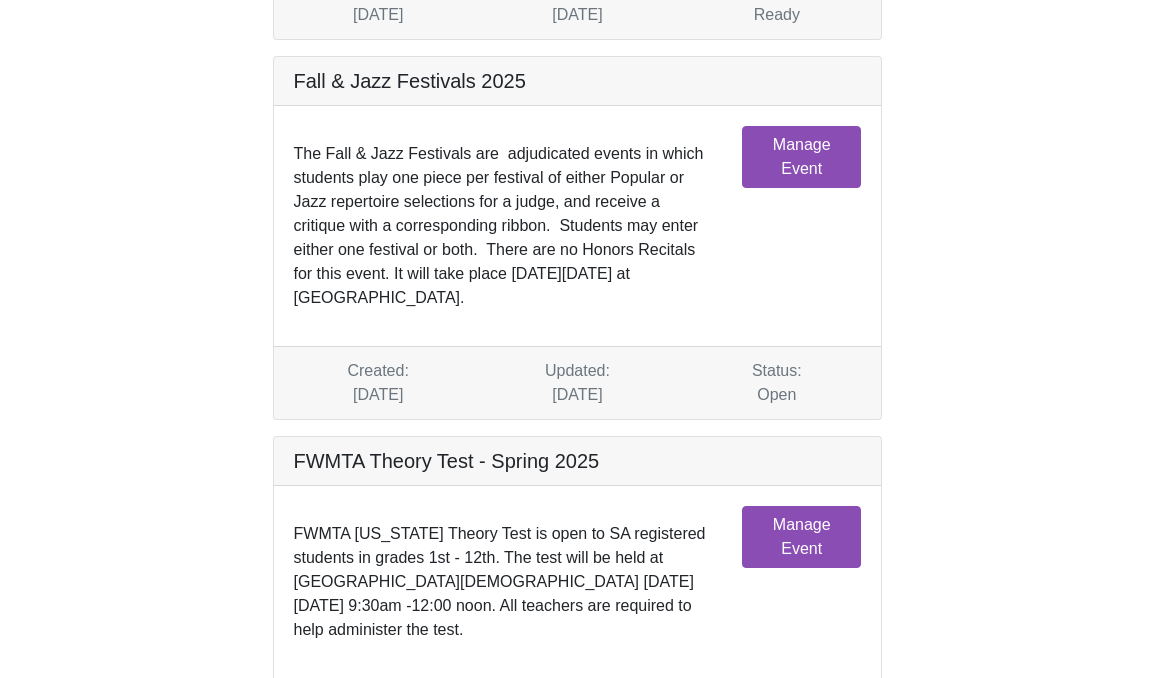 click on "The Fall & Jazz Festivals are  adjudicated events in which students play one piece per festival of either Popular or Jazz repertoire selections for a judge, and receive a critique with a corresponding ribbon.  Students may enter either one festival or both.  There are no Honors Recitals for this event. It will take place on Saturday, October 25th at TCU." at bounding box center [503, 226] 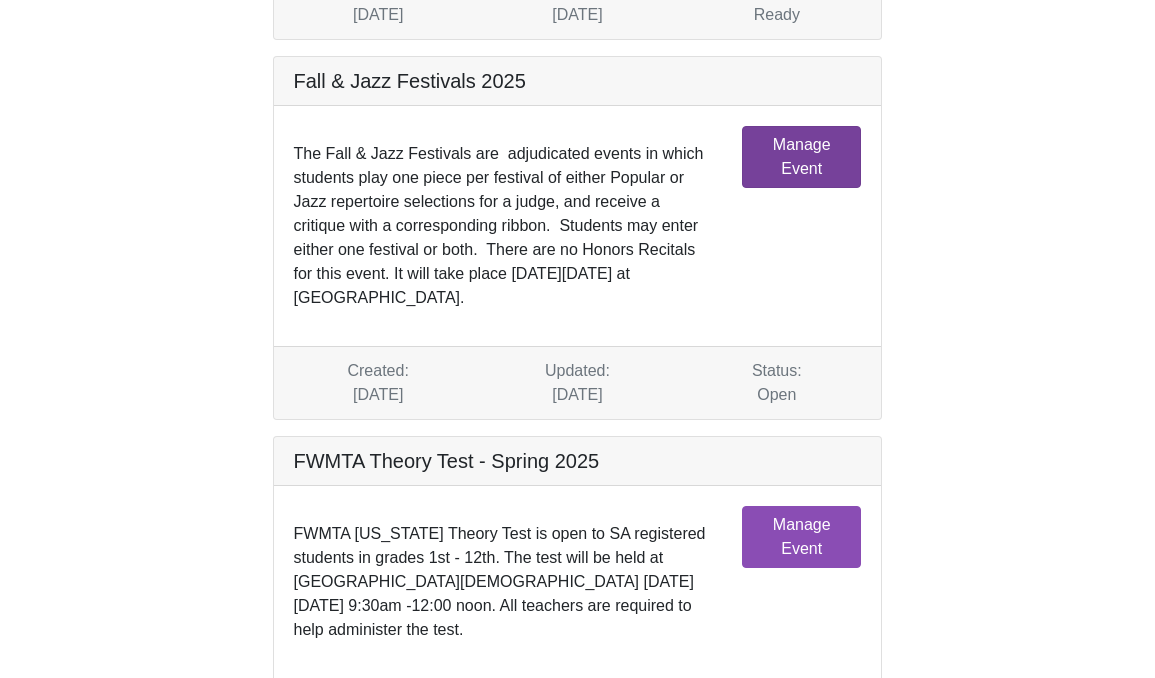 click on "Manage Event" at bounding box center (801, 157) 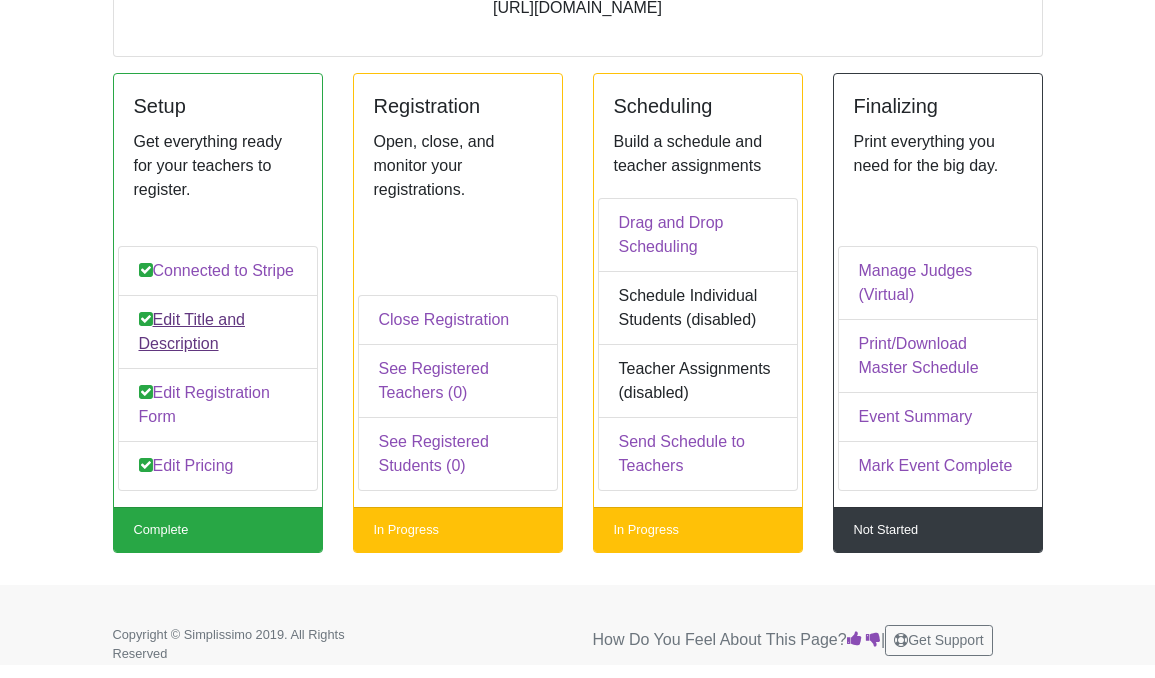 scroll, scrollTop: 258, scrollLeft: 0, axis: vertical 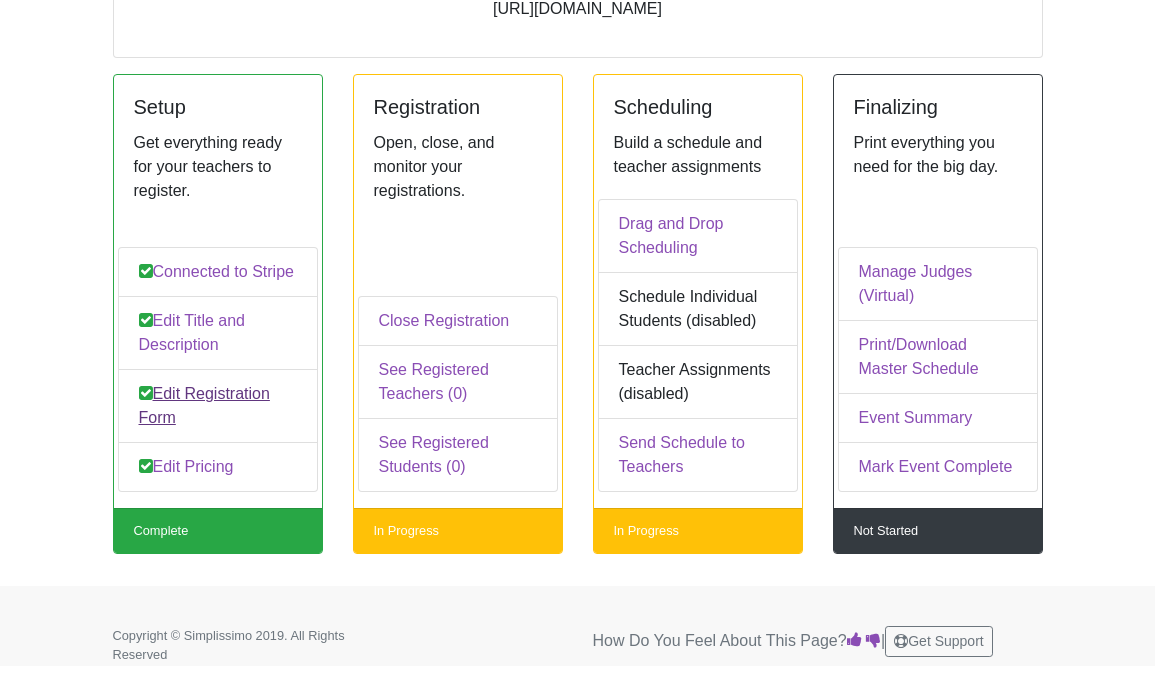 click on "Edit Registration Form" at bounding box center [218, 406] 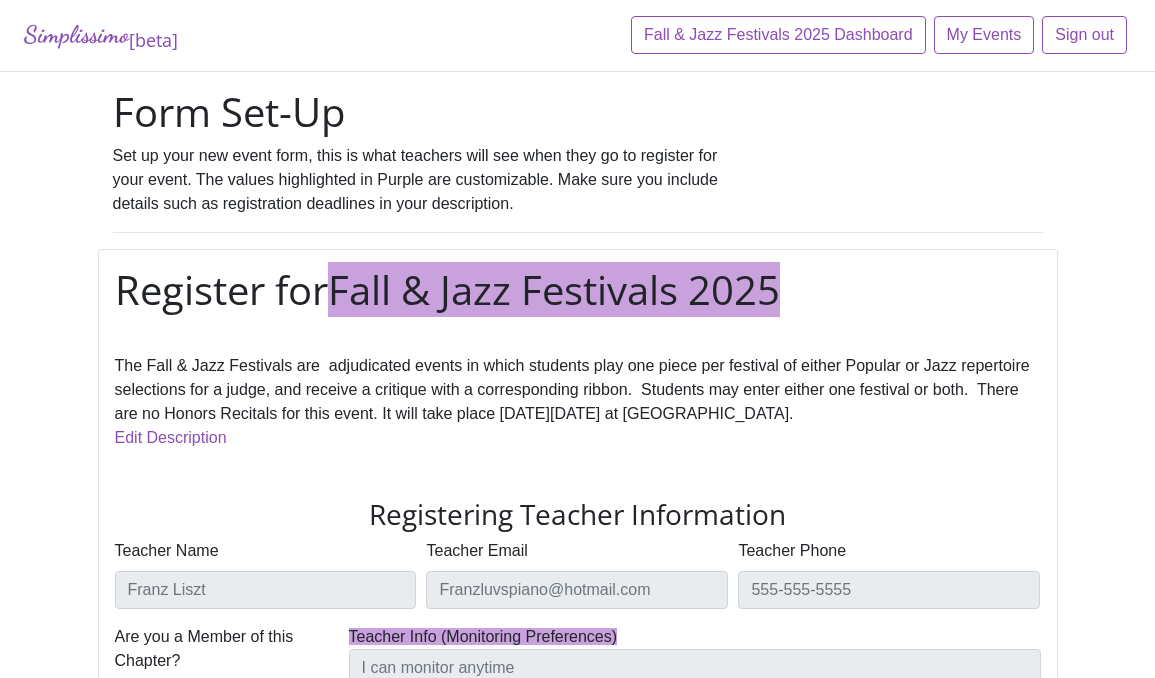 scroll, scrollTop: 0, scrollLeft: 0, axis: both 